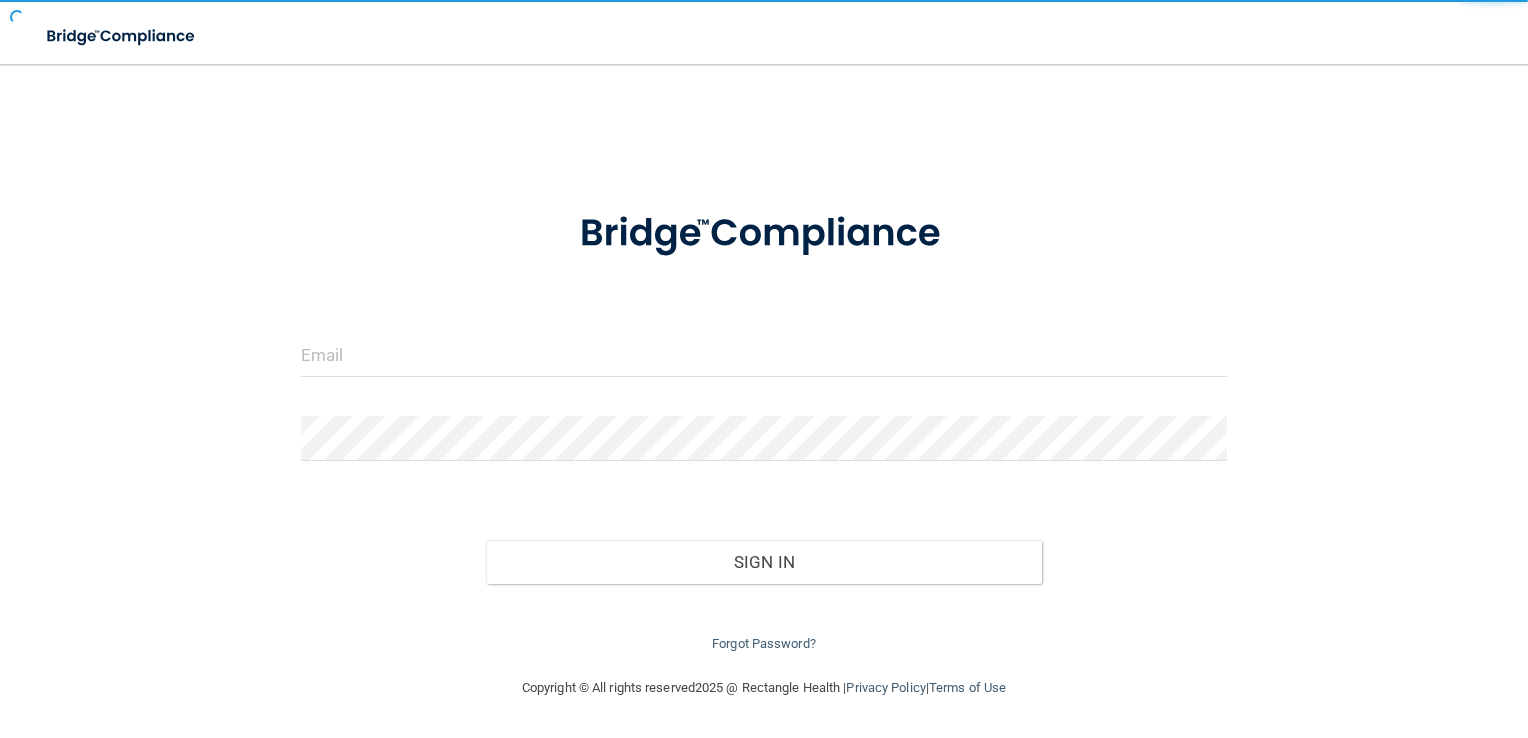 scroll, scrollTop: 0, scrollLeft: 0, axis: both 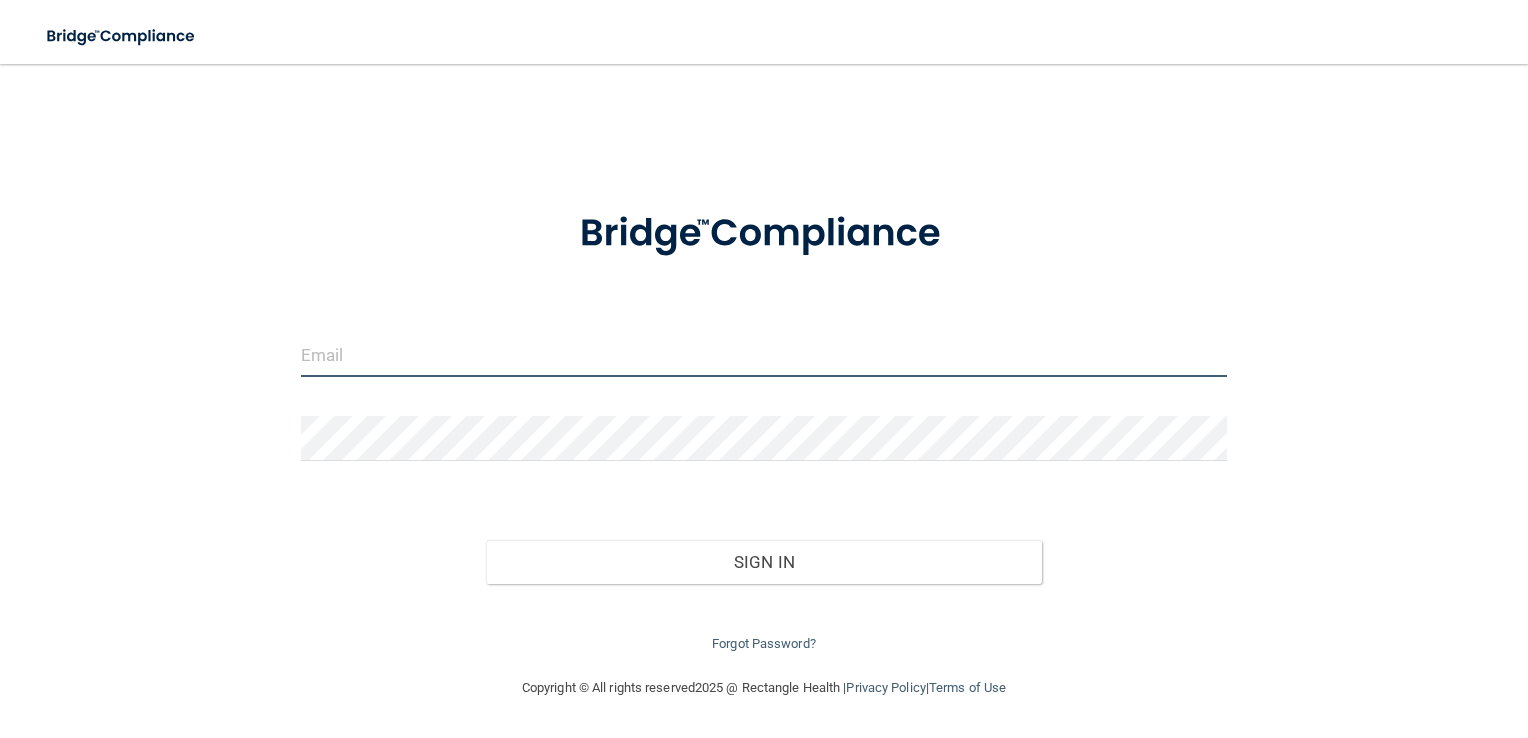 click at bounding box center (764, 354) 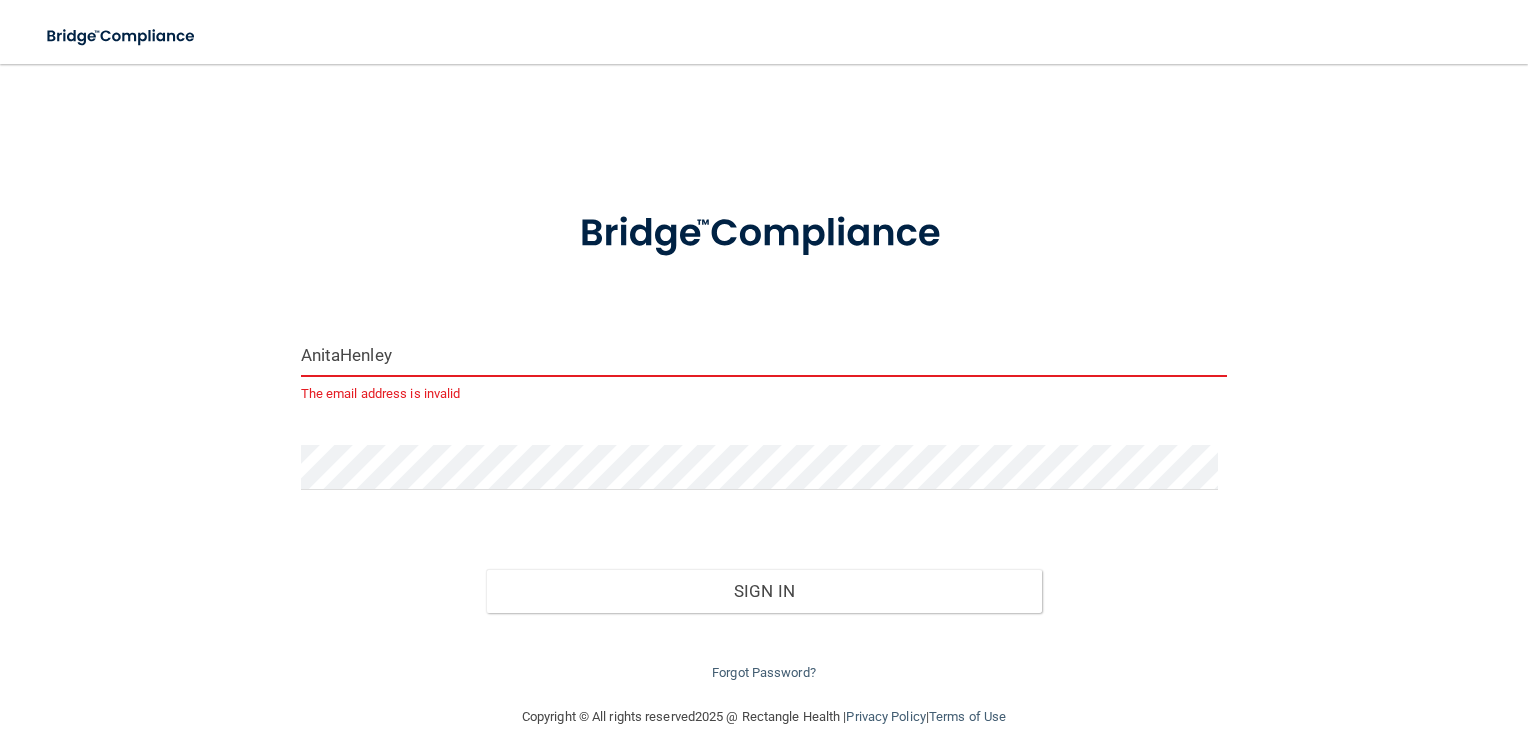 click on "AnitaHenley" at bounding box center [764, 354] 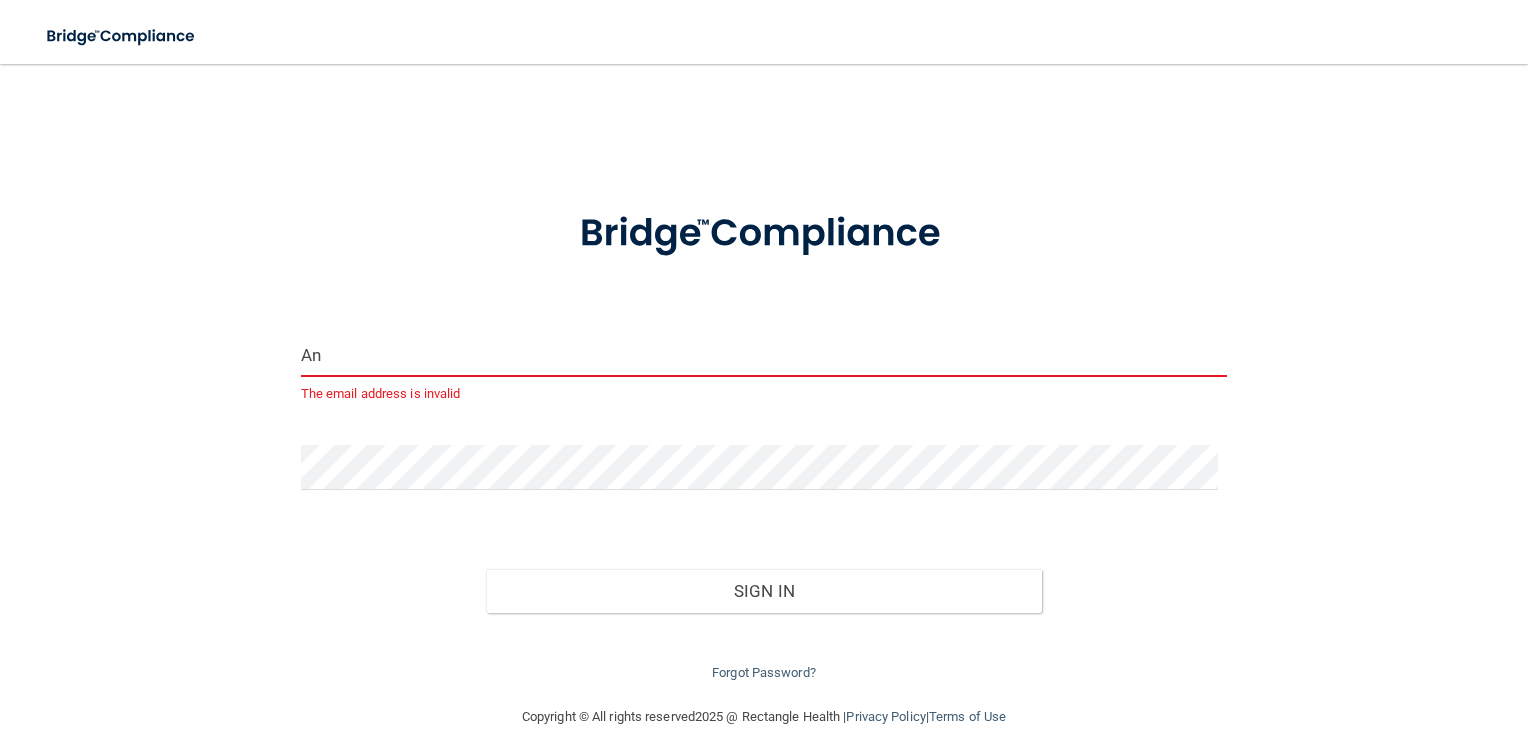 type on "A" 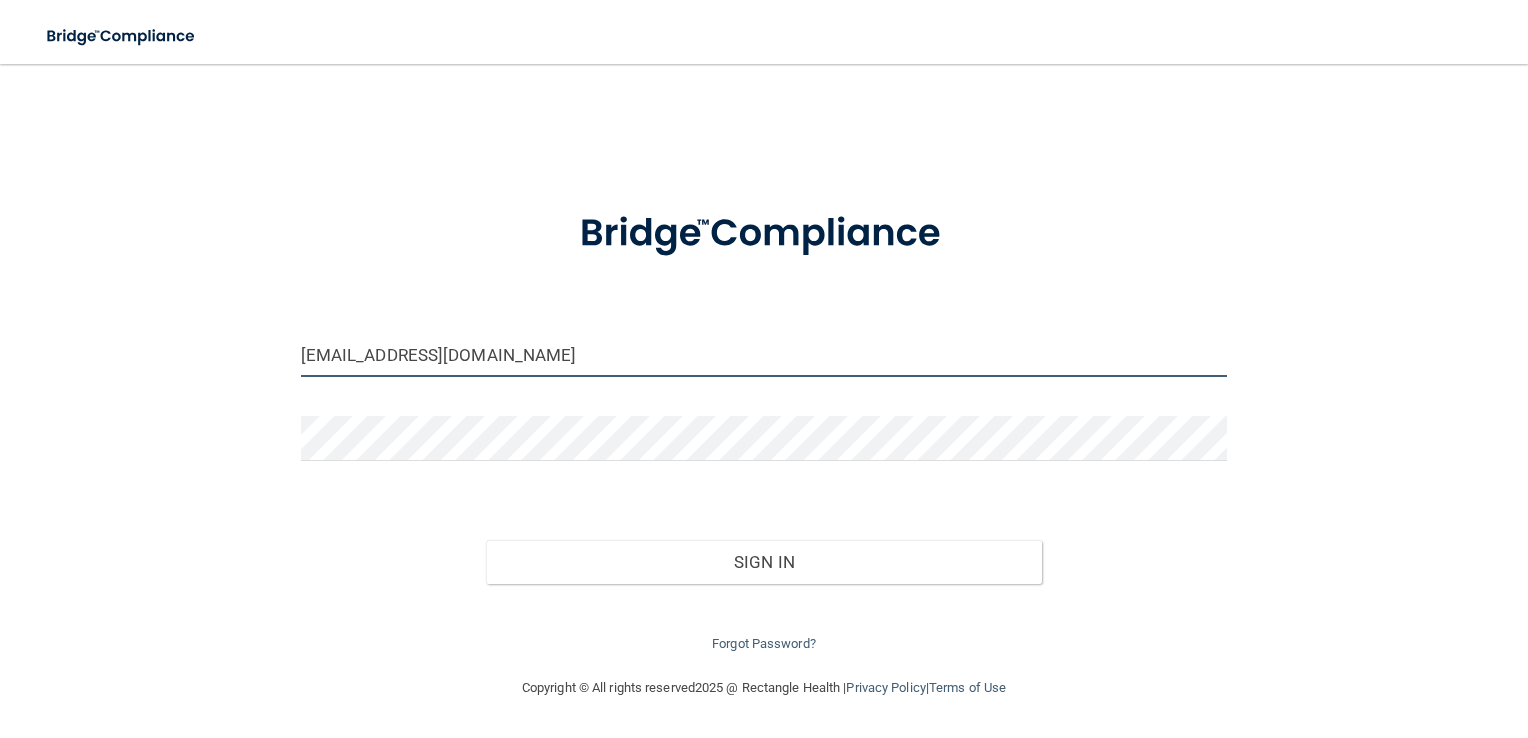 type on "[EMAIL_ADDRESS][DOMAIN_NAME]" 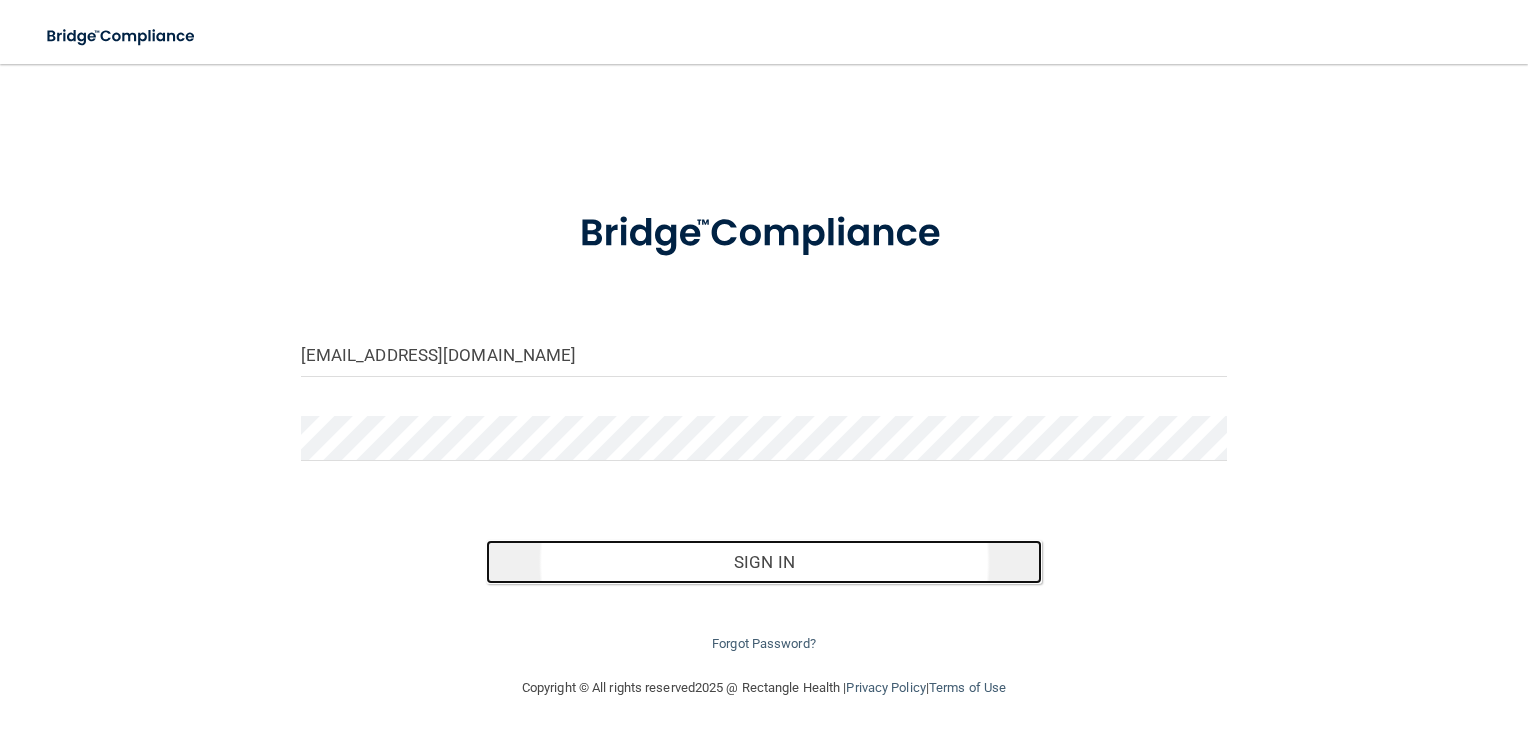 click on "Sign In" at bounding box center [764, 562] 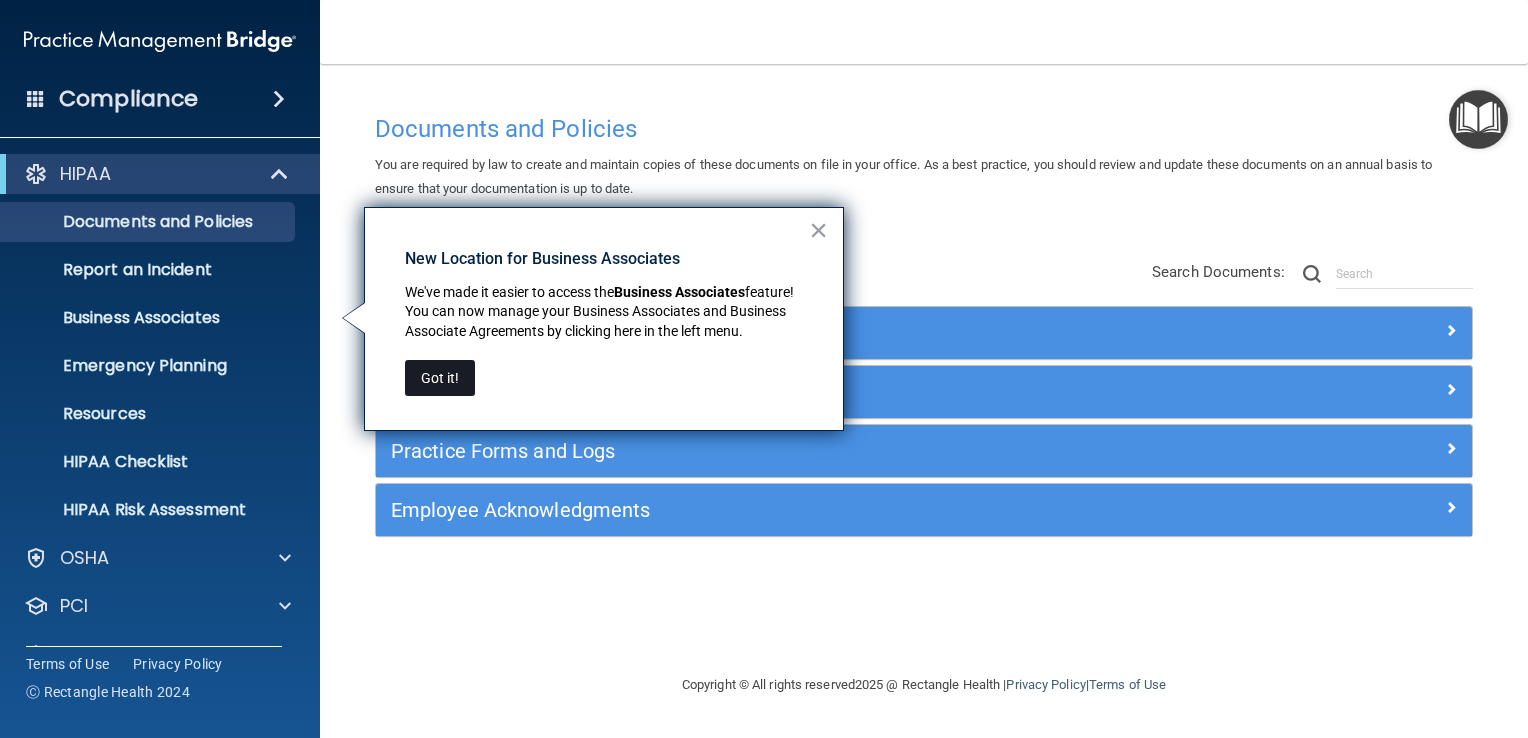 click on "Got it!" at bounding box center (440, 378) 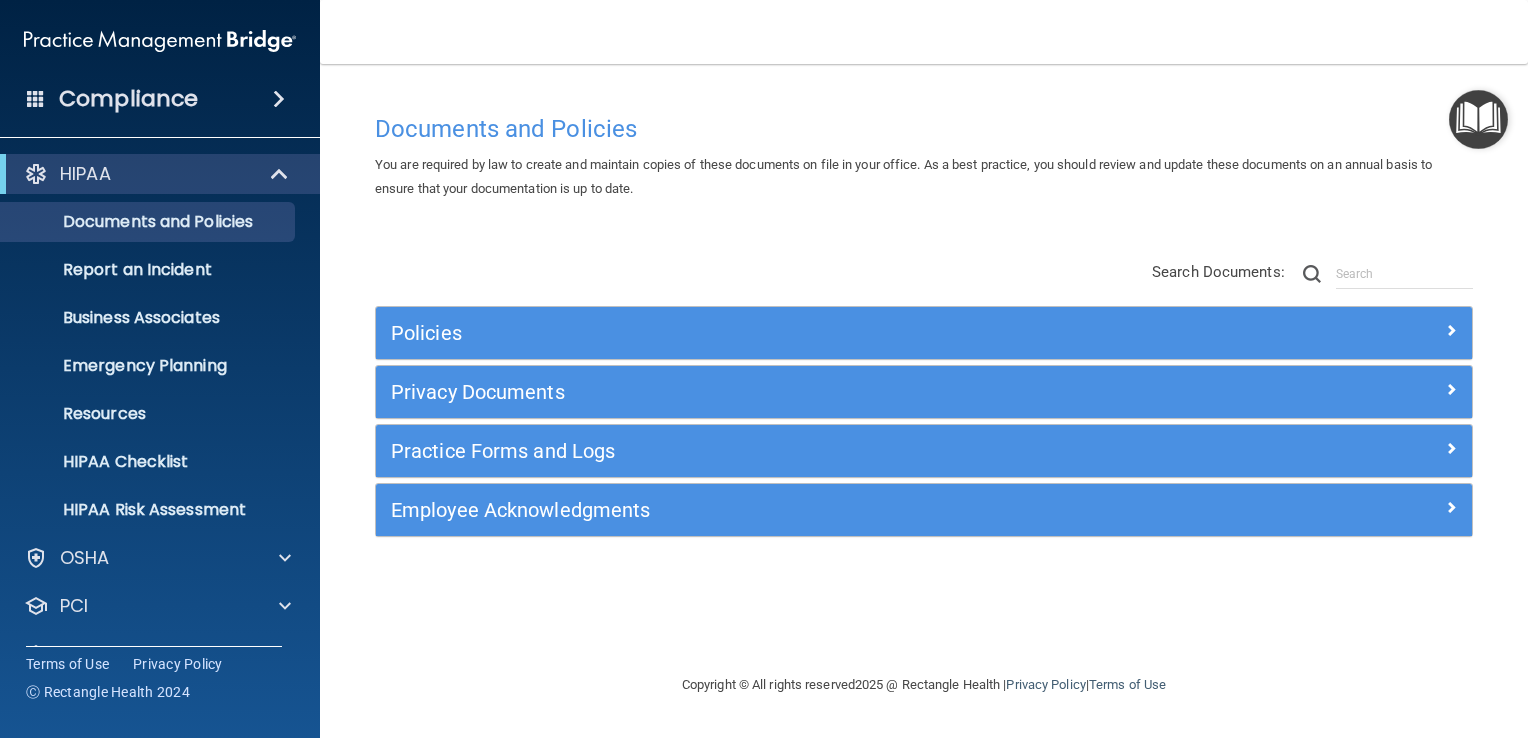click at bounding box center [279, 99] 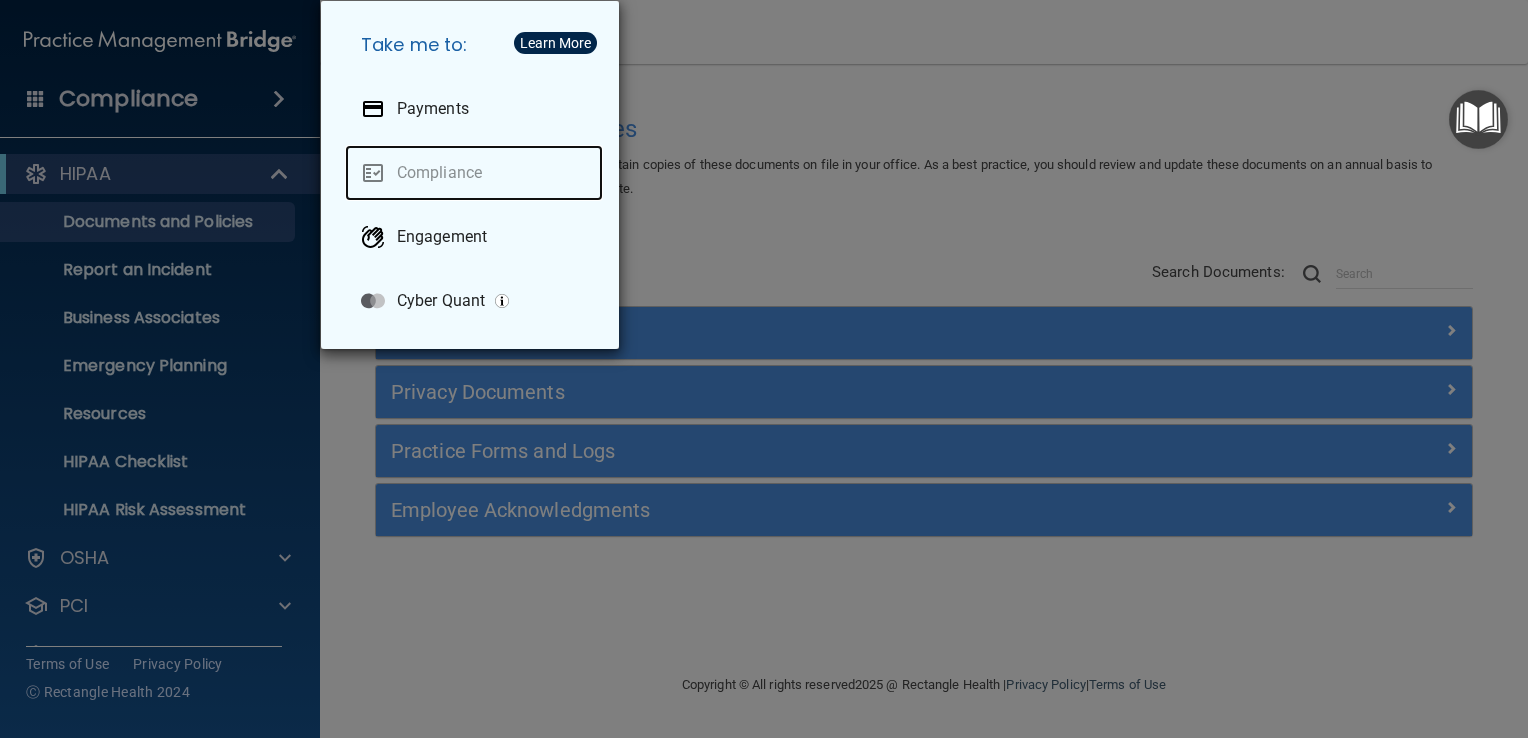 click on "Compliance" at bounding box center [474, 173] 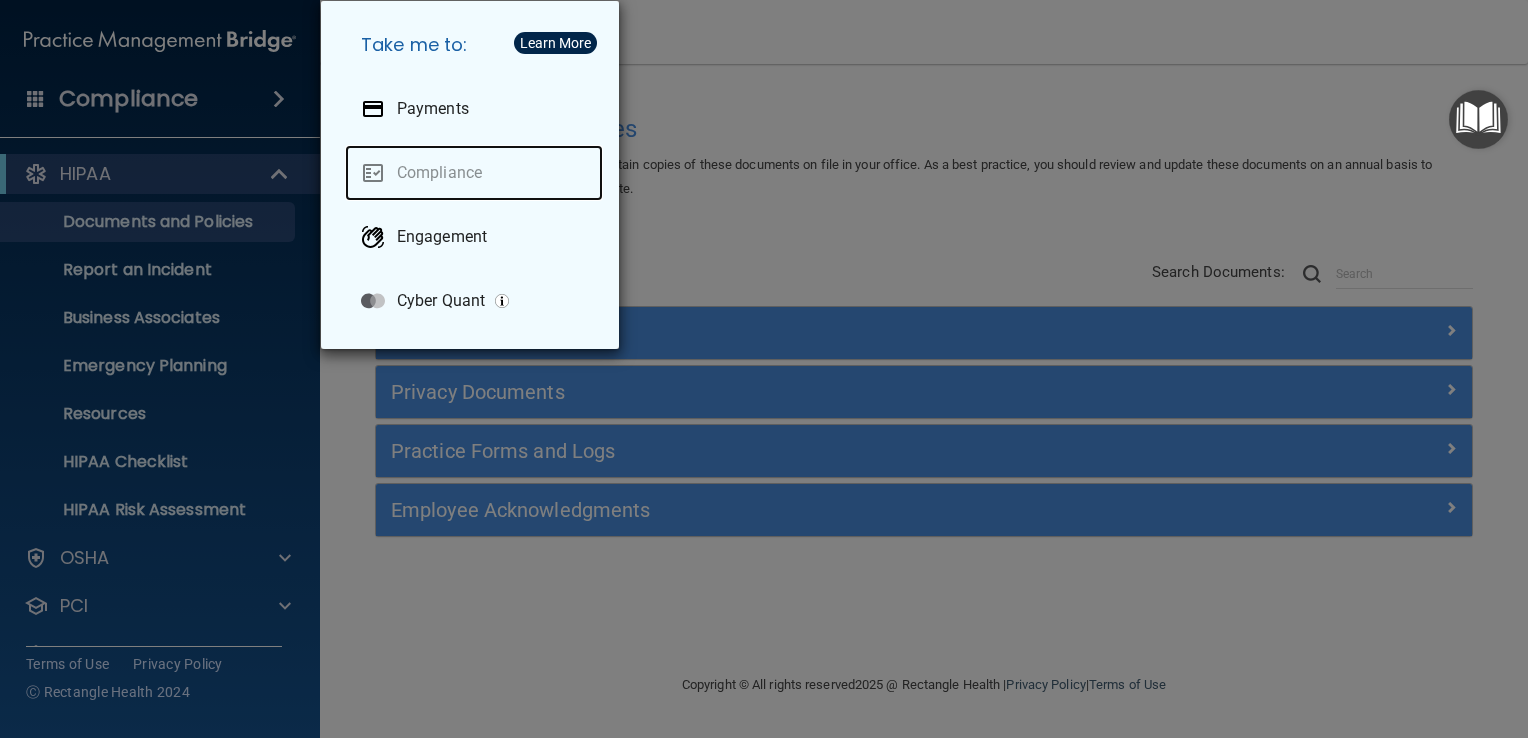 click on "Compliance" at bounding box center (474, 173) 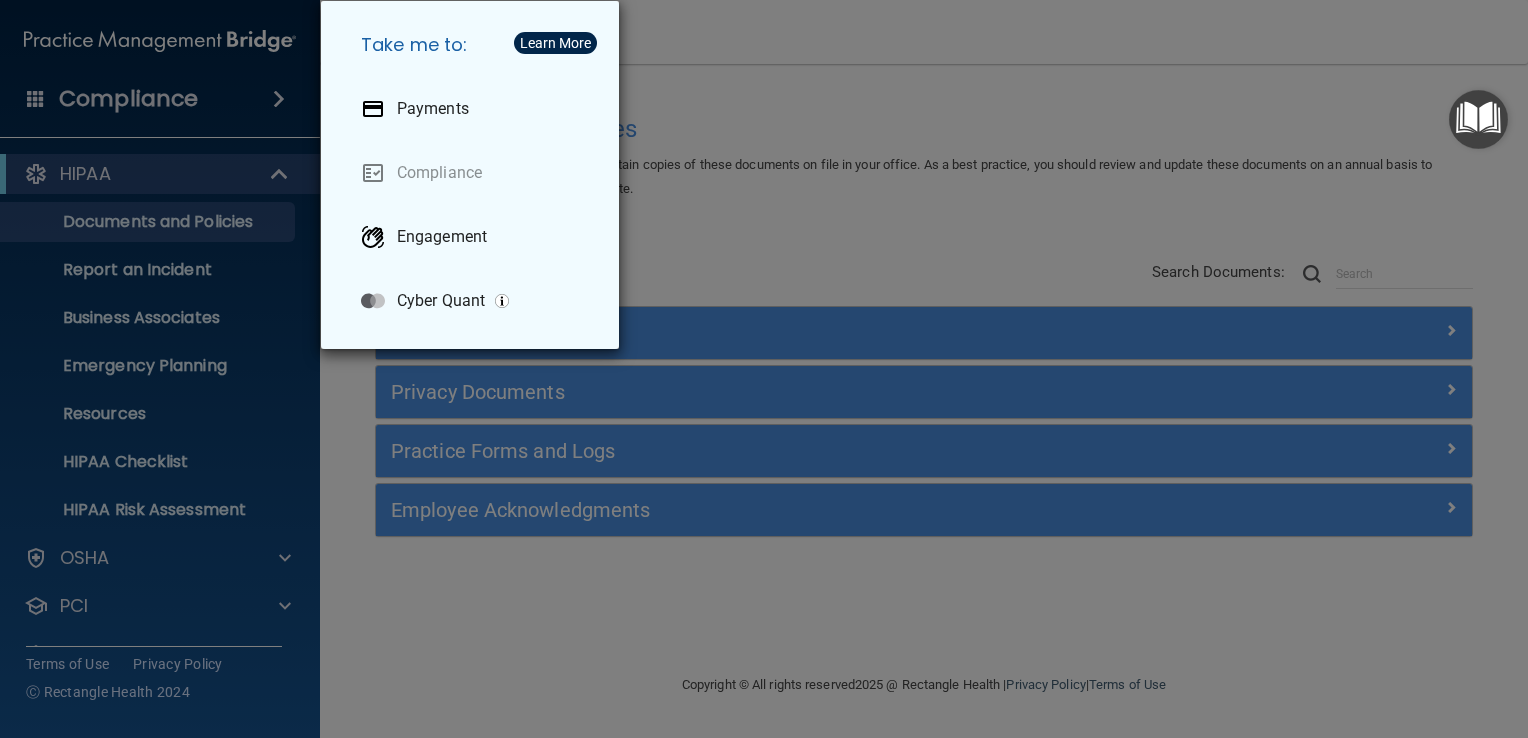 click on "Take me to:             Payments                   Compliance                     Engagement                     Cyber Quant" at bounding box center (764, 369) 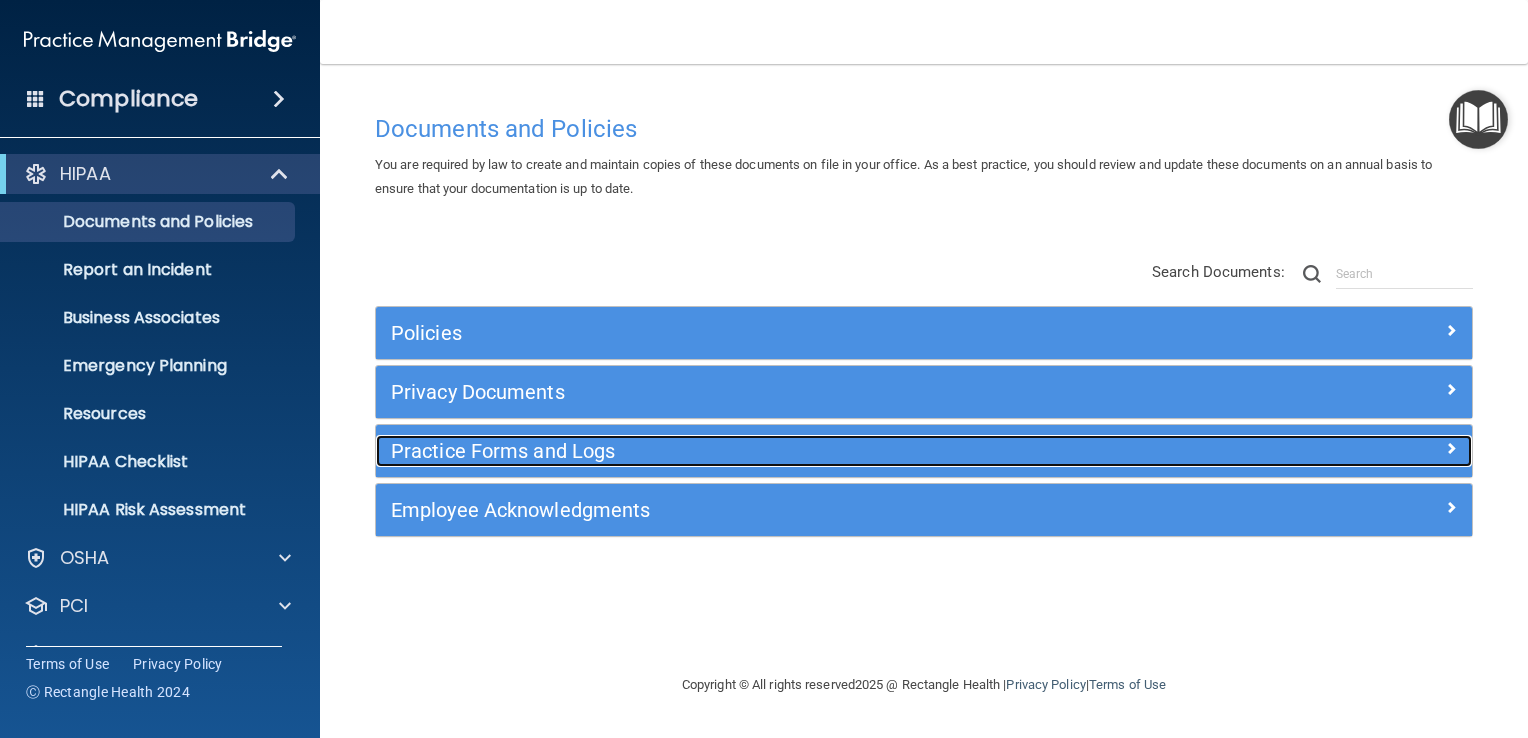 click on "Practice Forms and Logs" at bounding box center (787, 451) 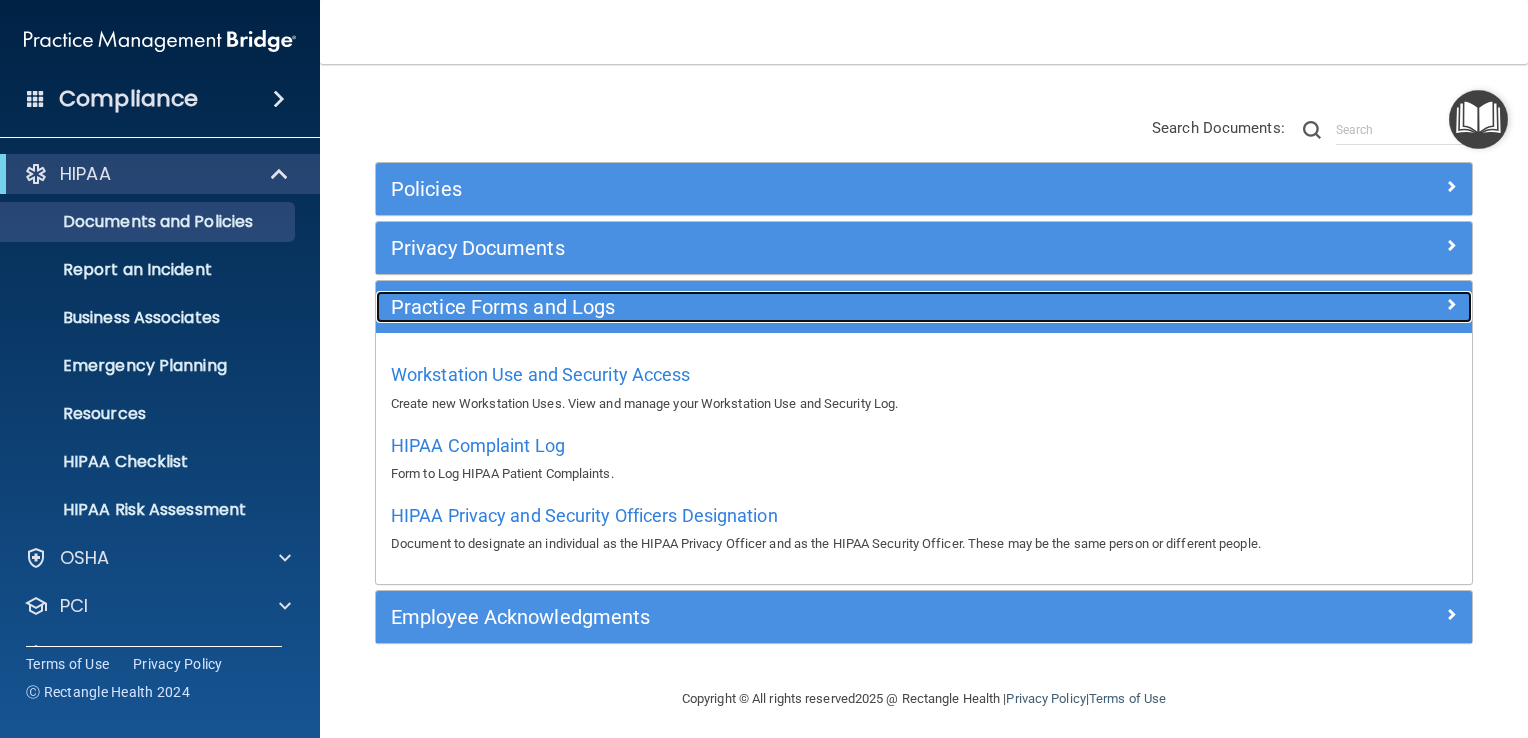 scroll, scrollTop: 151, scrollLeft: 0, axis: vertical 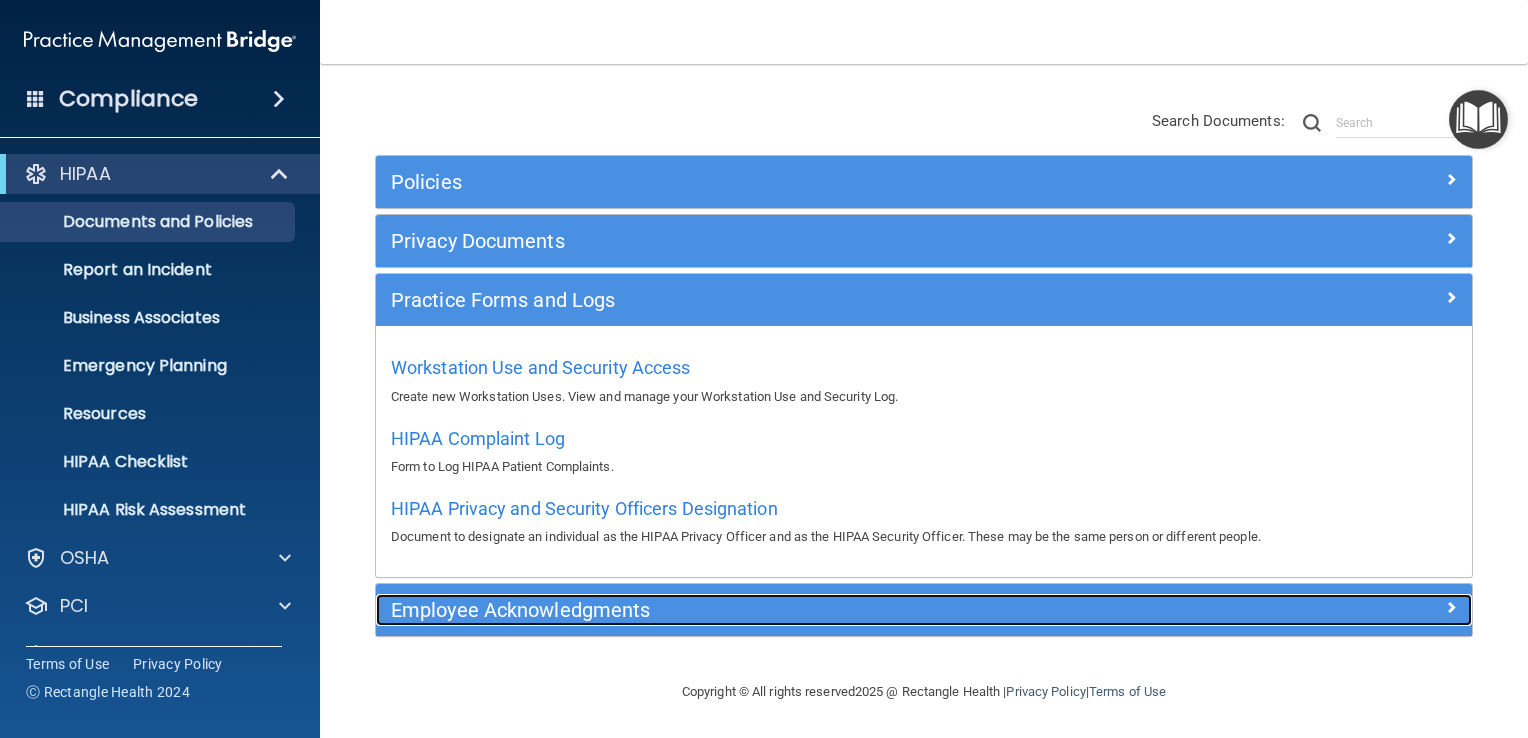 drag, startPoint x: 496, startPoint y: 614, endPoint x: 428, endPoint y: 605, distance: 68.593 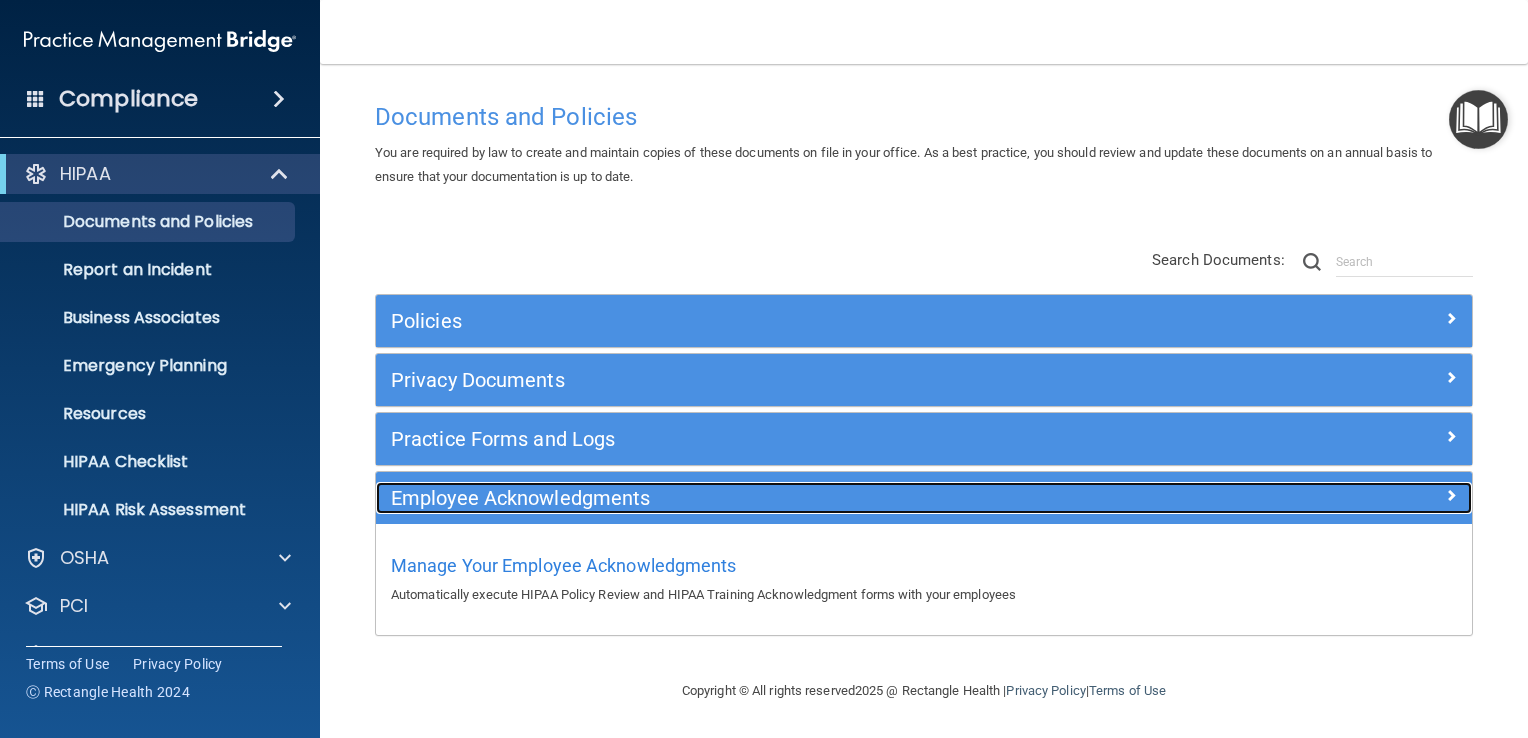 scroll, scrollTop: 10, scrollLeft: 0, axis: vertical 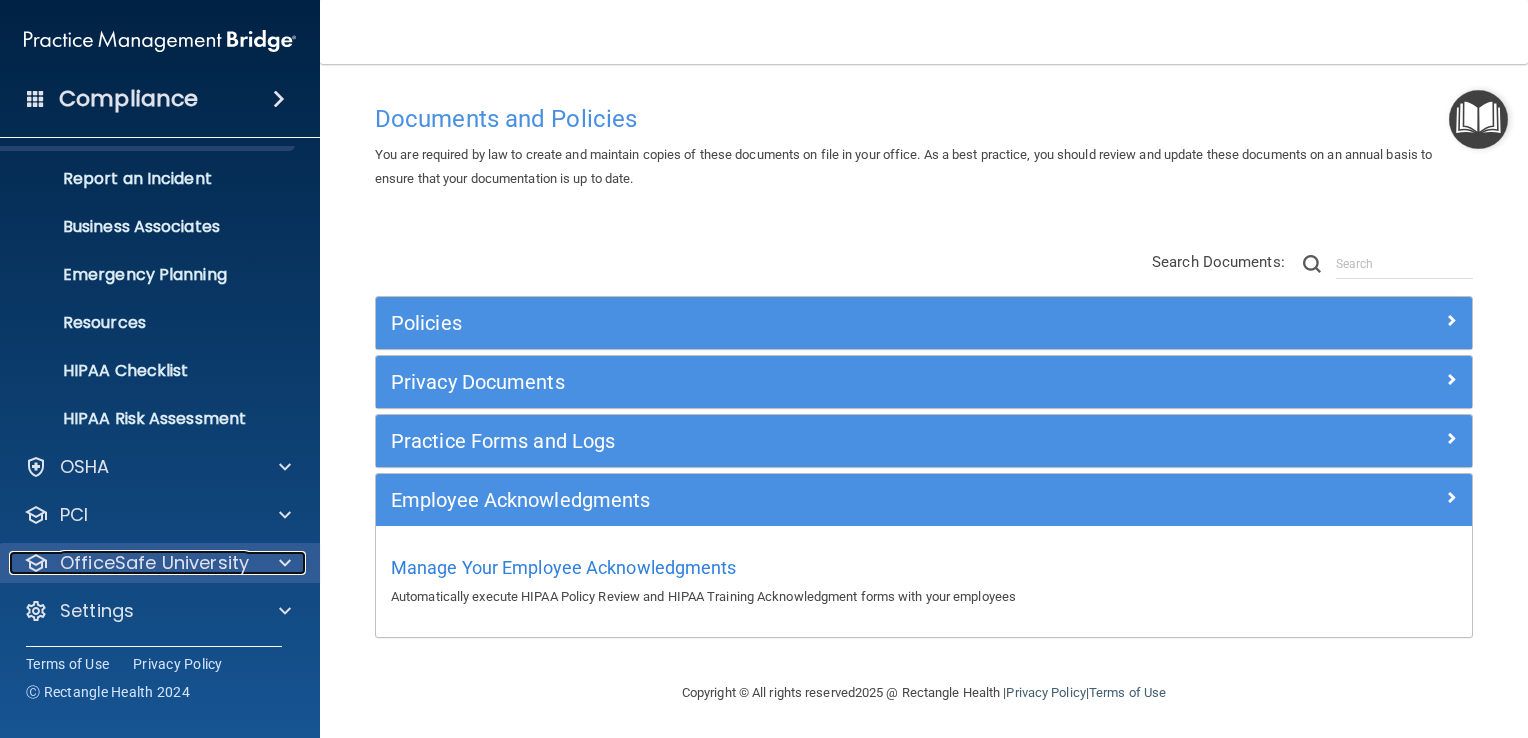 click at bounding box center (282, 563) 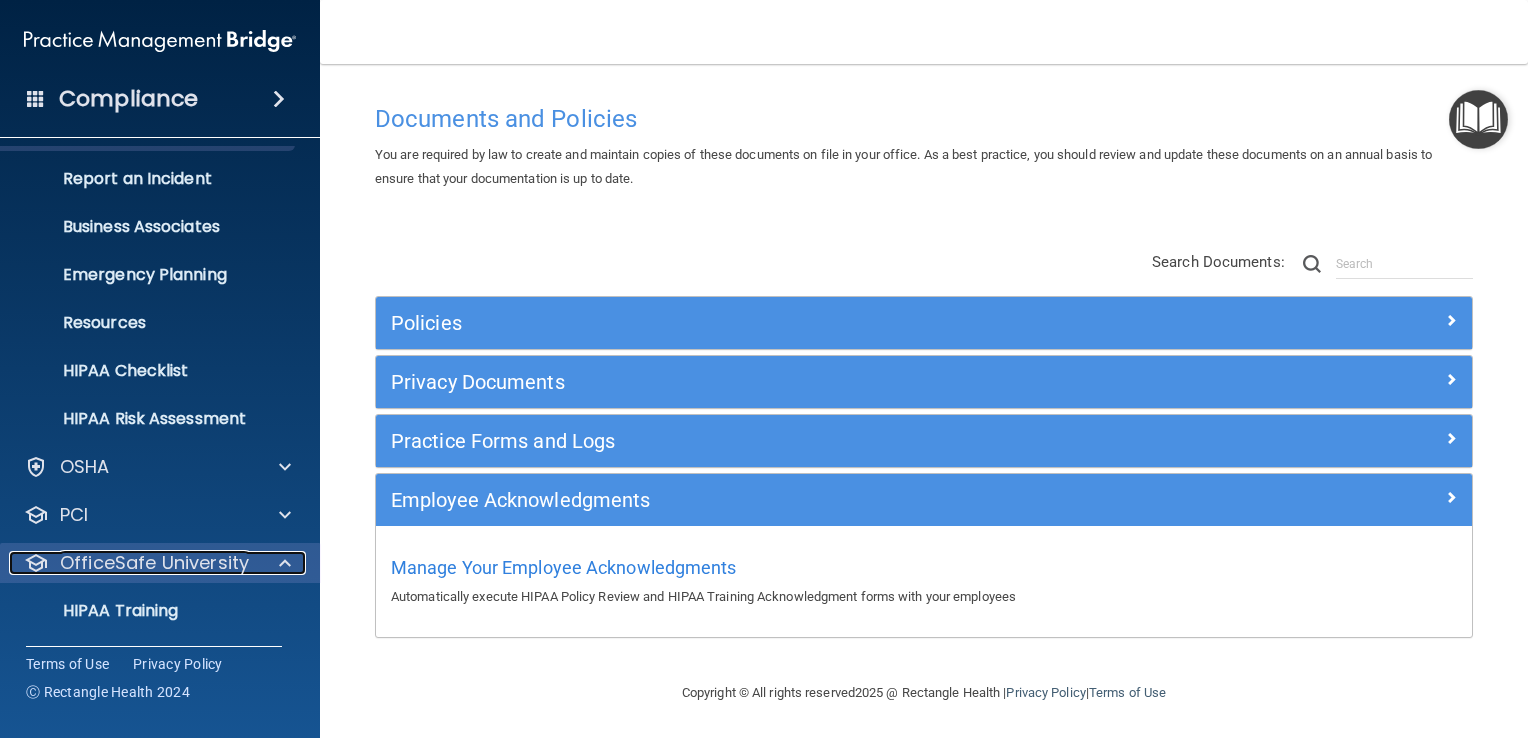 scroll, scrollTop: 235, scrollLeft: 0, axis: vertical 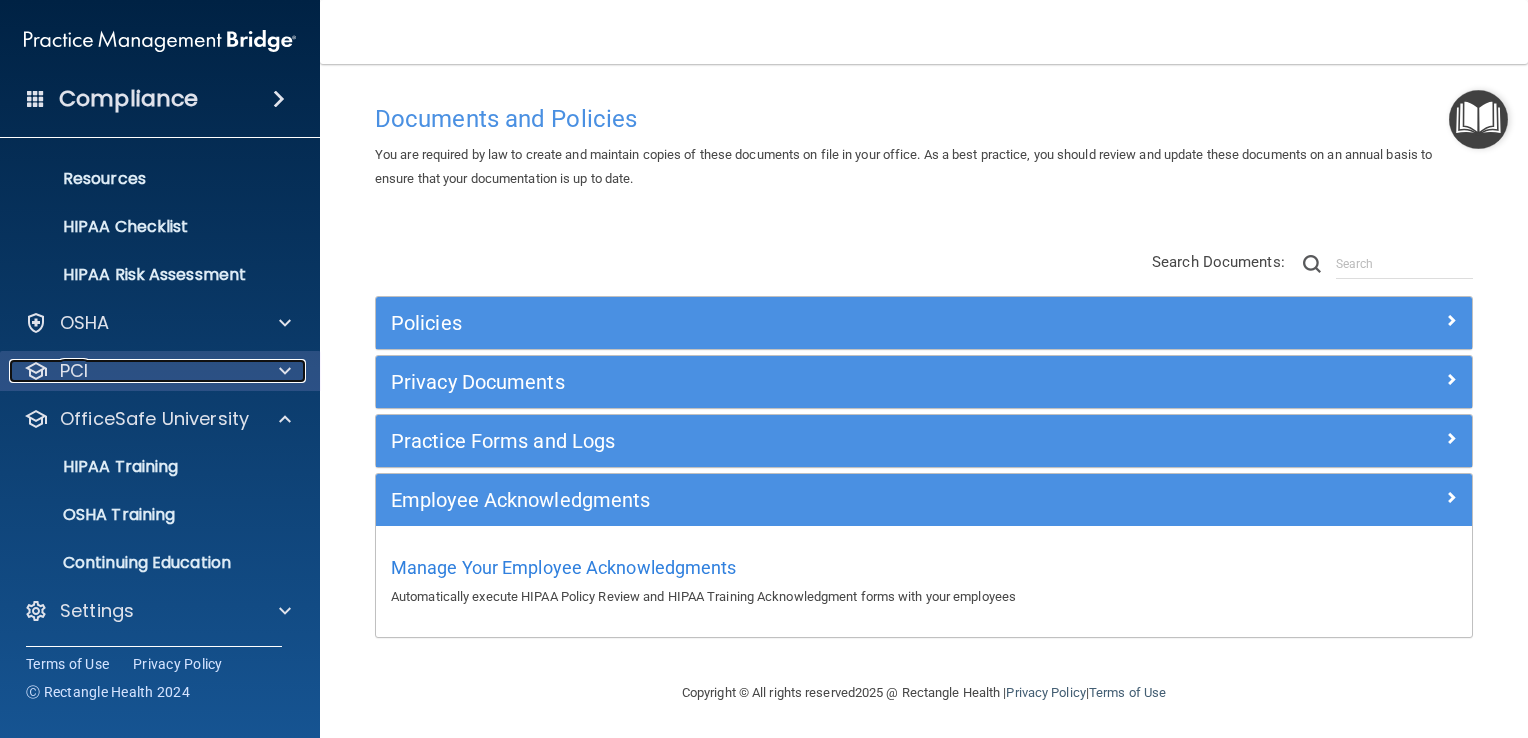 click at bounding box center (282, 371) 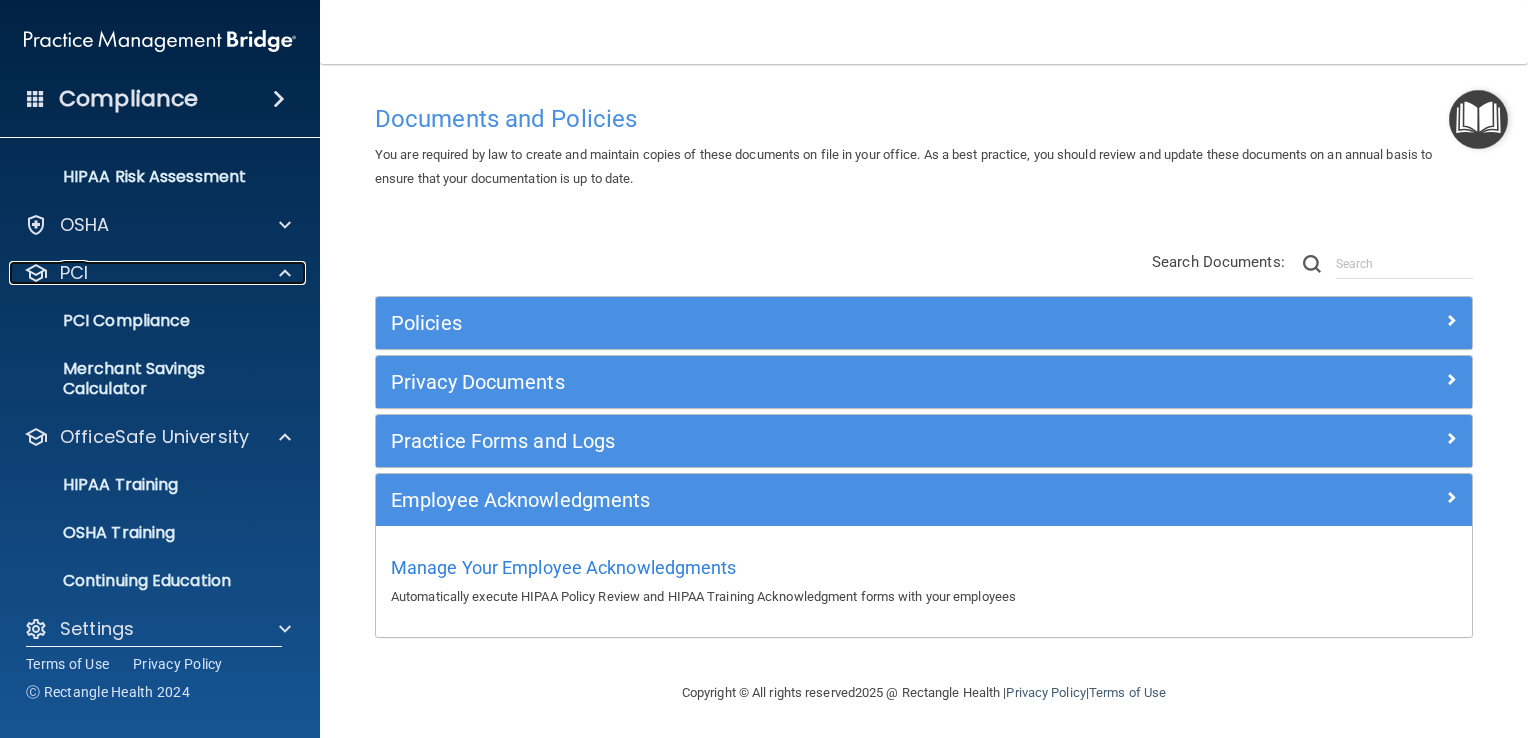 scroll, scrollTop: 334, scrollLeft: 0, axis: vertical 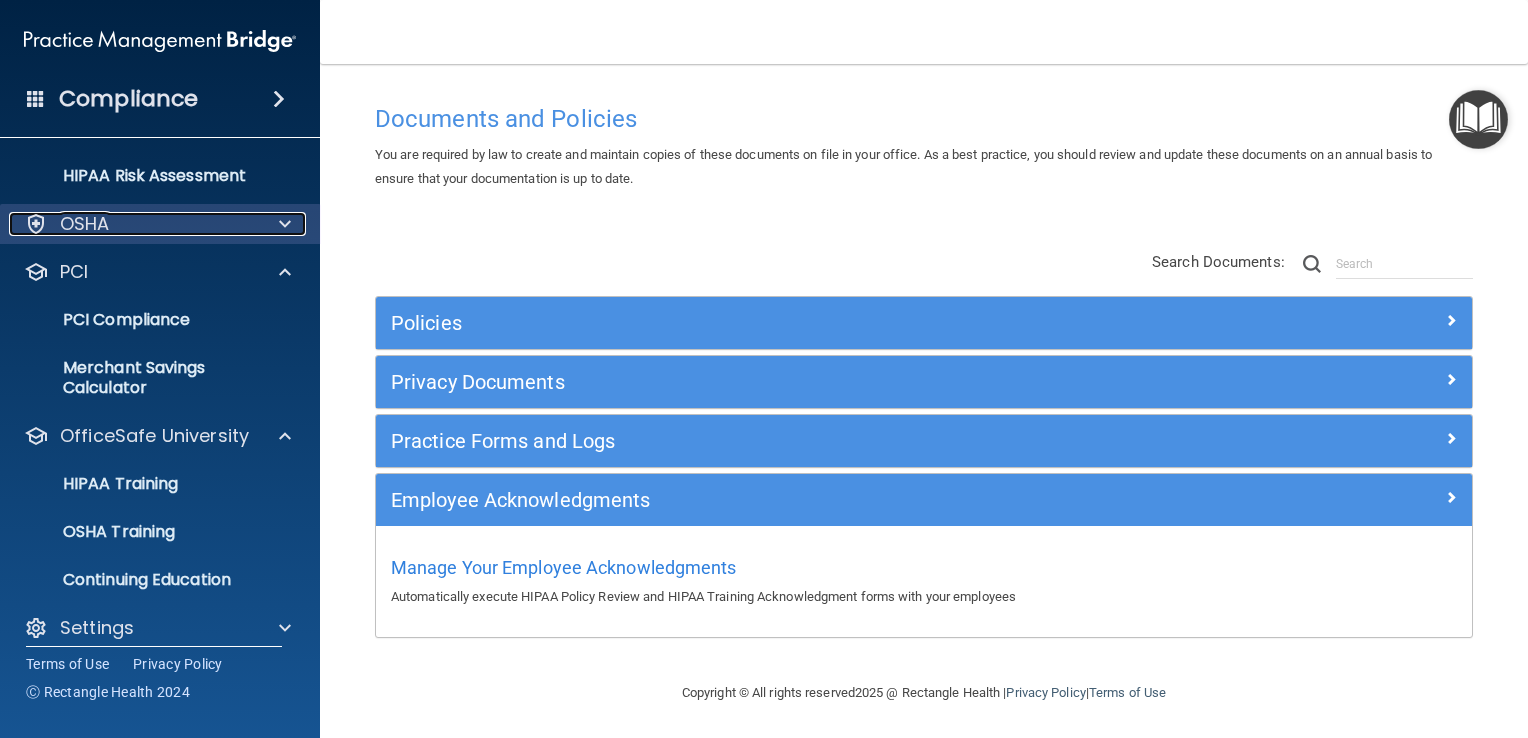 click at bounding box center [285, 224] 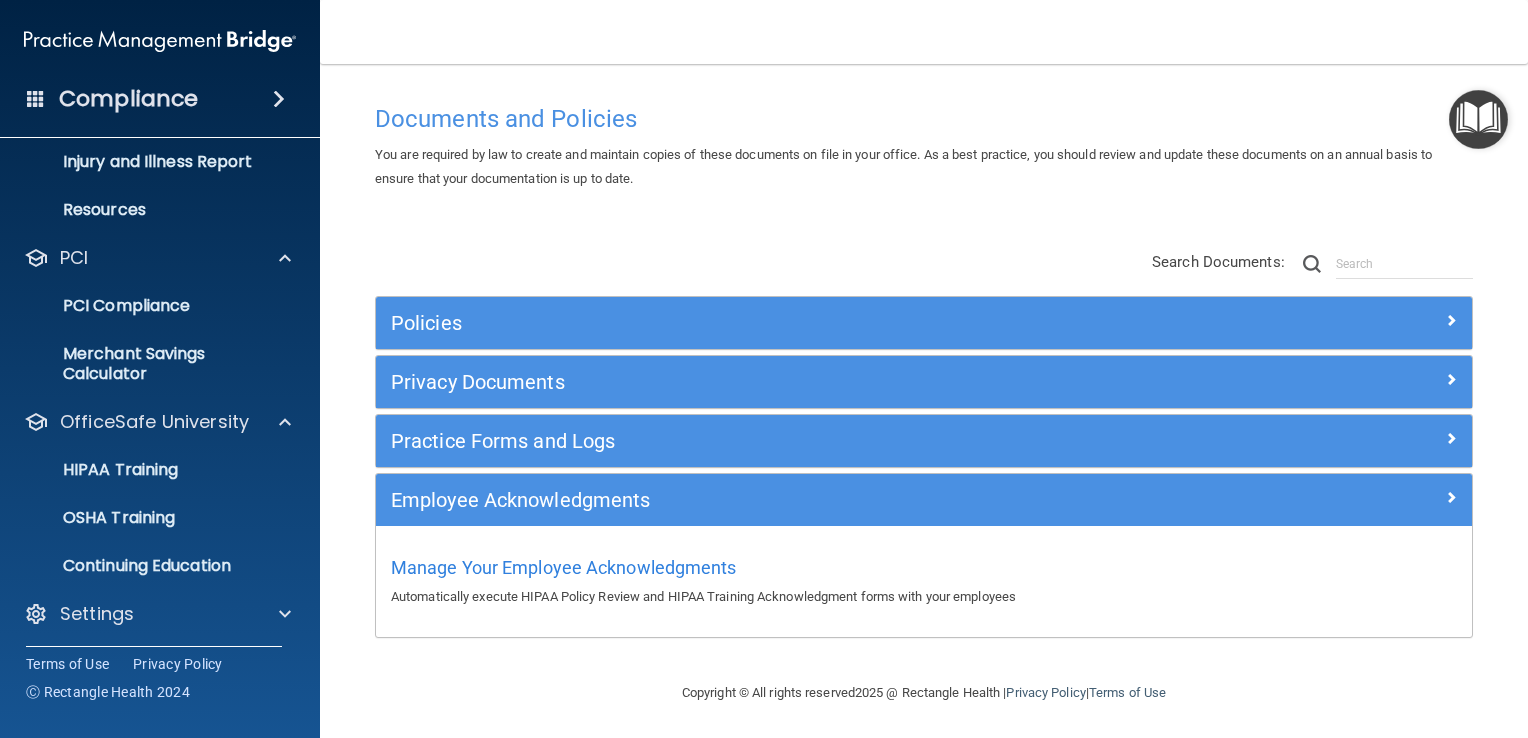 scroll, scrollTop: 591, scrollLeft: 0, axis: vertical 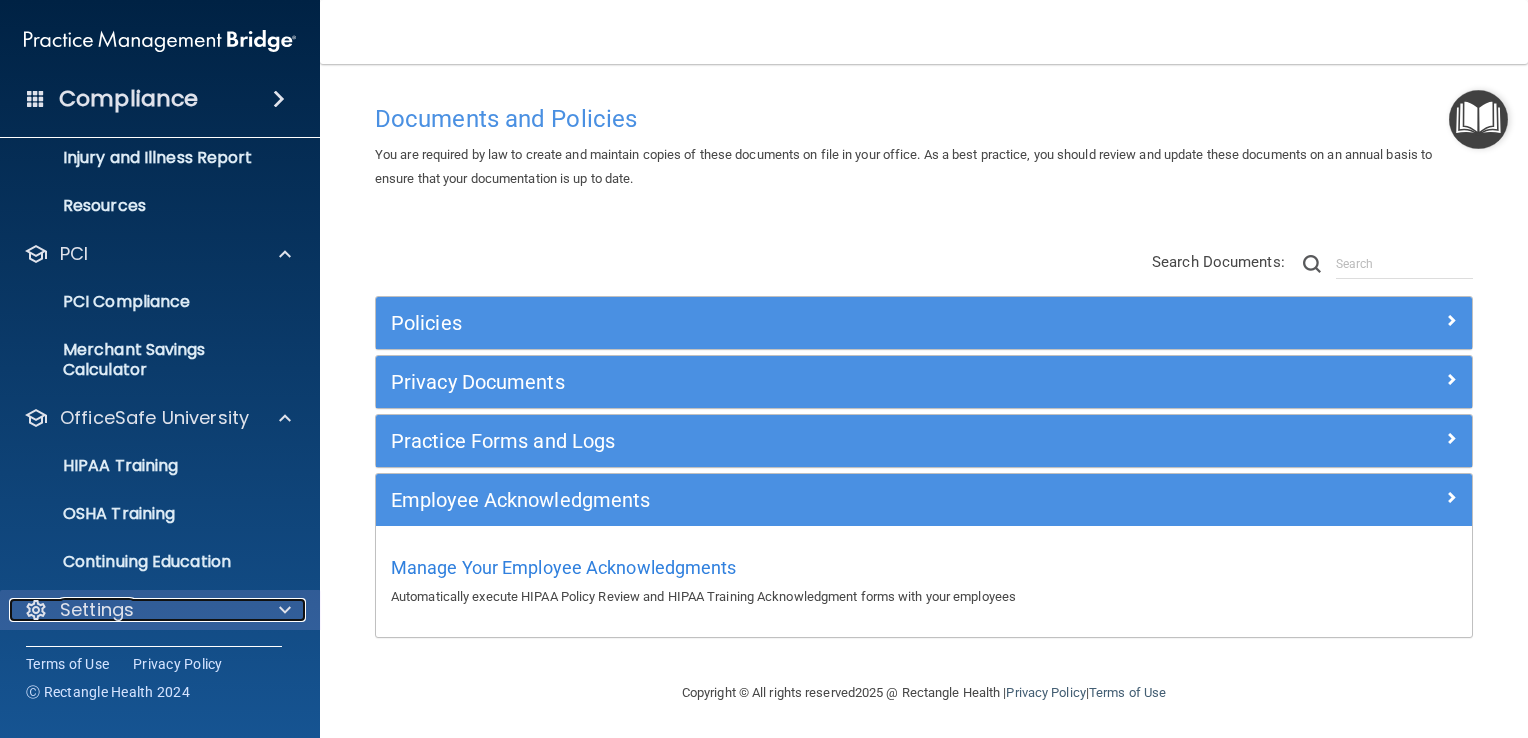 click at bounding box center [282, 610] 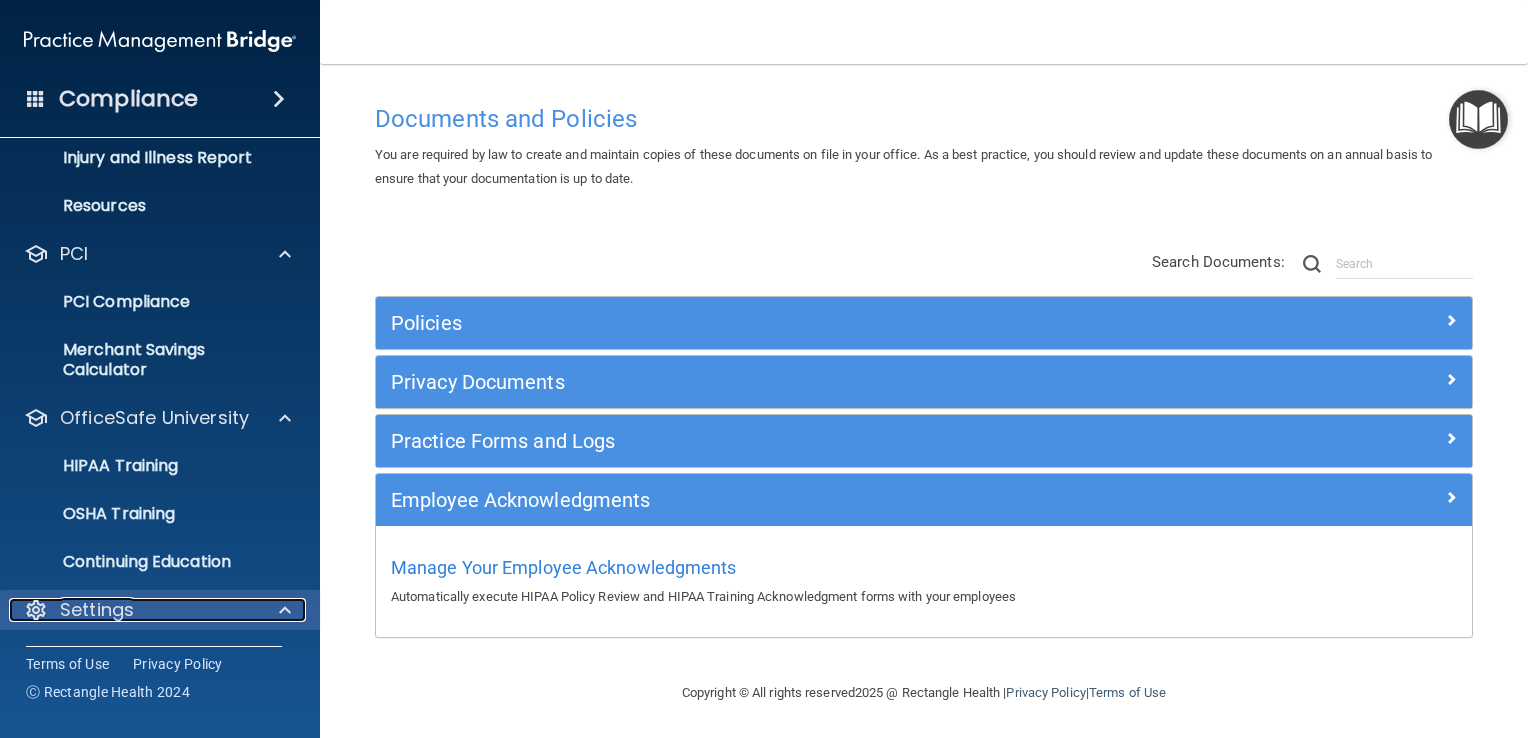 click on "Settings" at bounding box center [97, 610] 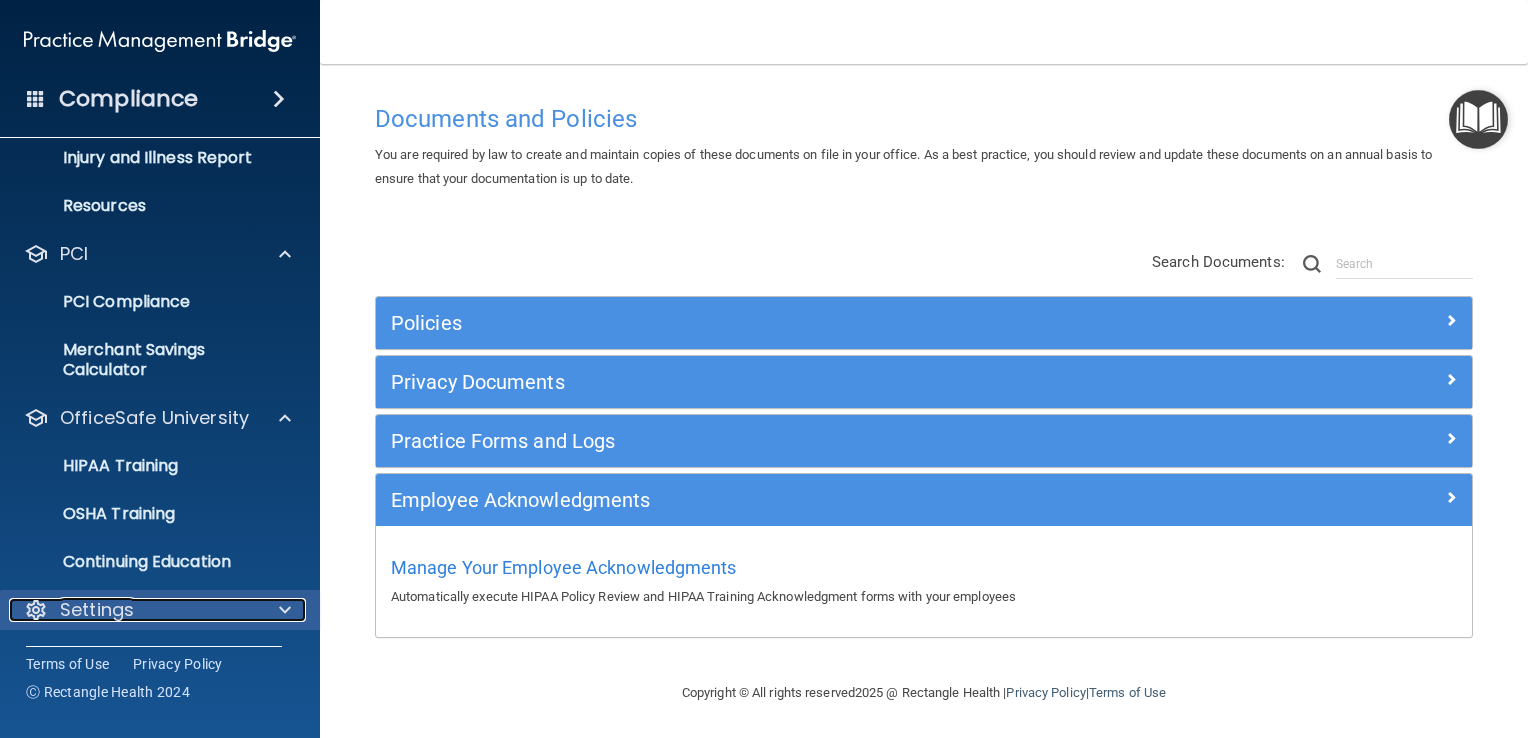 click at bounding box center [36, 610] 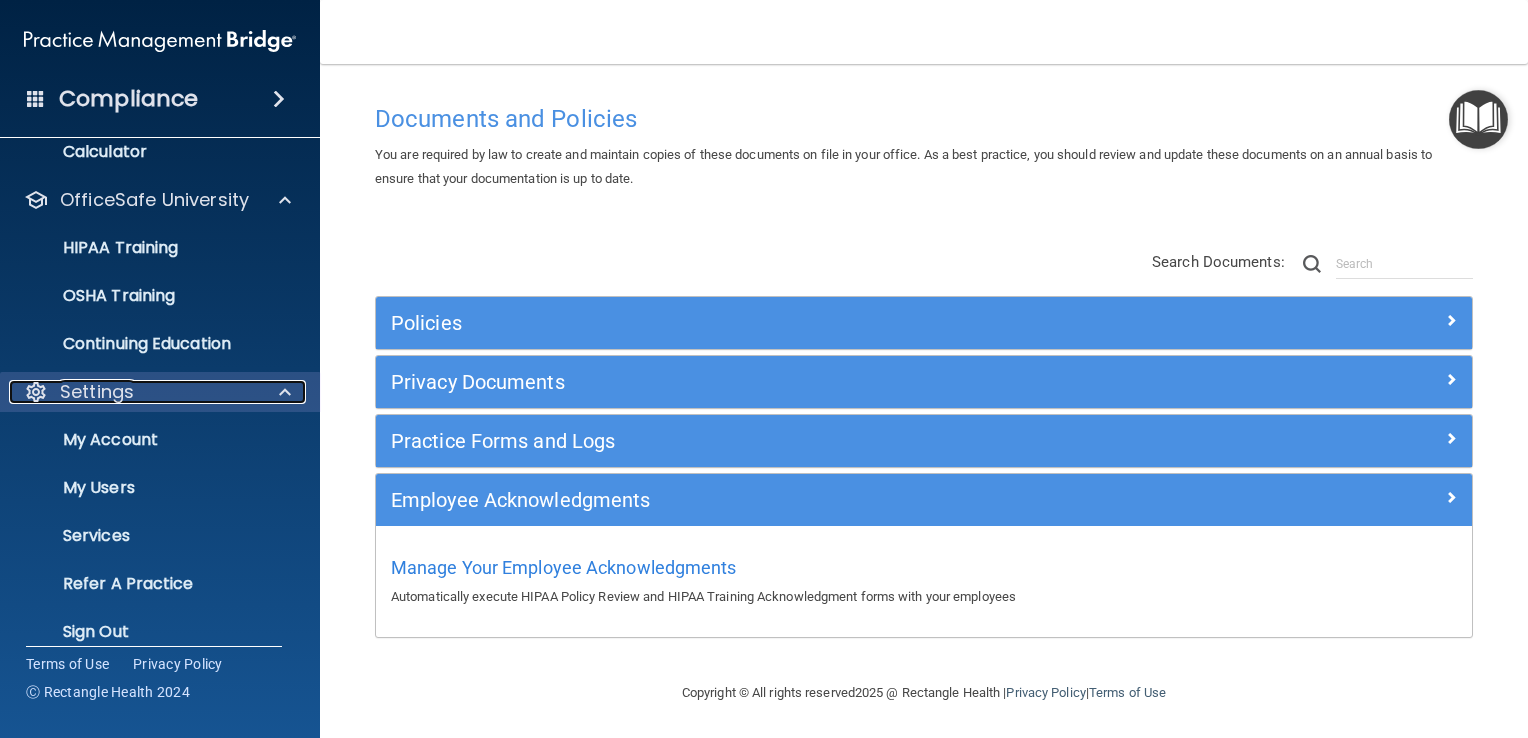 scroll, scrollTop: 831, scrollLeft: 0, axis: vertical 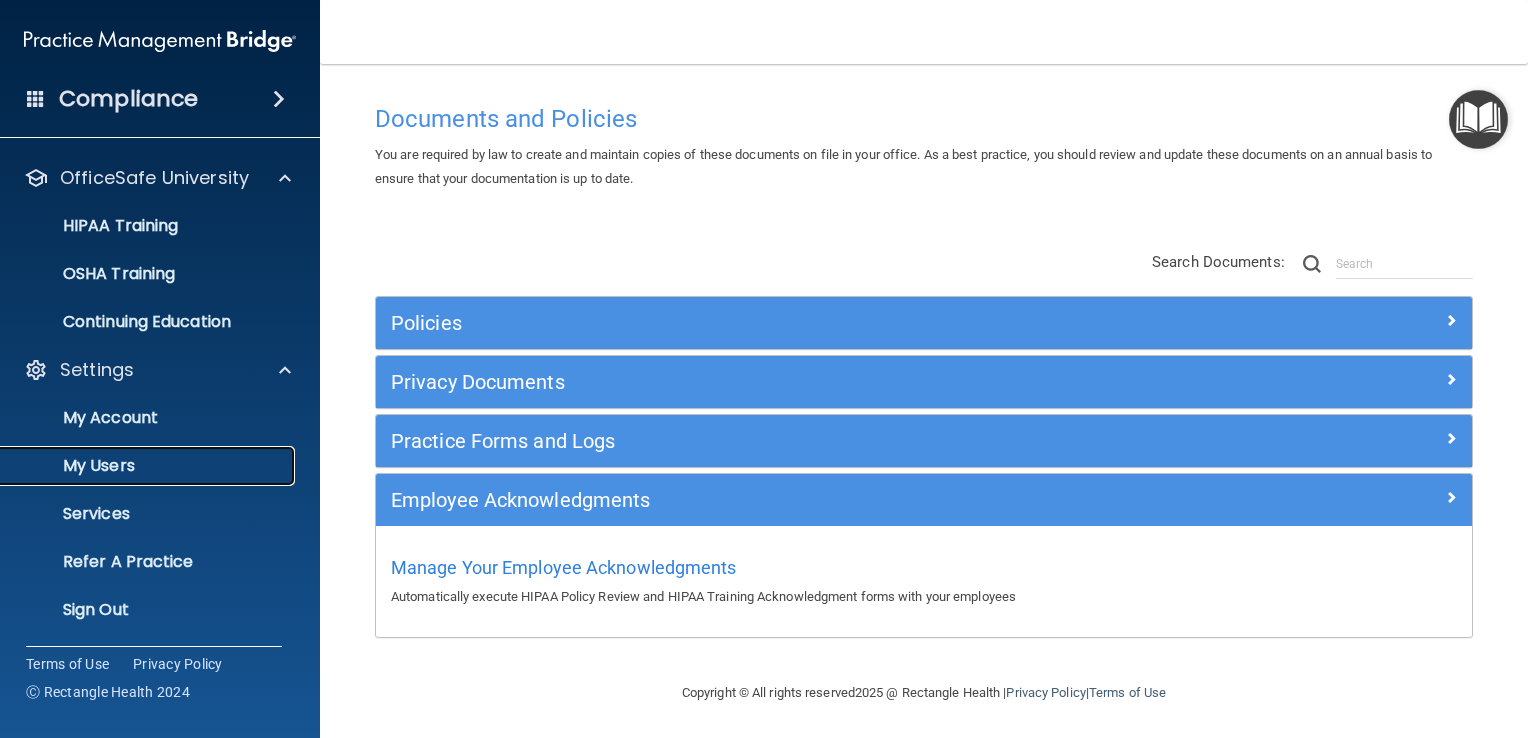 click on "My Users" at bounding box center (149, 466) 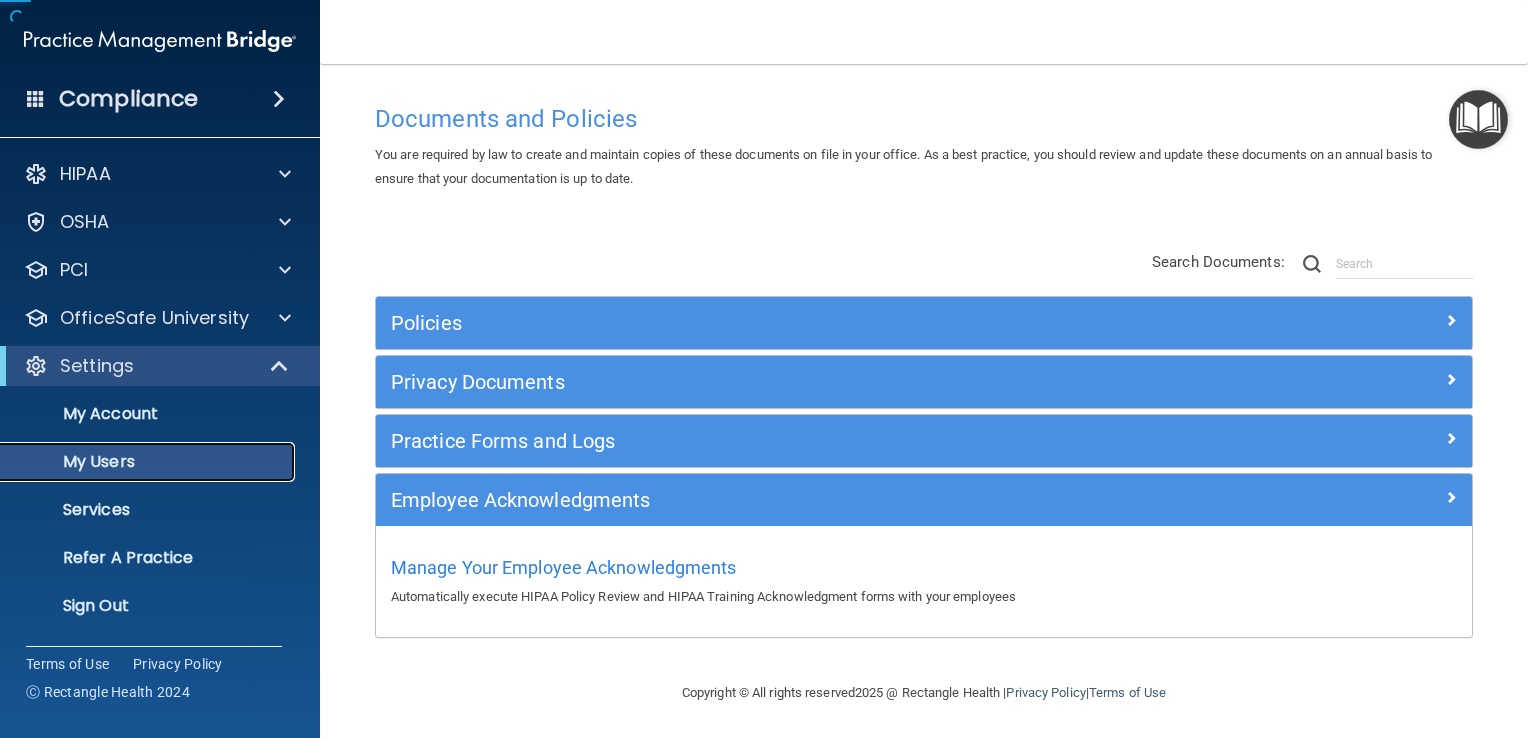 scroll, scrollTop: 0, scrollLeft: 0, axis: both 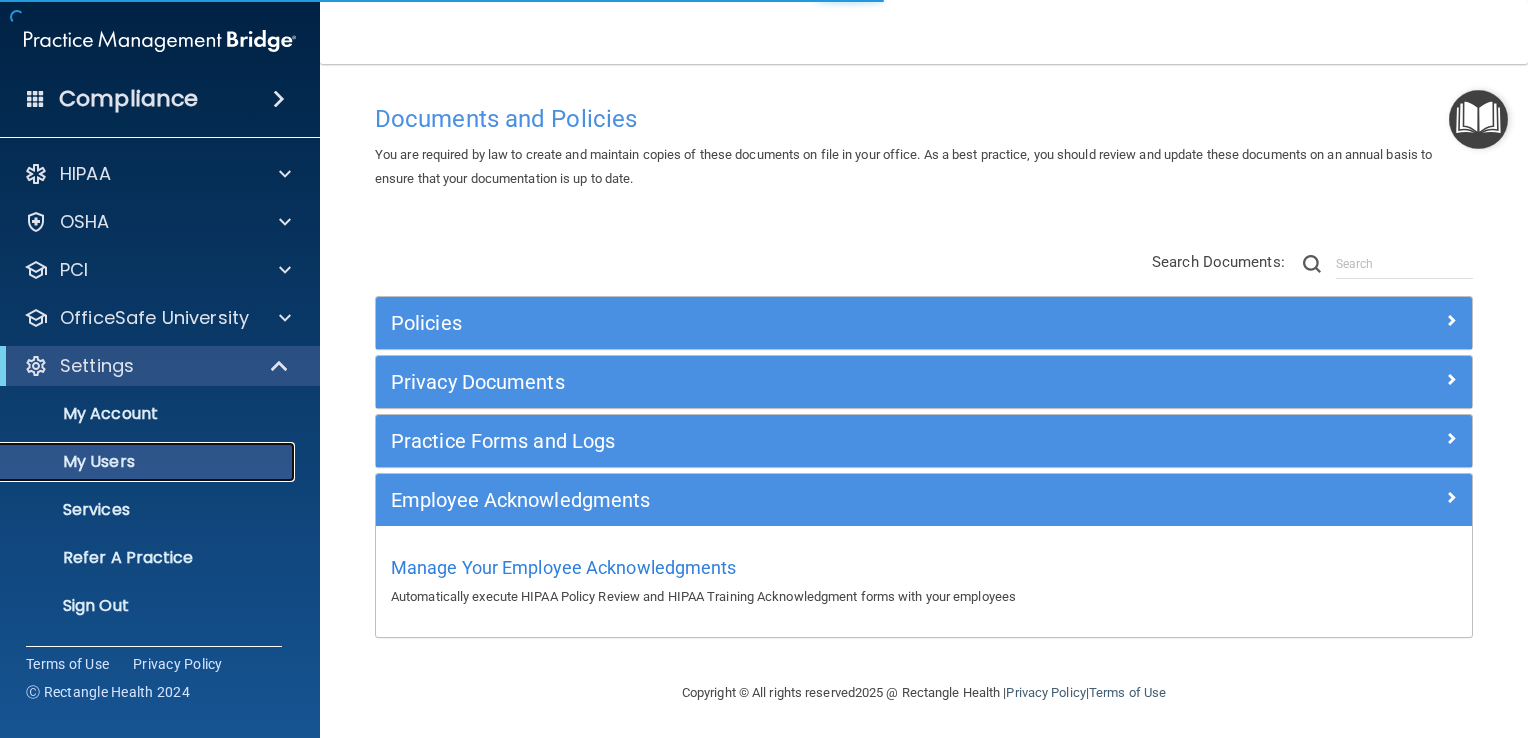select on "20" 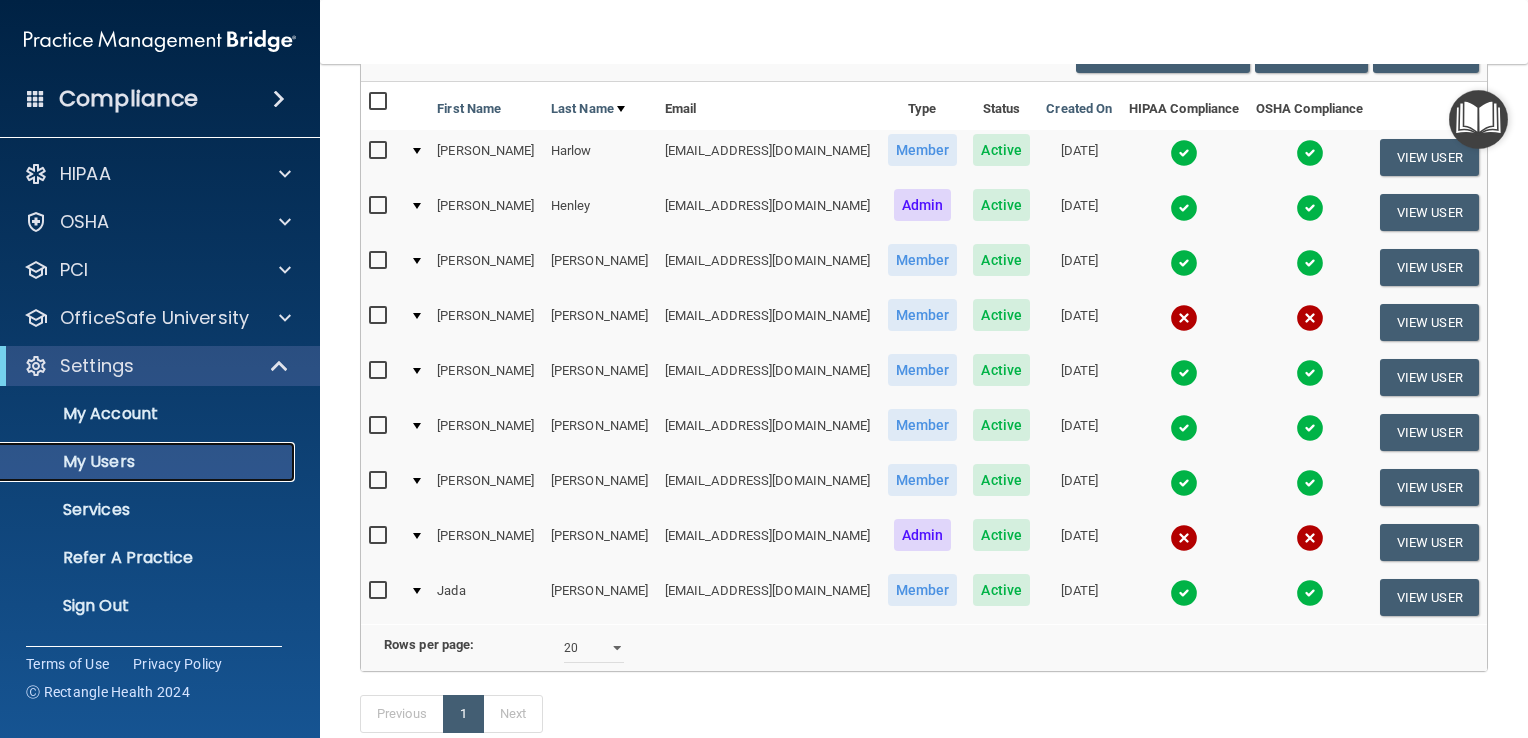 scroll, scrollTop: 205, scrollLeft: 0, axis: vertical 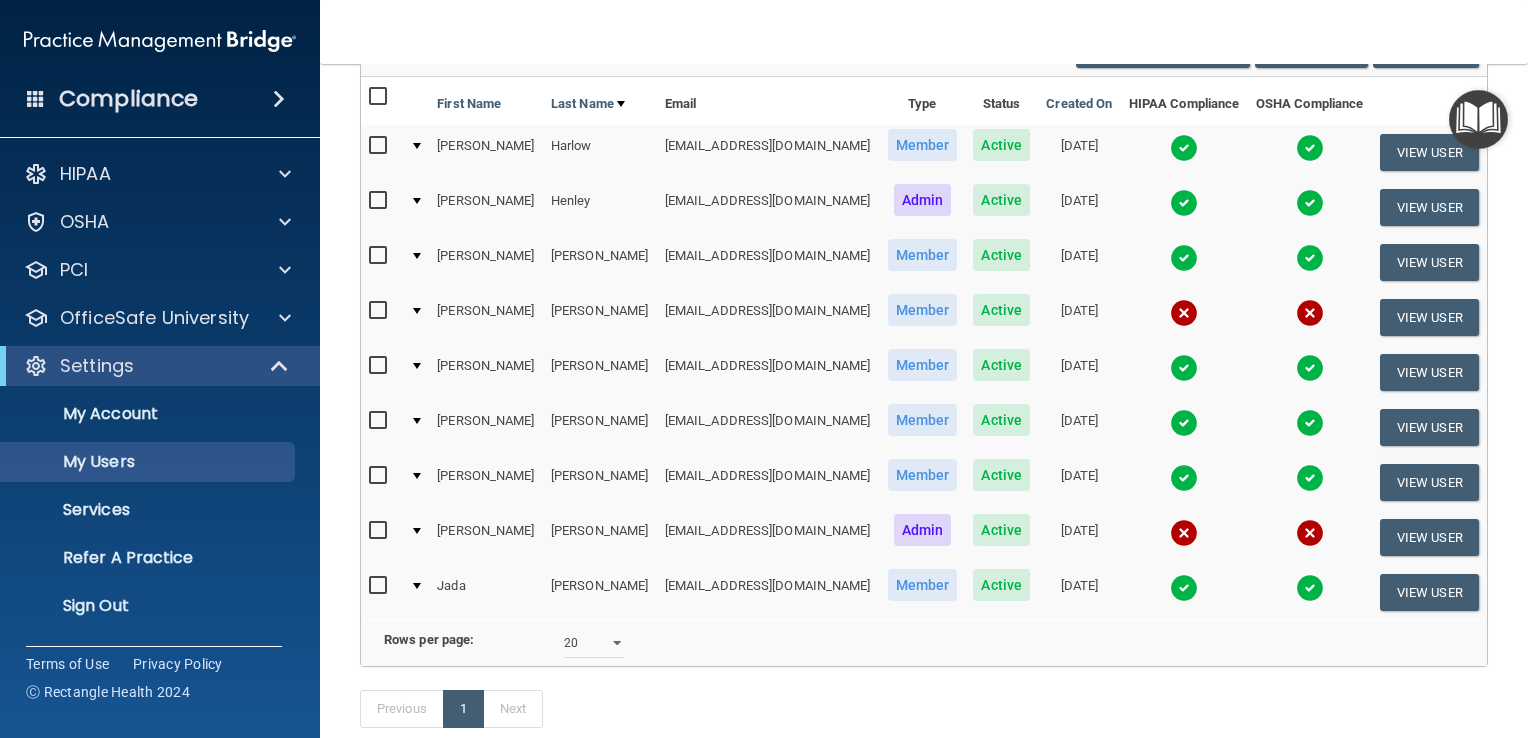 click at bounding box center [381, 482] 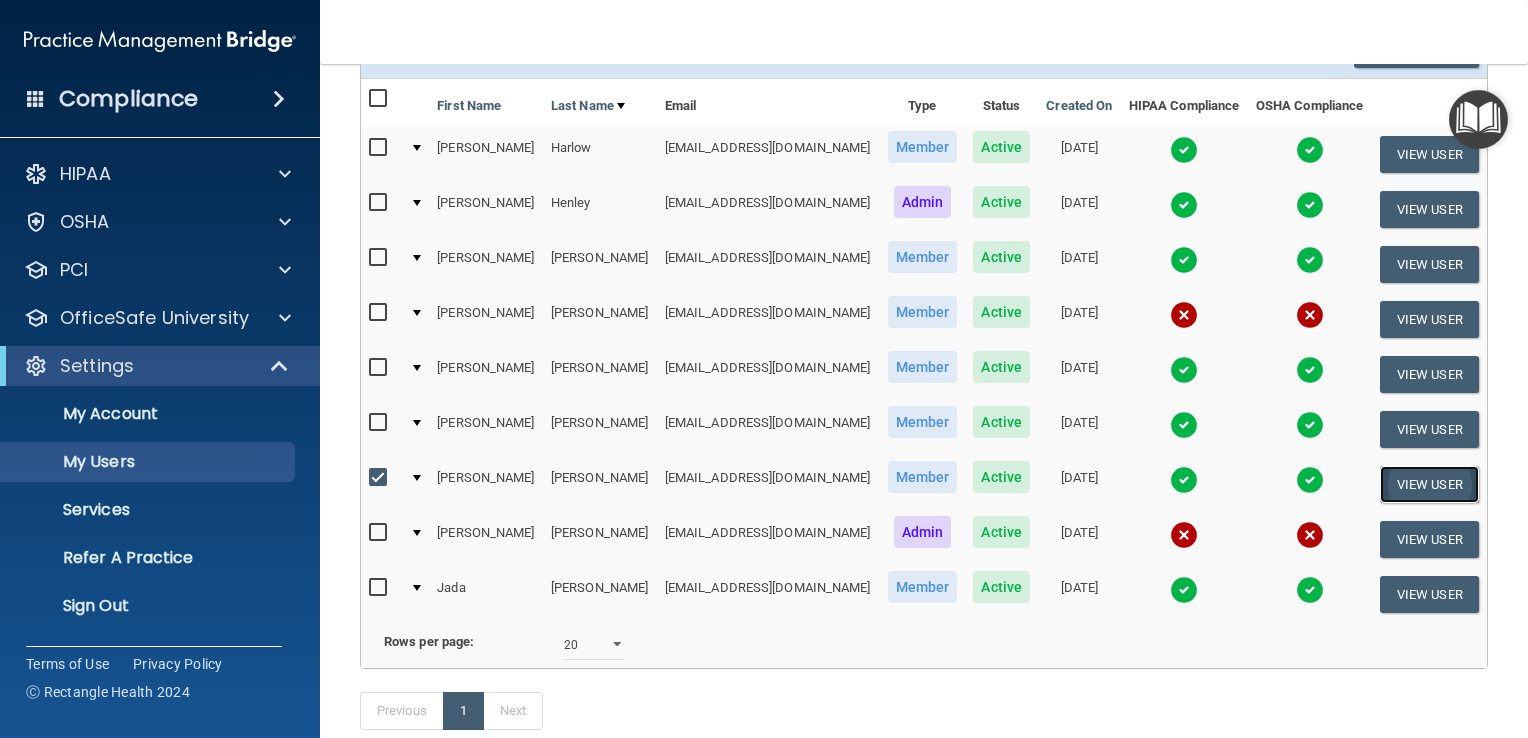 click on "View User" at bounding box center [1429, 484] 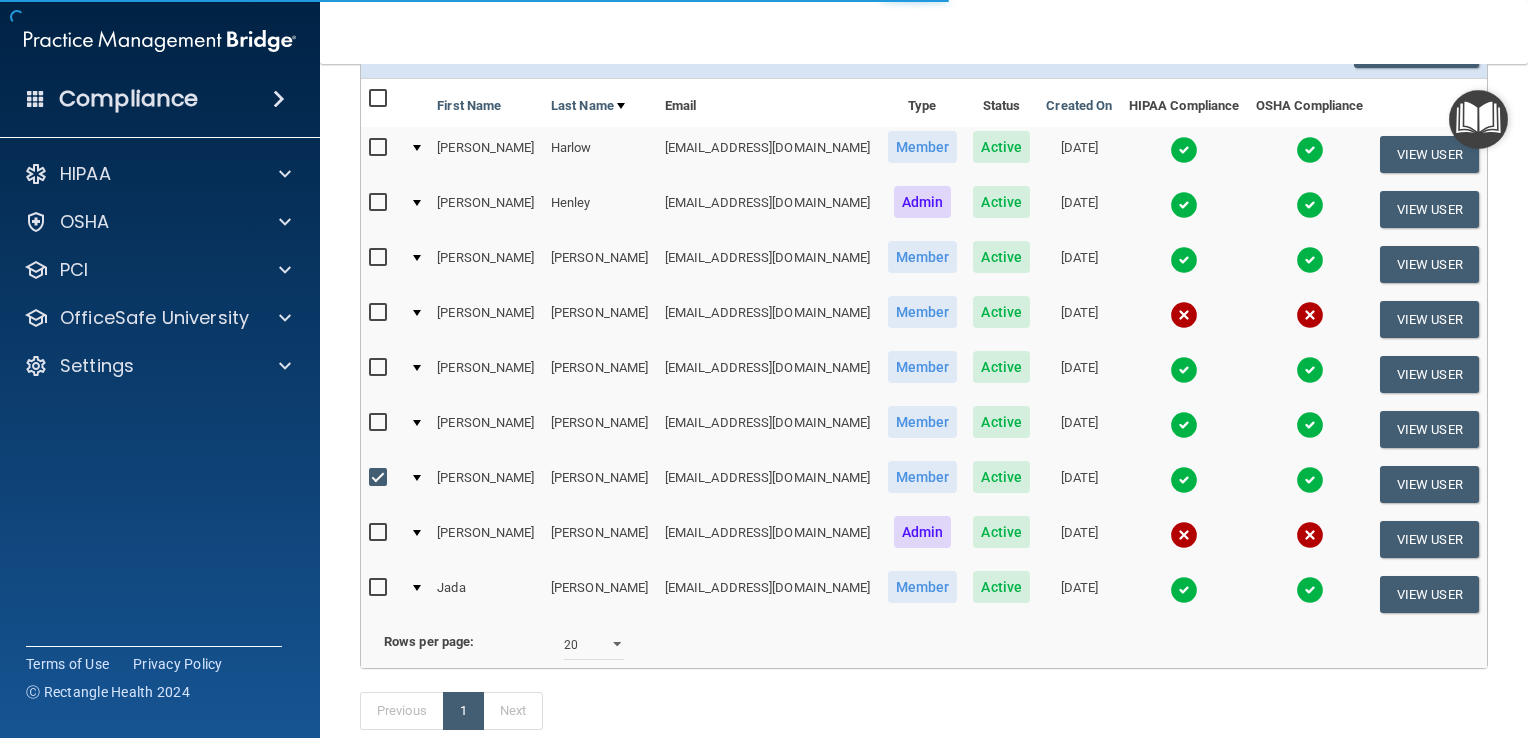 scroll, scrollTop: 0, scrollLeft: 0, axis: both 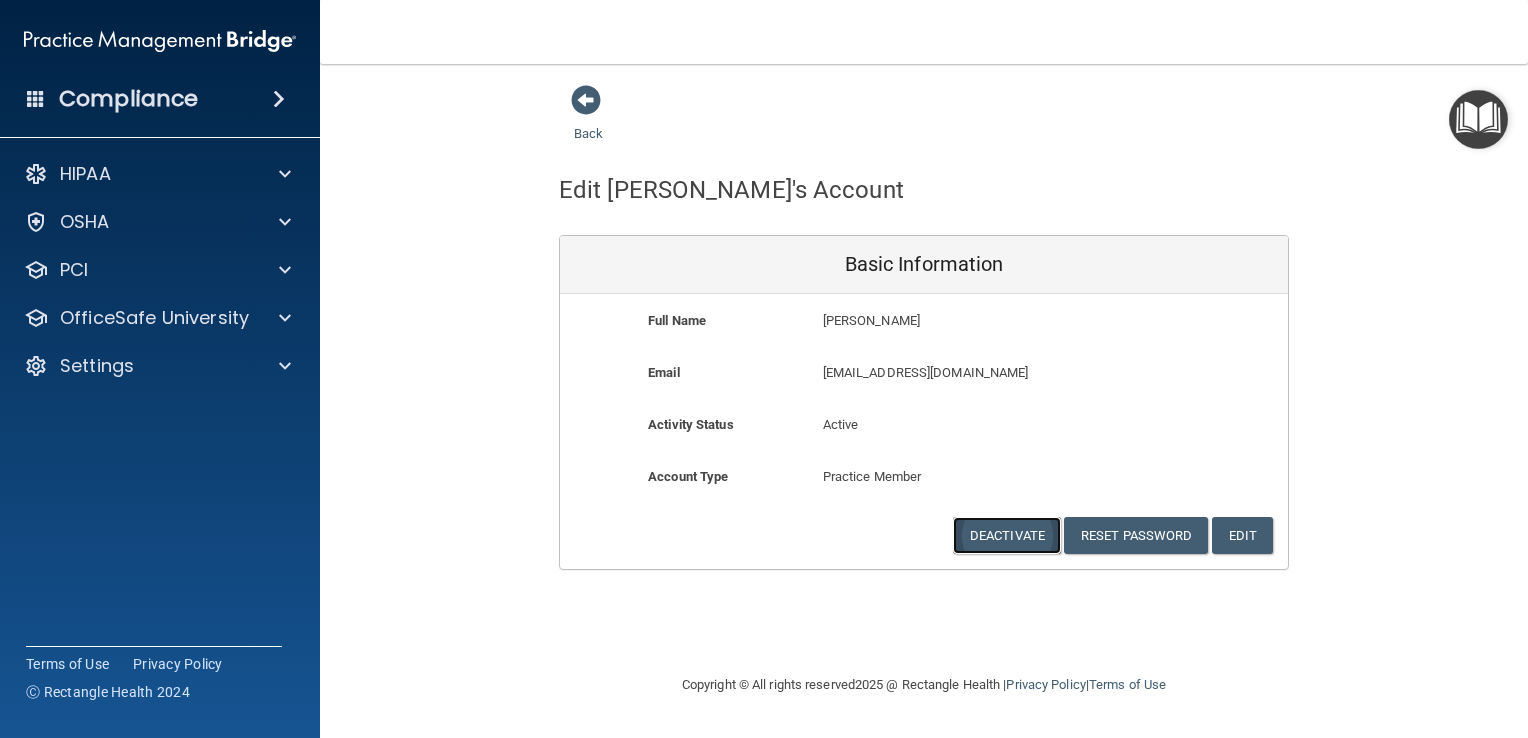 click on "Deactivate" at bounding box center [1007, 535] 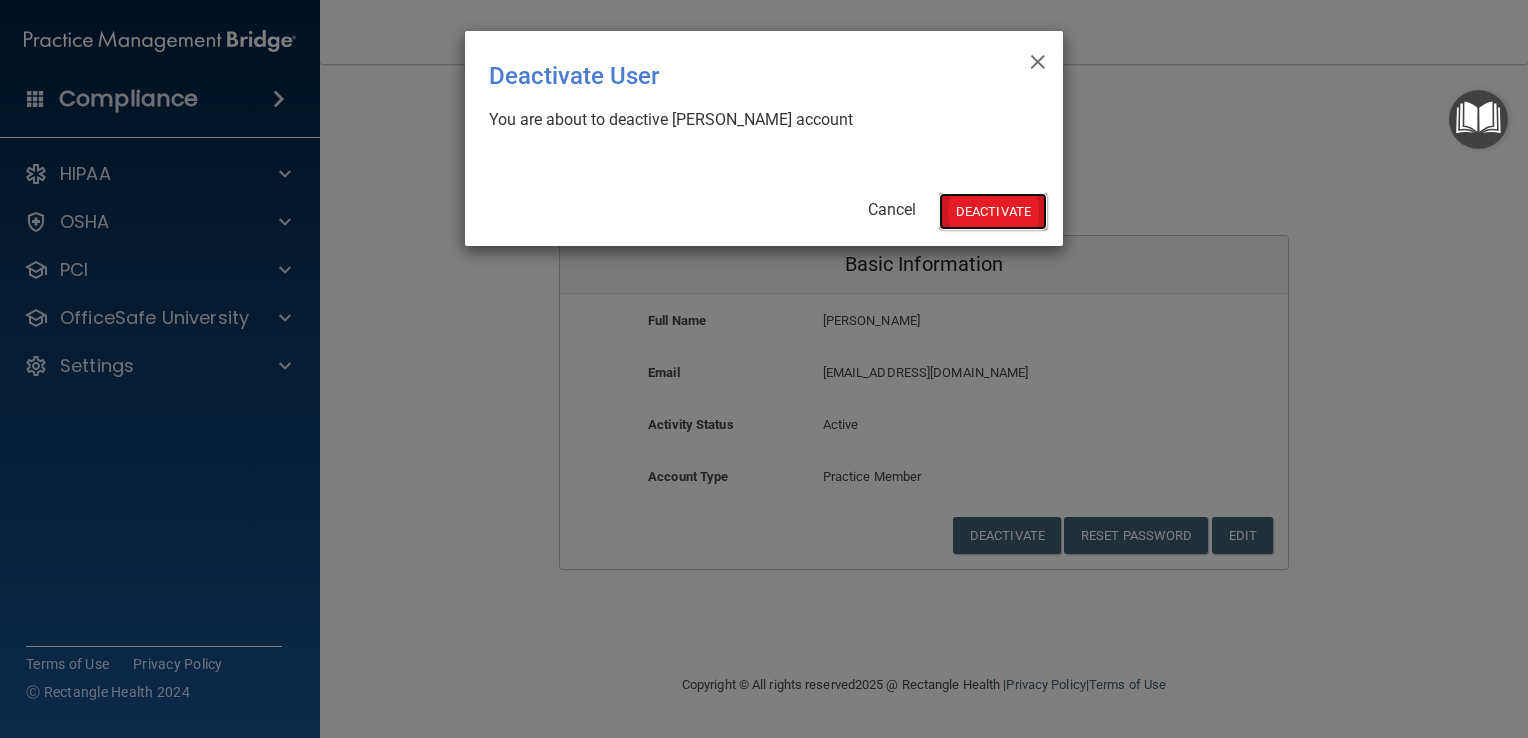 click on "Deactivate" at bounding box center [993, 211] 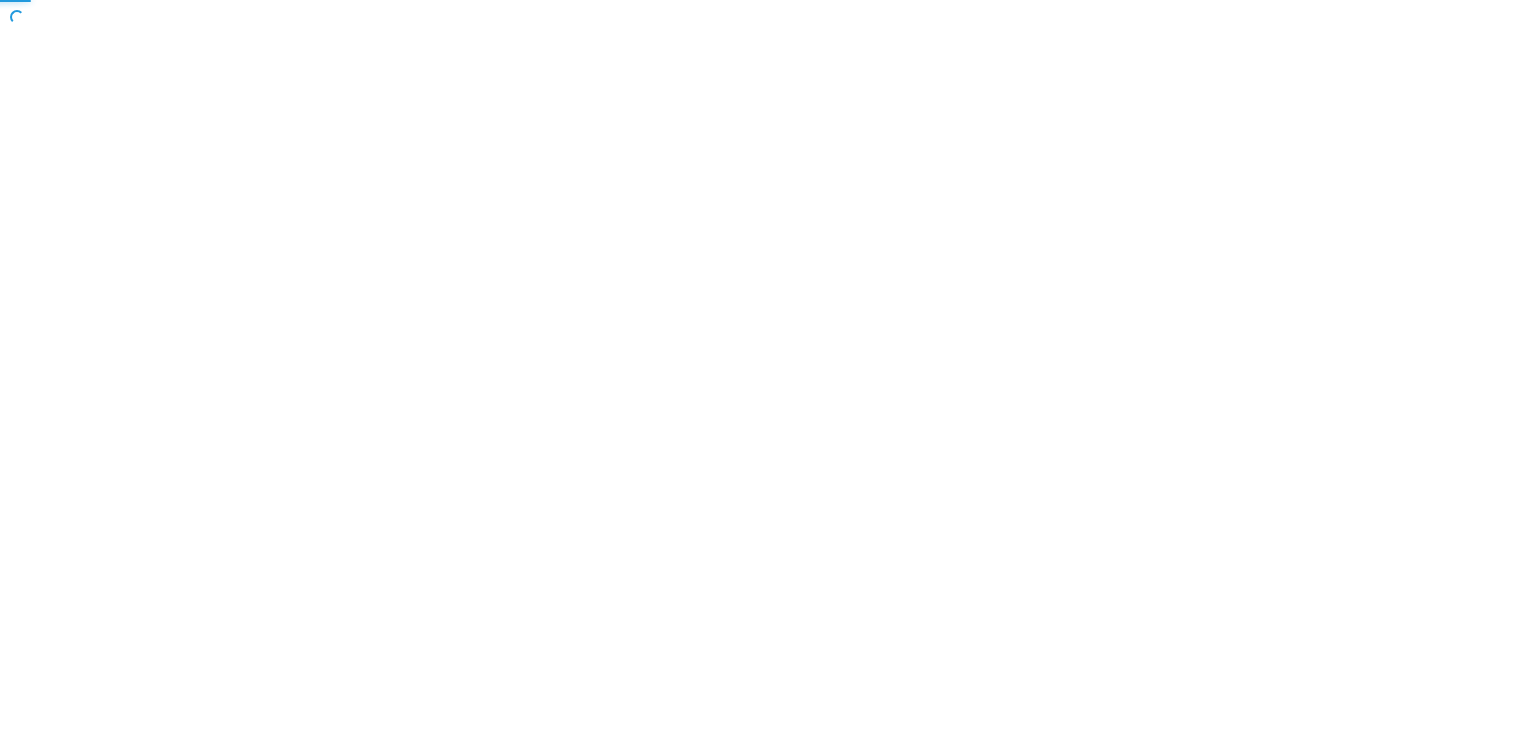 scroll, scrollTop: 0, scrollLeft: 0, axis: both 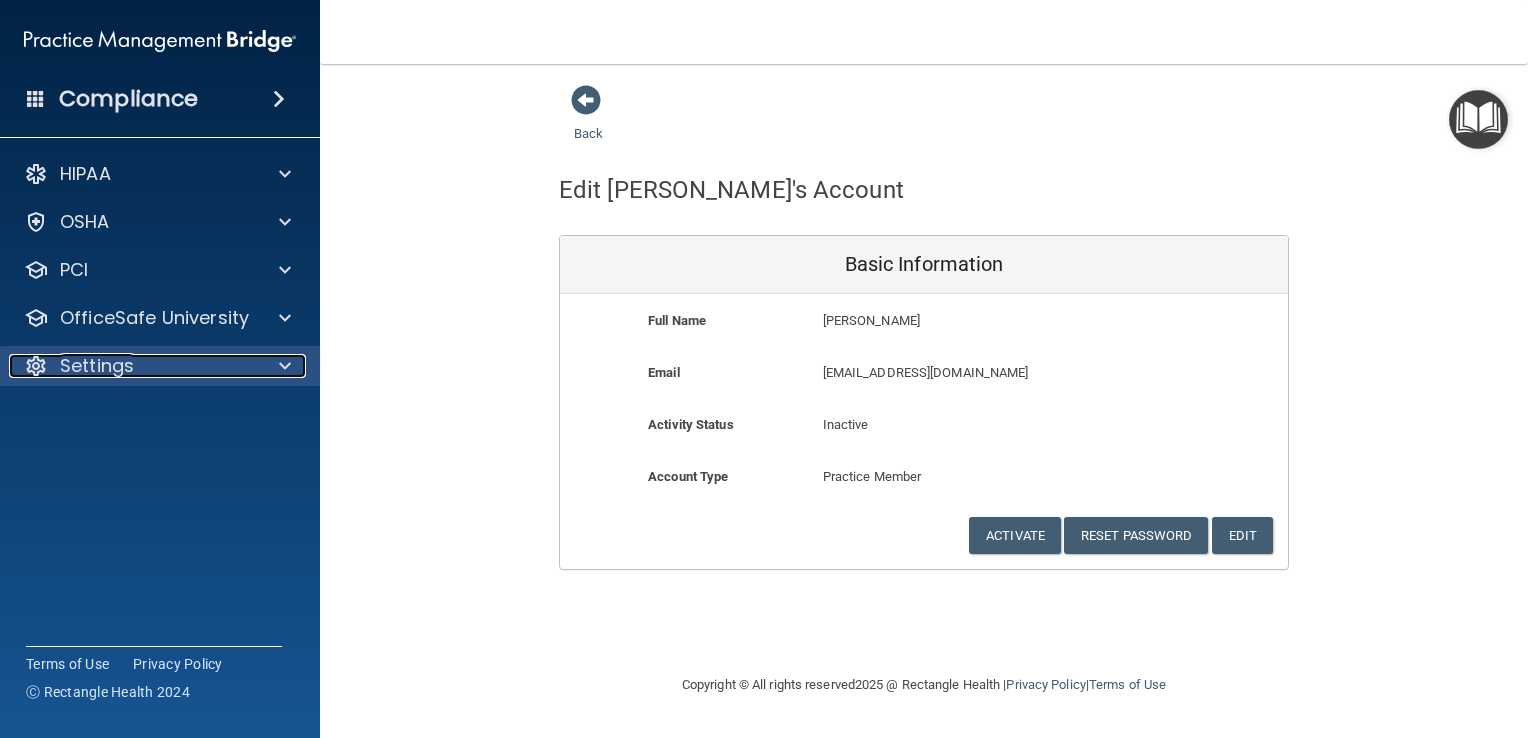 click on "Settings" at bounding box center [133, 366] 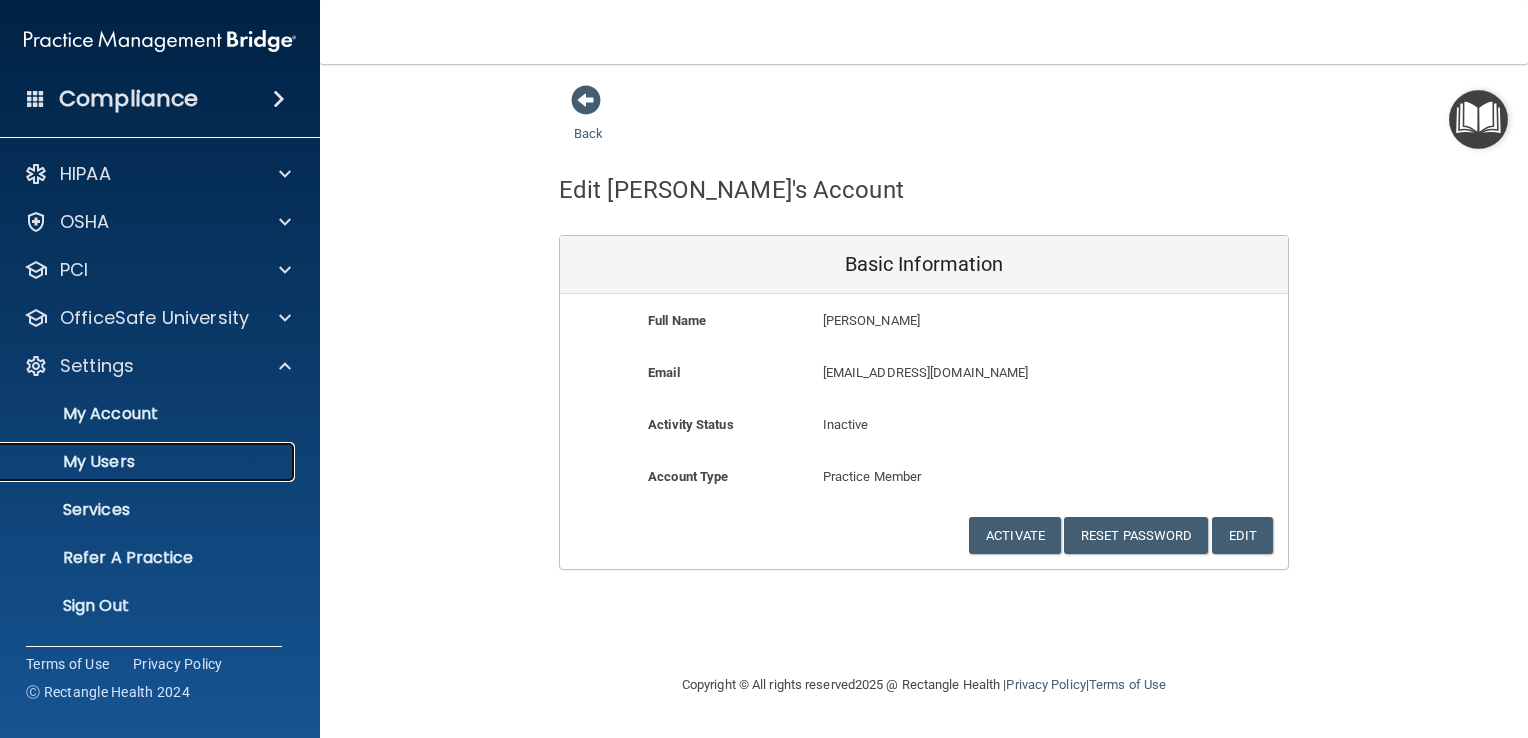 click on "My Users" at bounding box center (149, 462) 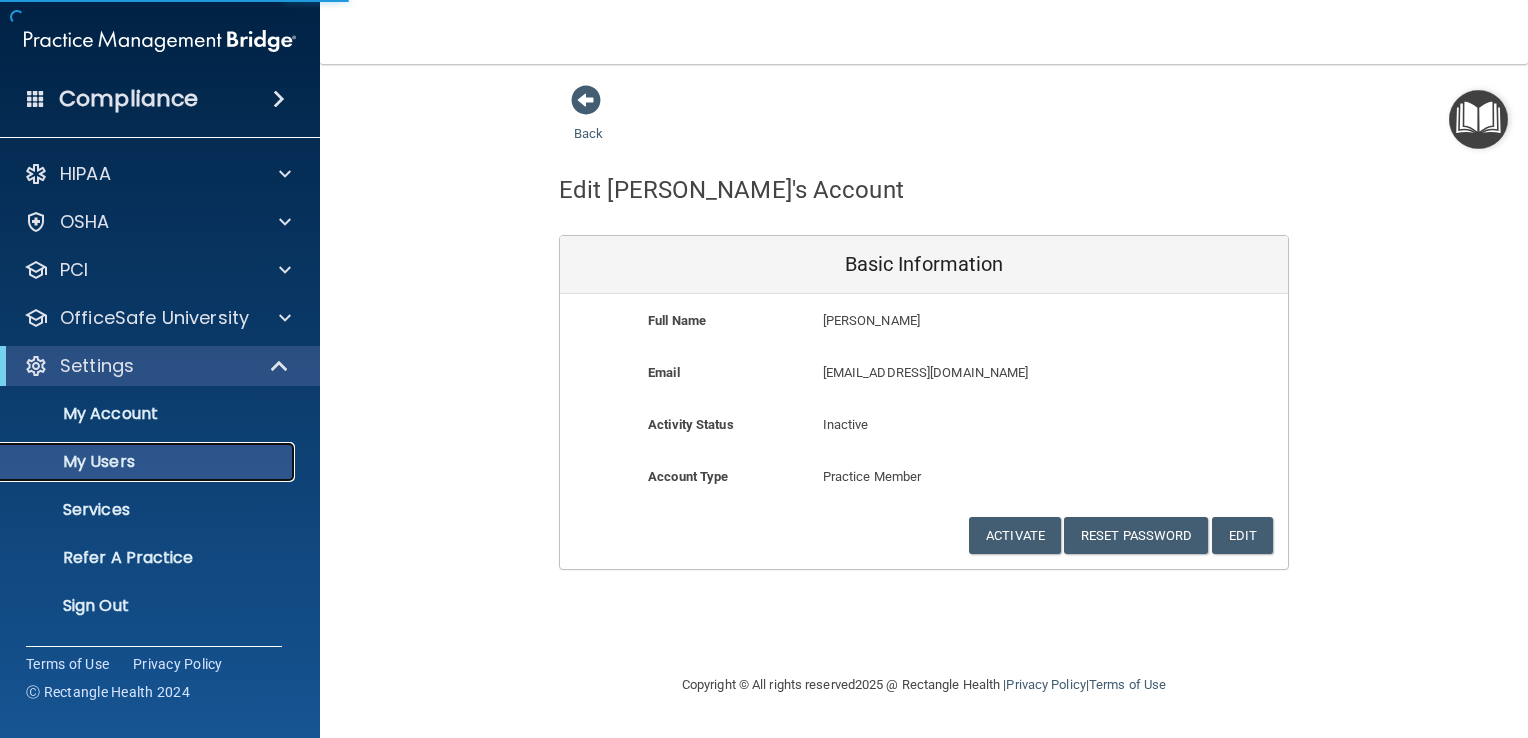 select on "20" 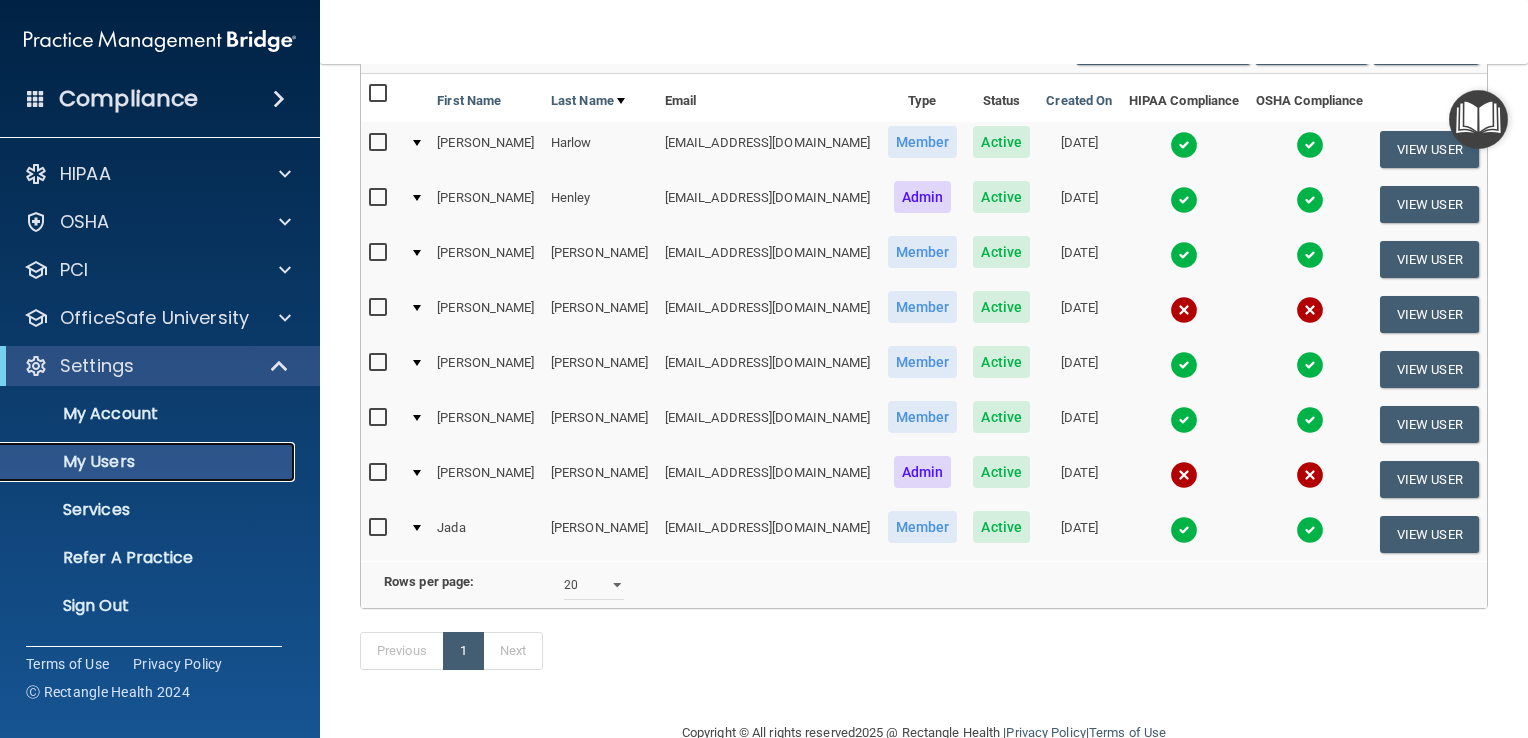 scroll, scrollTop: 126, scrollLeft: 0, axis: vertical 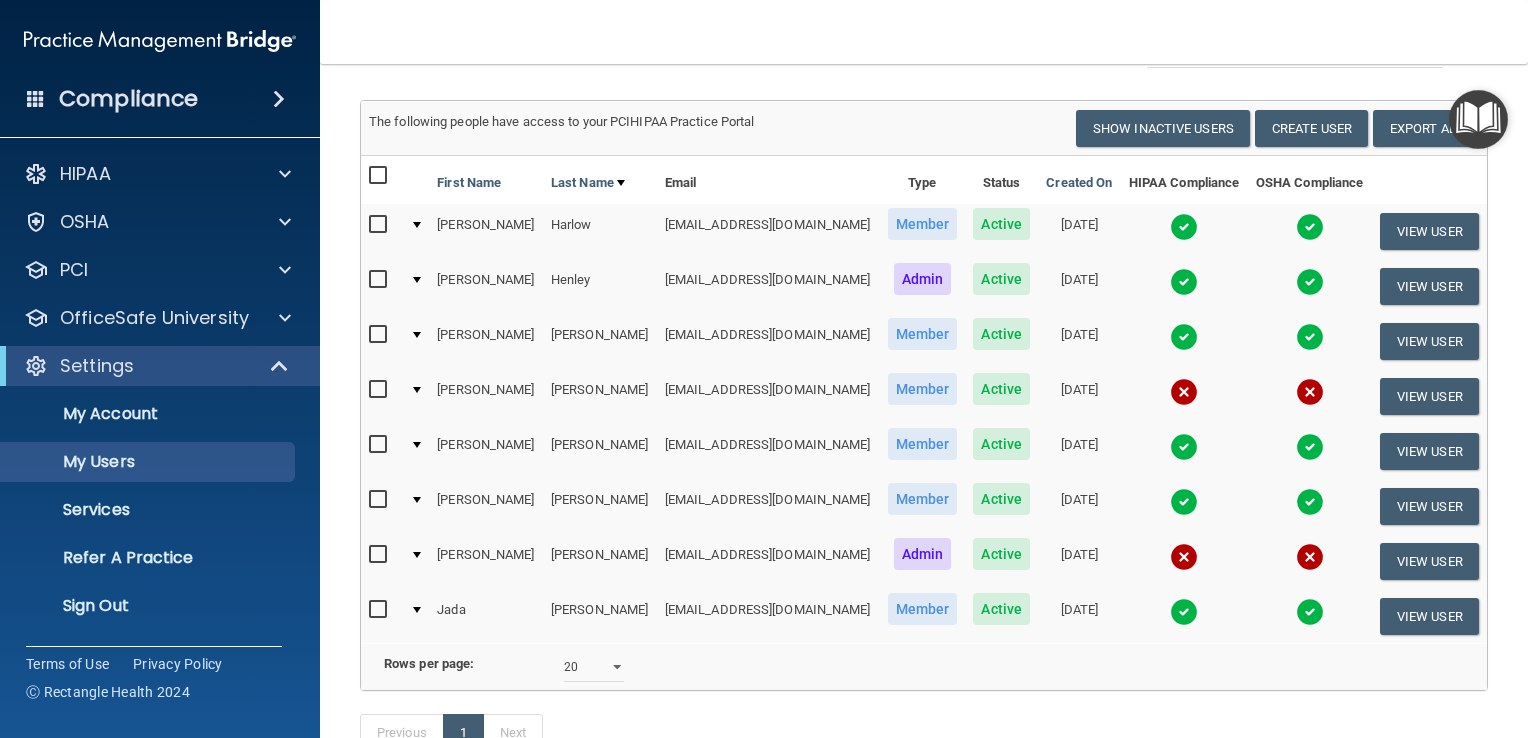 click at bounding box center (380, 555) 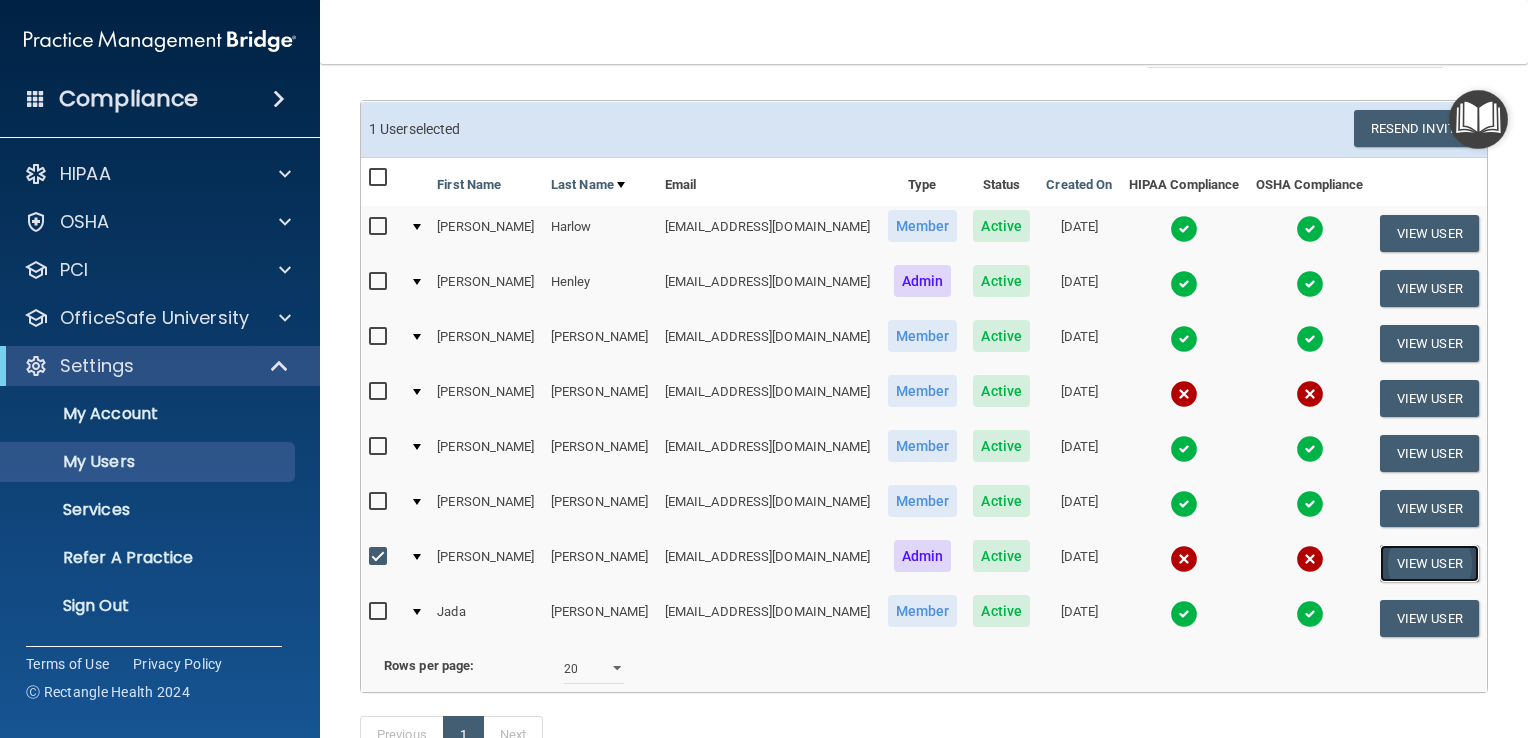 click on "View User" at bounding box center (1429, 563) 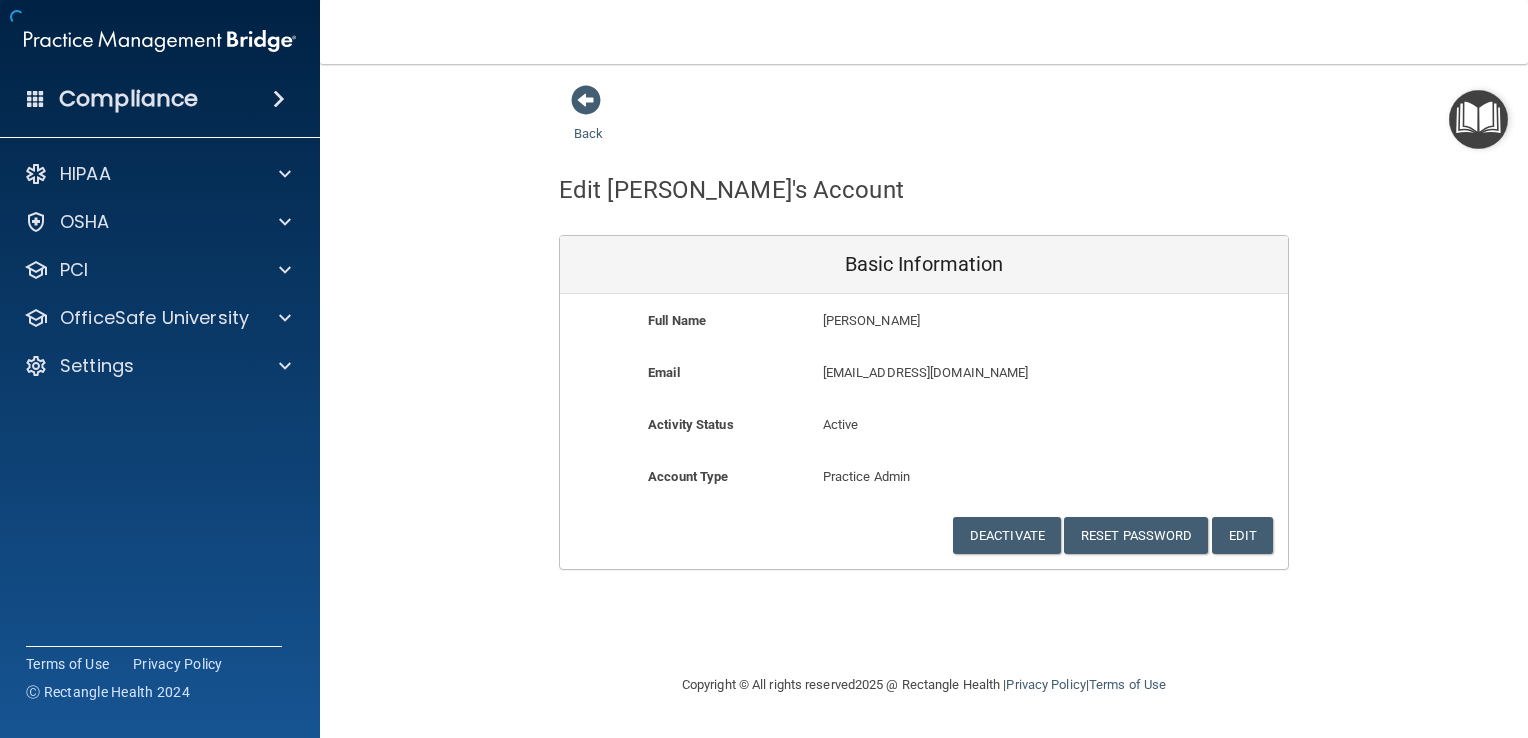 scroll, scrollTop: 0, scrollLeft: 0, axis: both 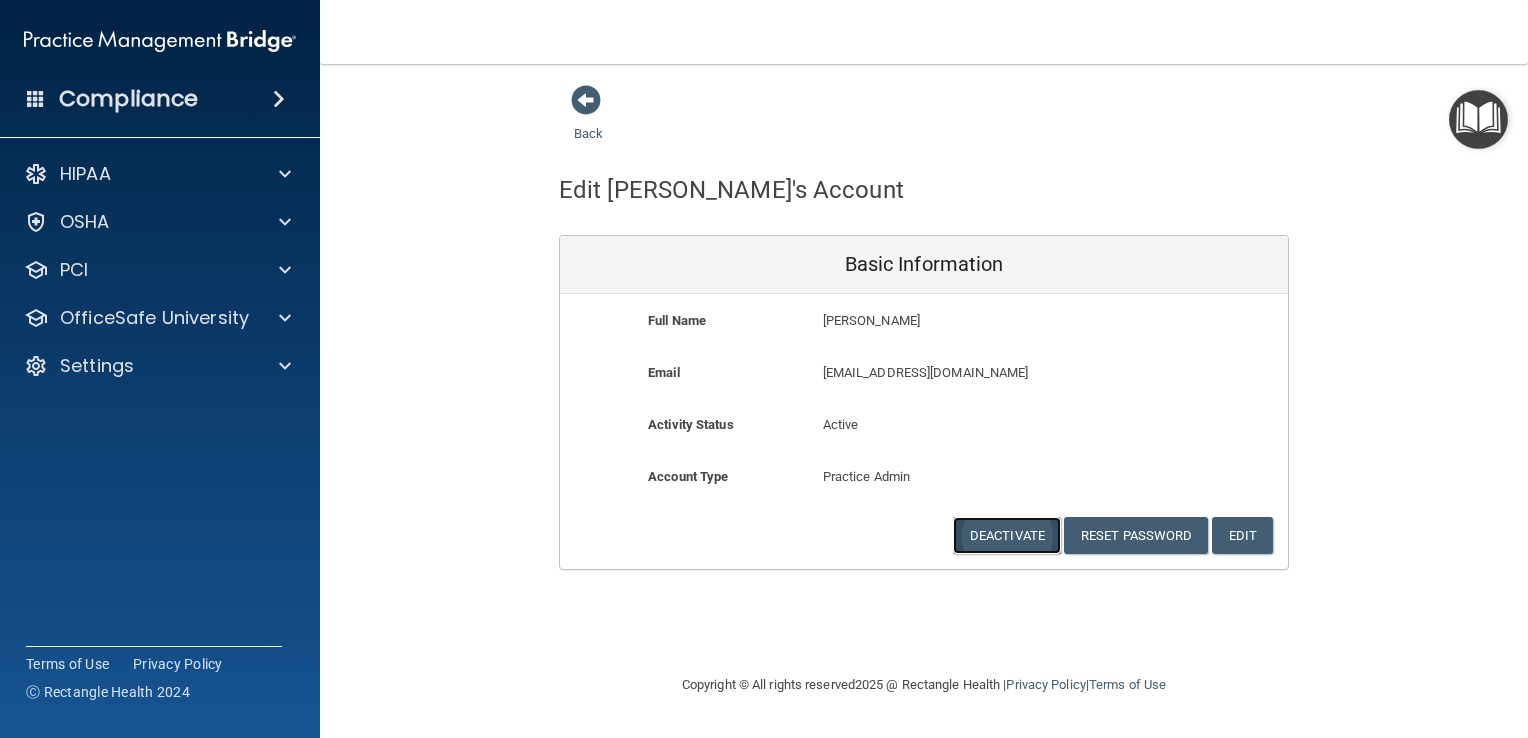 click on "Deactivate" at bounding box center [1007, 535] 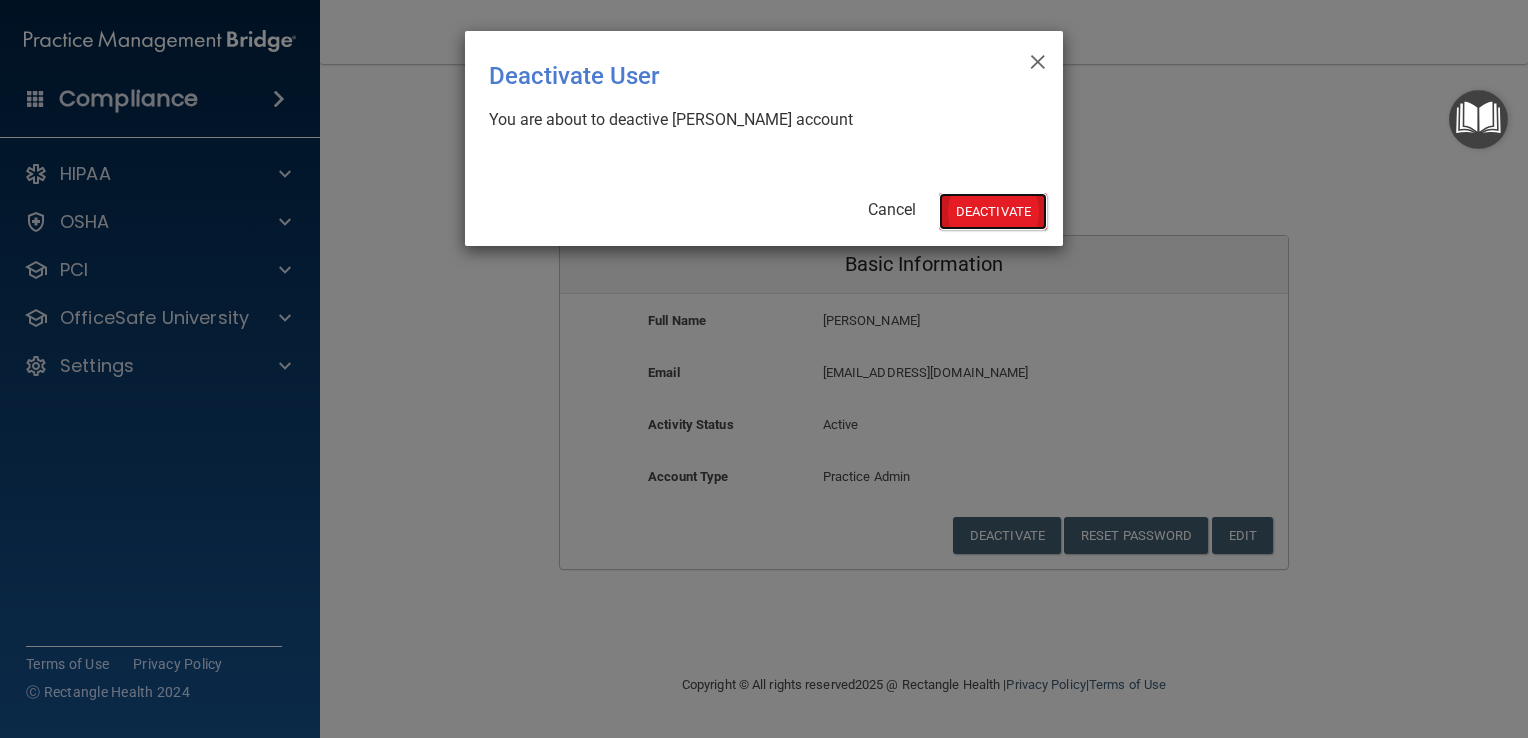 click on "Deactivate" at bounding box center [993, 211] 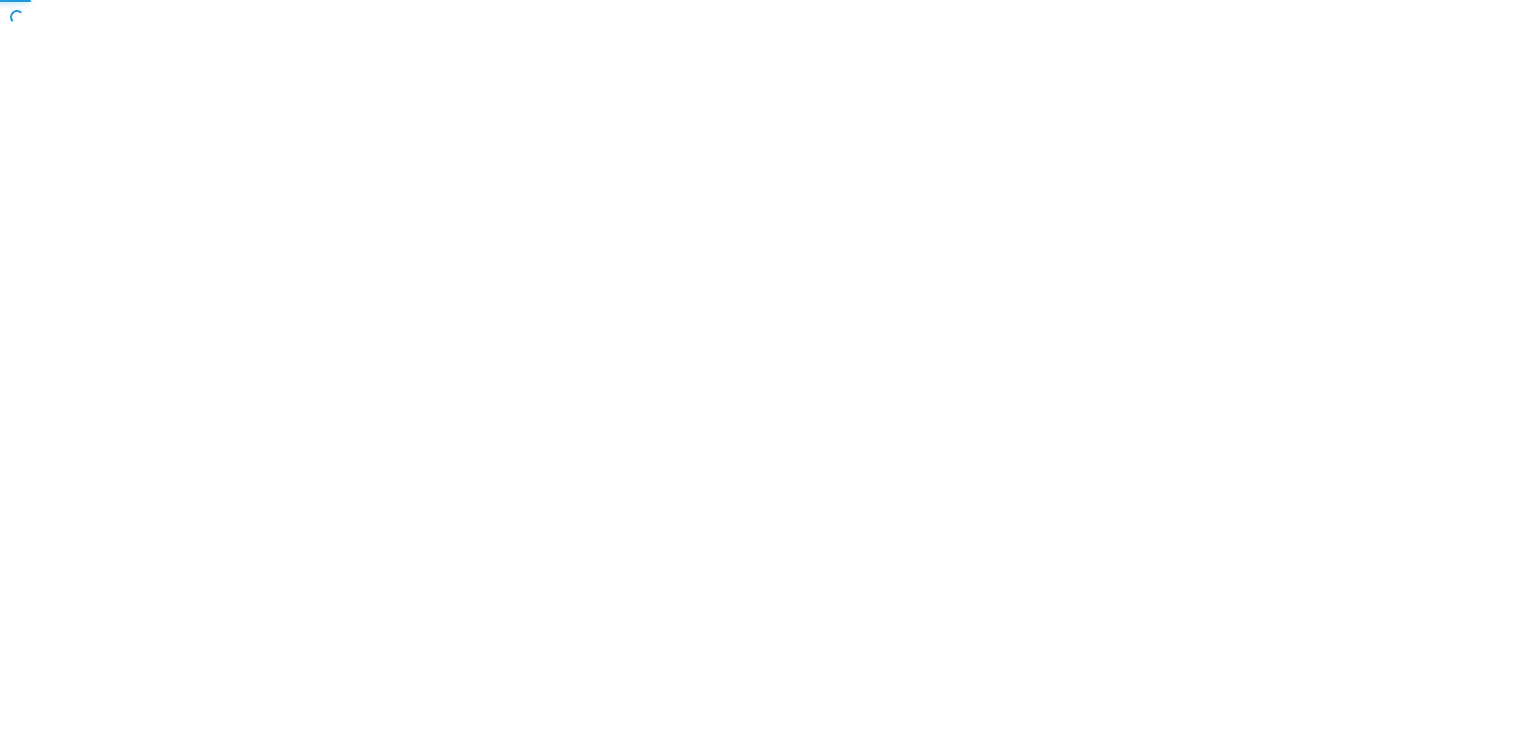scroll, scrollTop: 0, scrollLeft: 0, axis: both 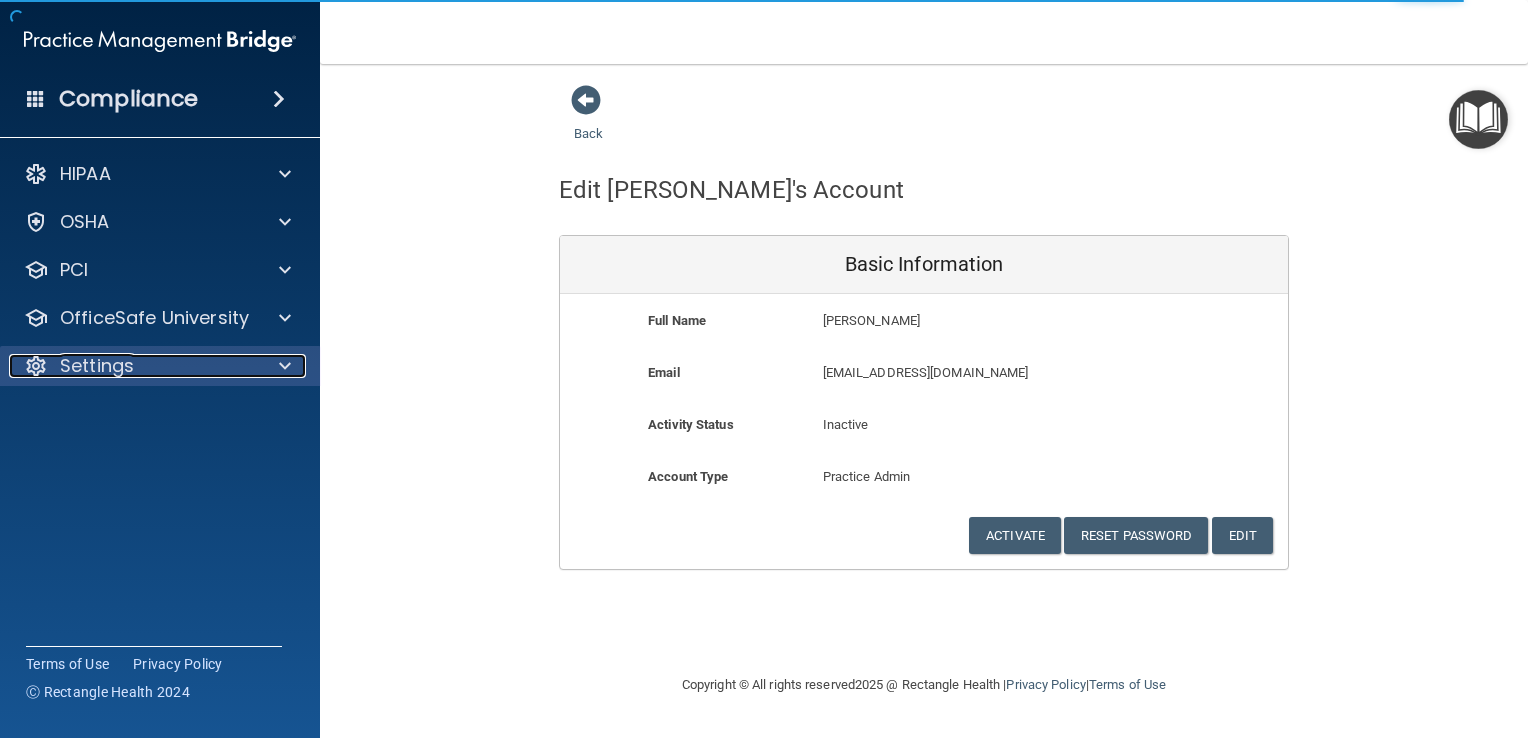 click on "Settings" at bounding box center (133, 366) 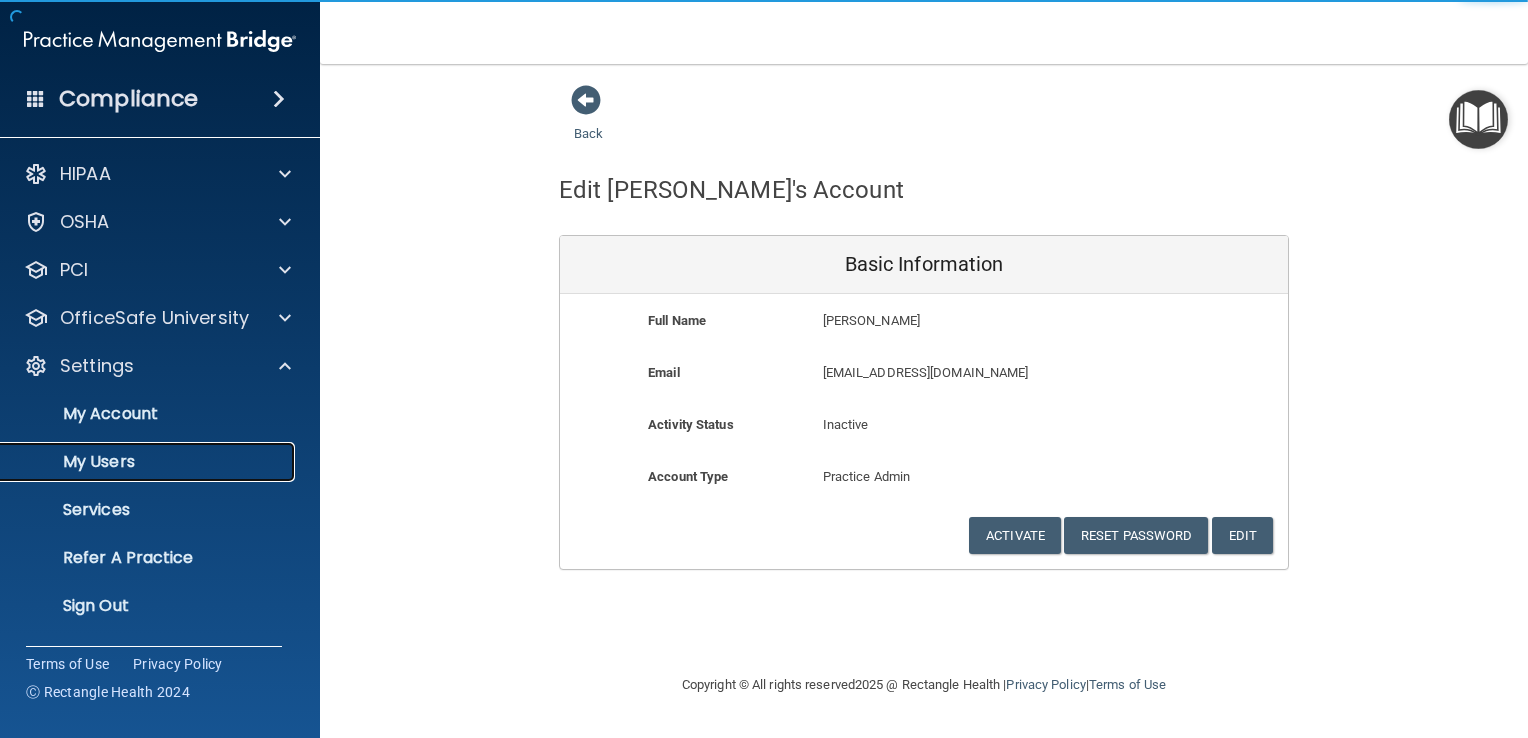 click on "My Users" at bounding box center [149, 462] 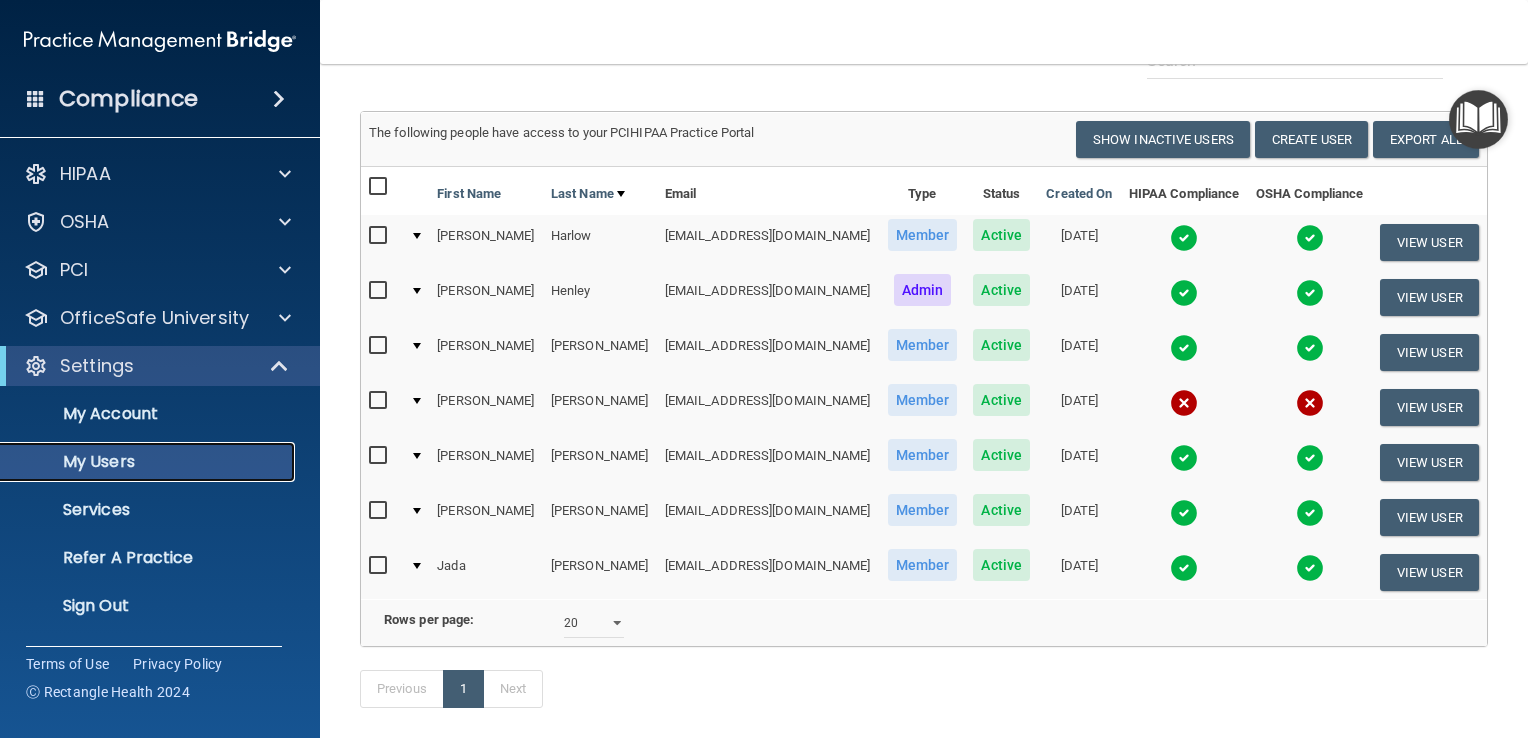 scroll, scrollTop: 118, scrollLeft: 0, axis: vertical 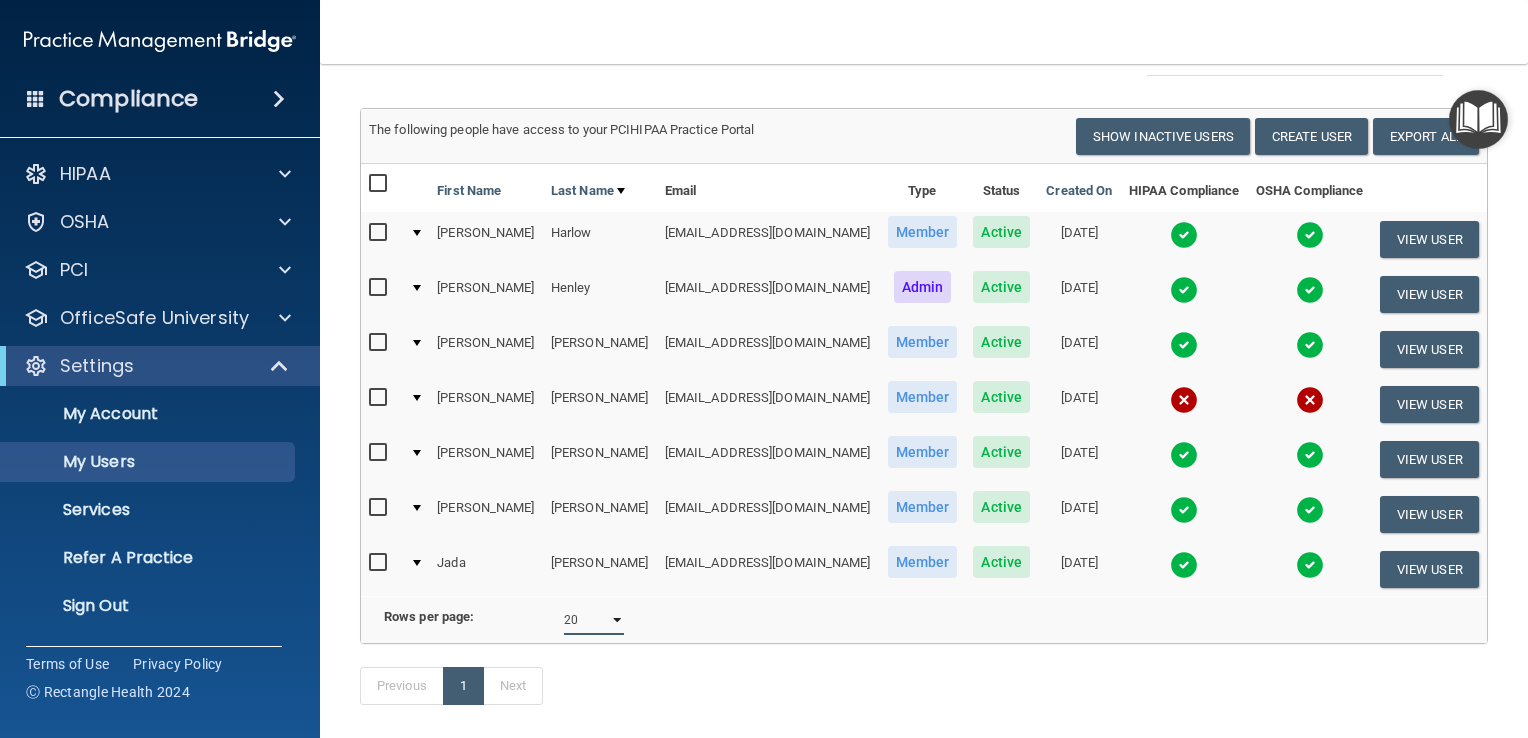 click on "10  20  30  40  all" at bounding box center [594, 620] 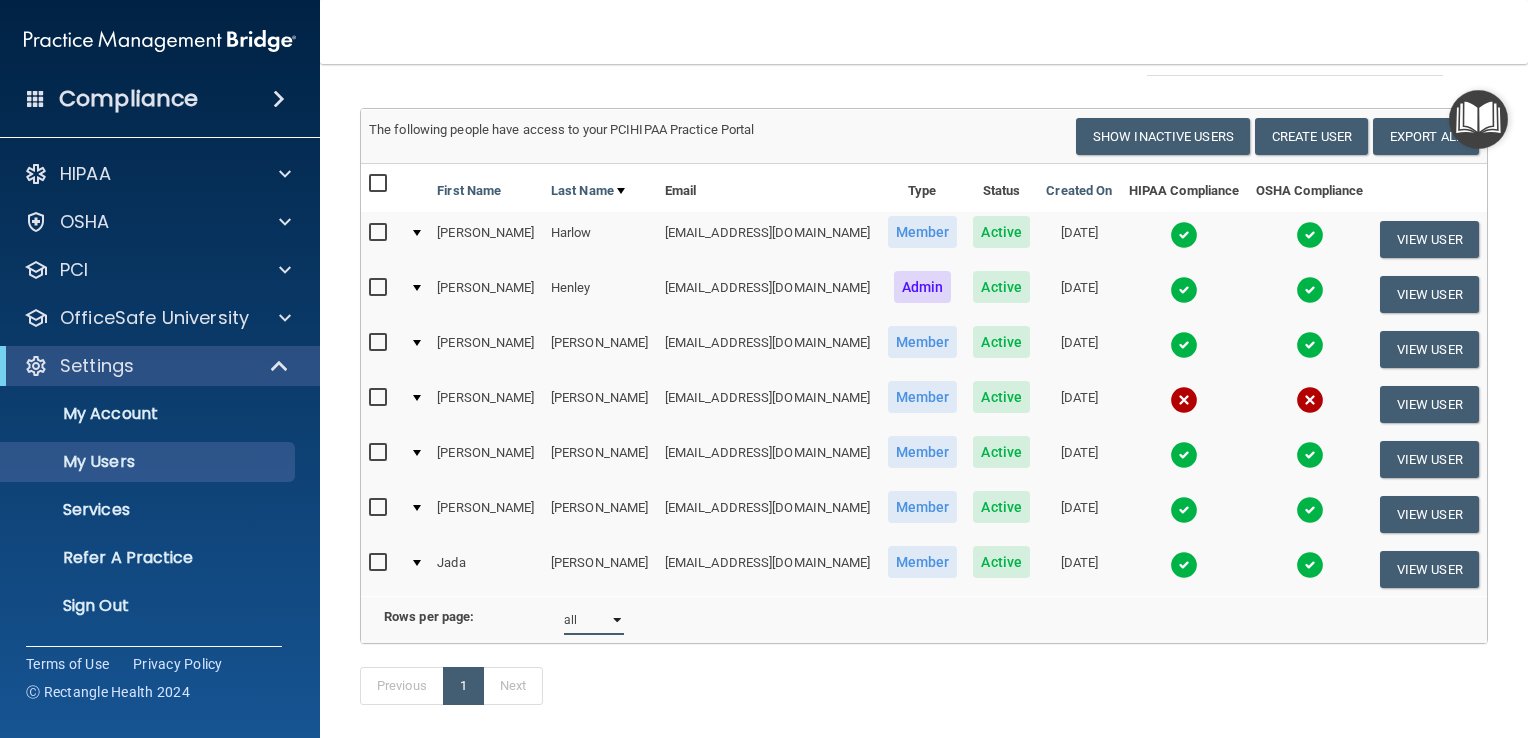 click on "10  20  30  40  all" at bounding box center [594, 620] 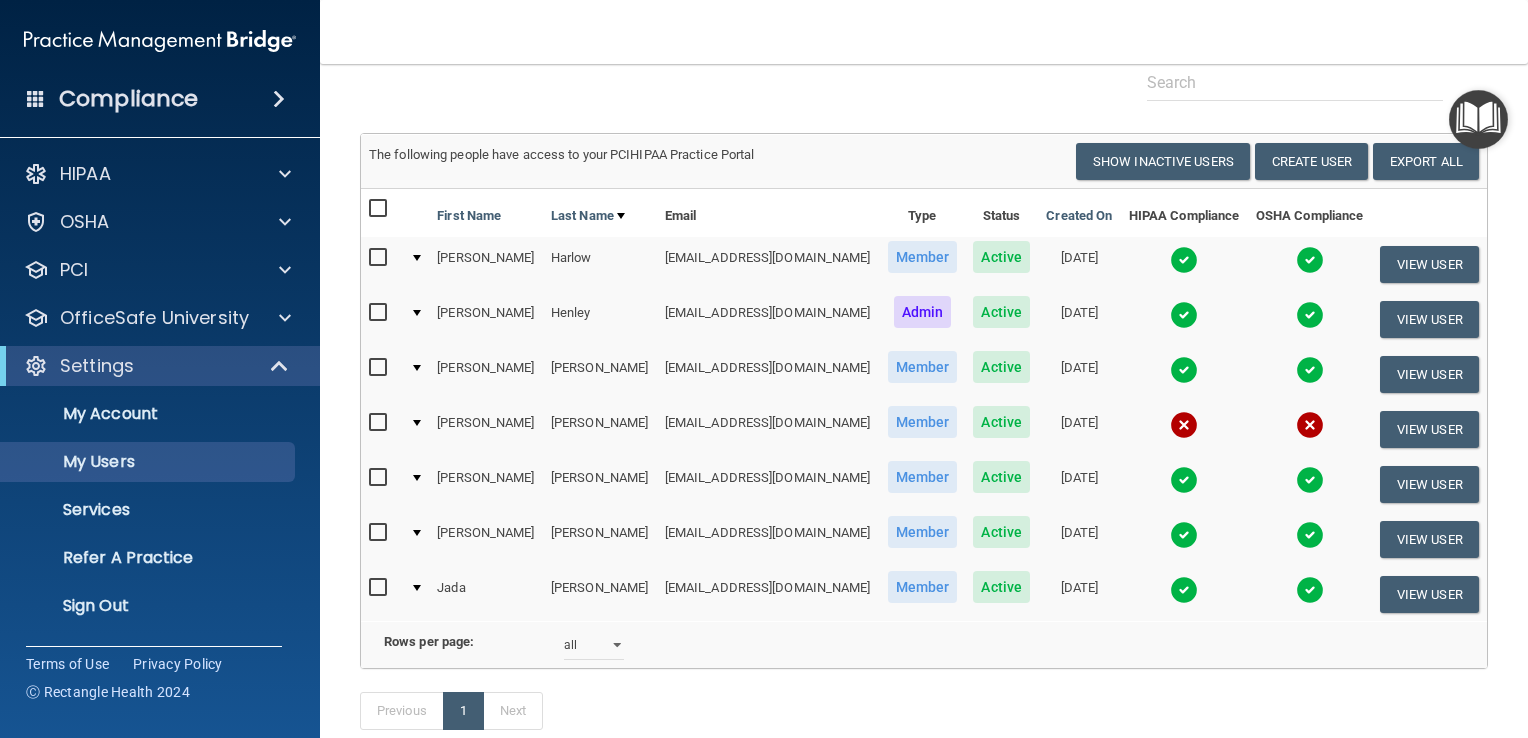 scroll, scrollTop: 77, scrollLeft: 0, axis: vertical 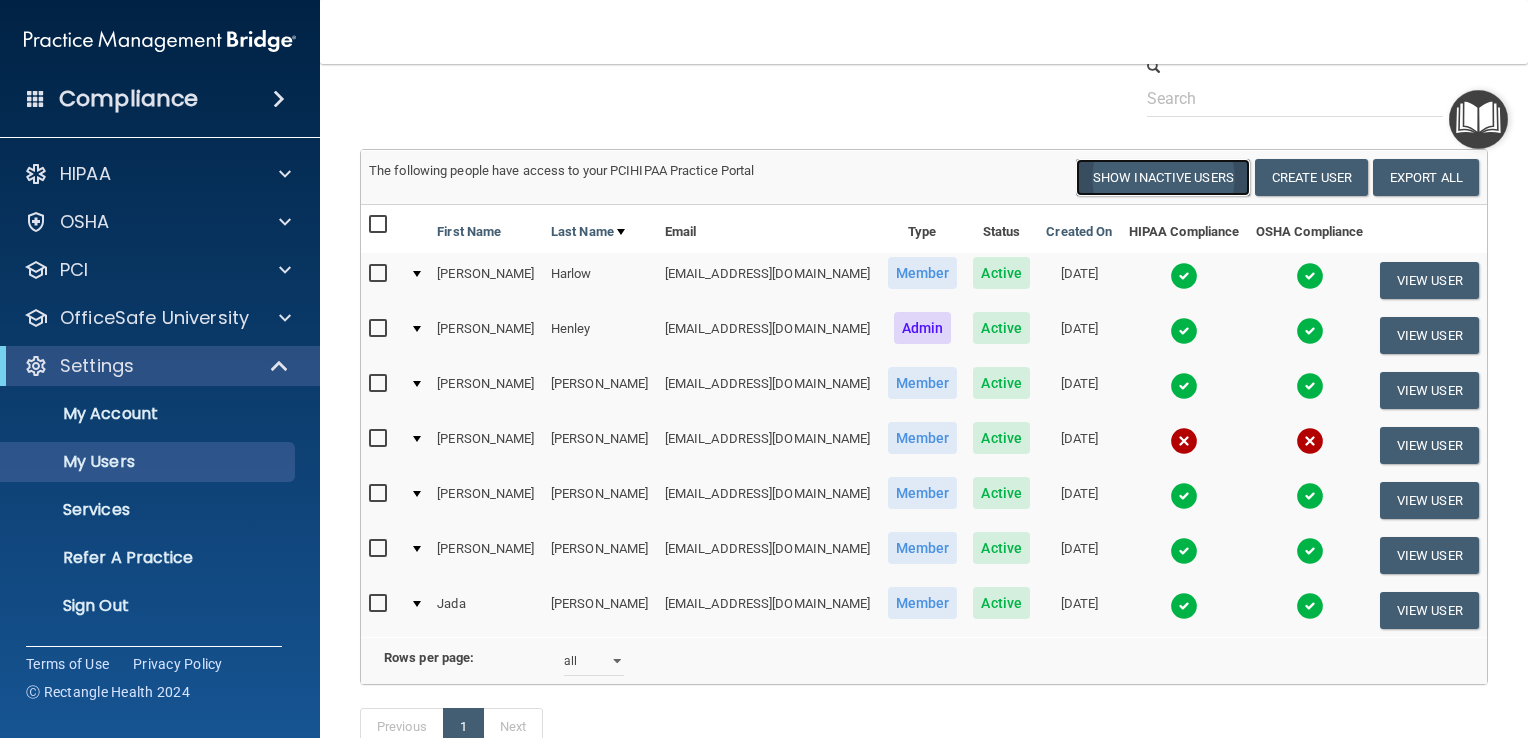click on "Show Inactive Users" at bounding box center [1163, 177] 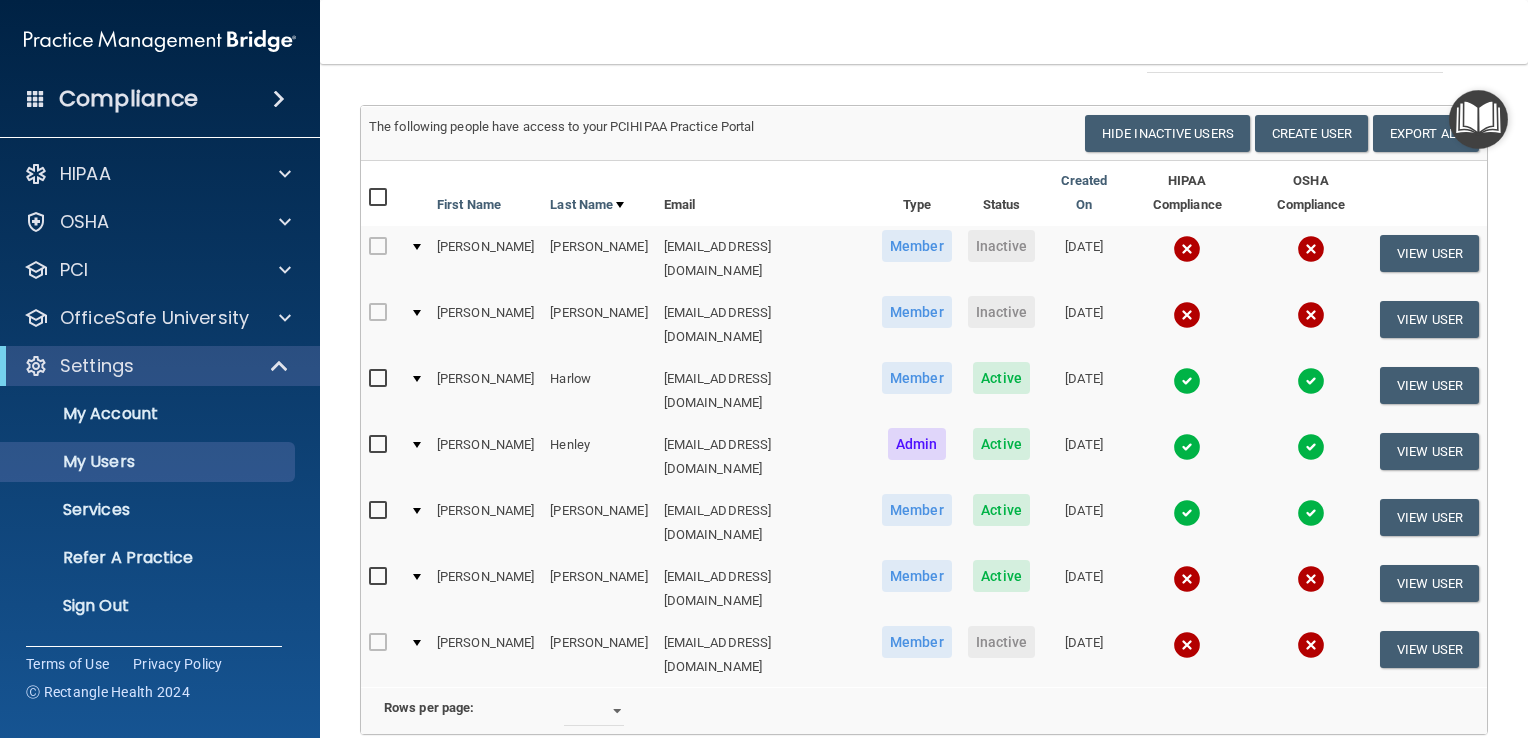 scroll, scrollTop: 141, scrollLeft: 0, axis: vertical 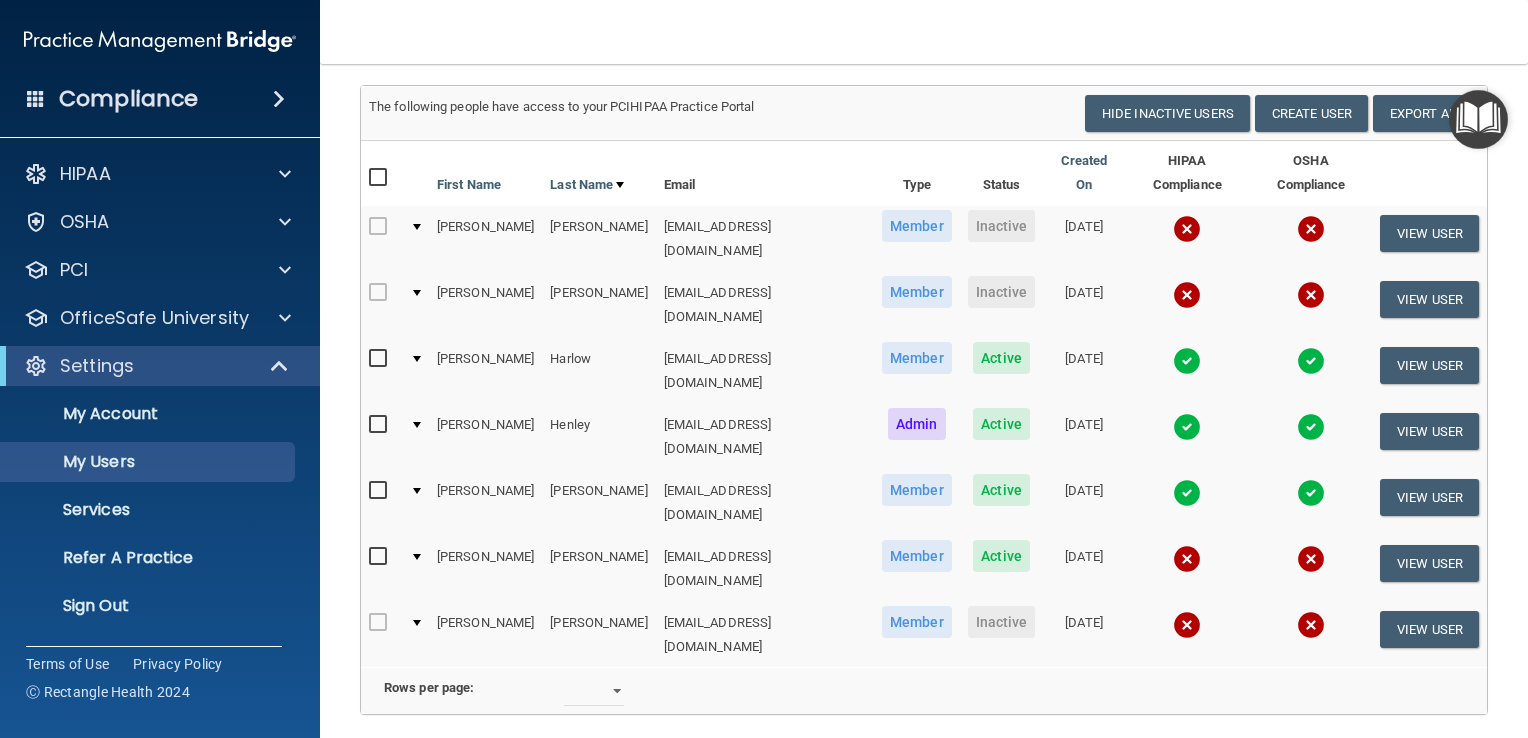 click on "2" at bounding box center [503, 757] 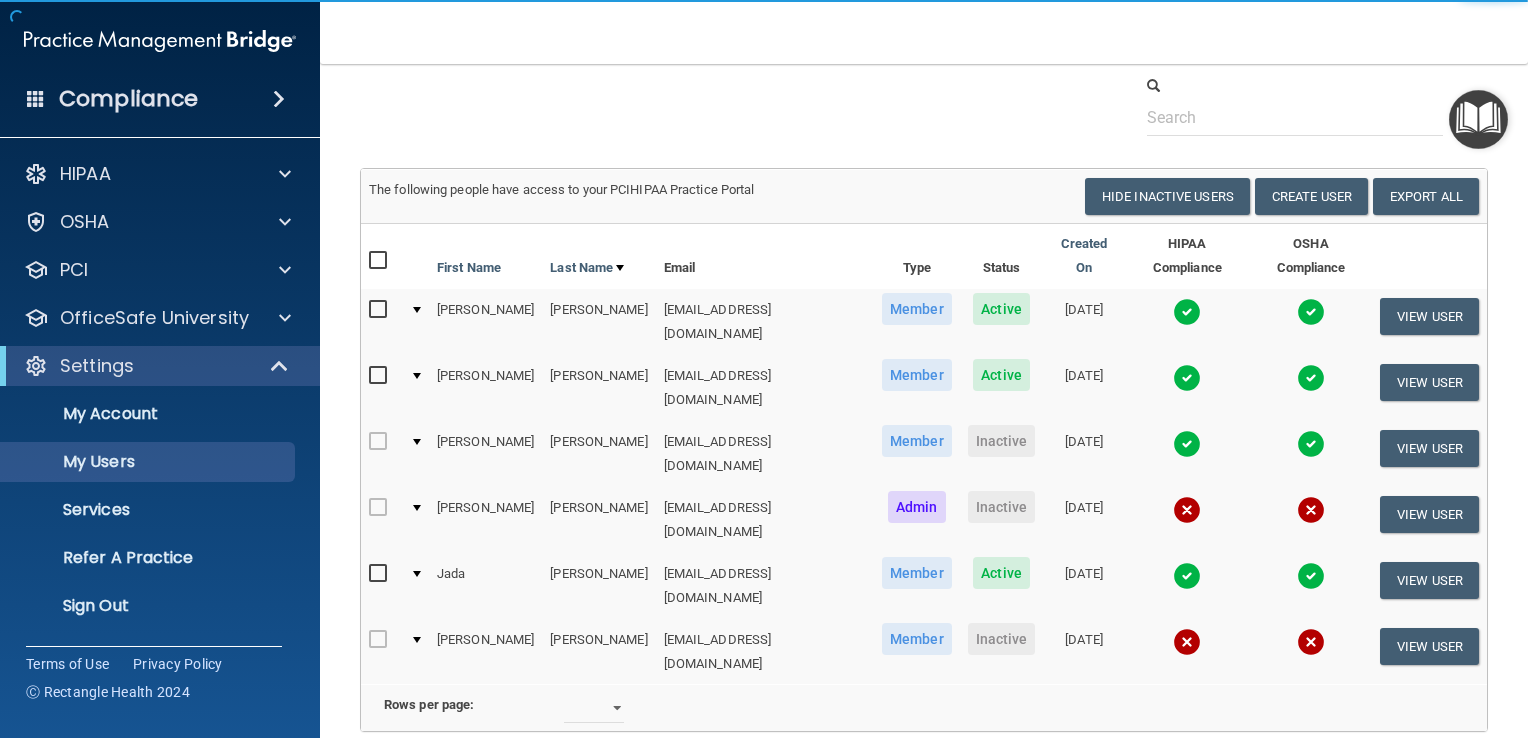 scroll, scrollTop: 64, scrollLeft: 0, axis: vertical 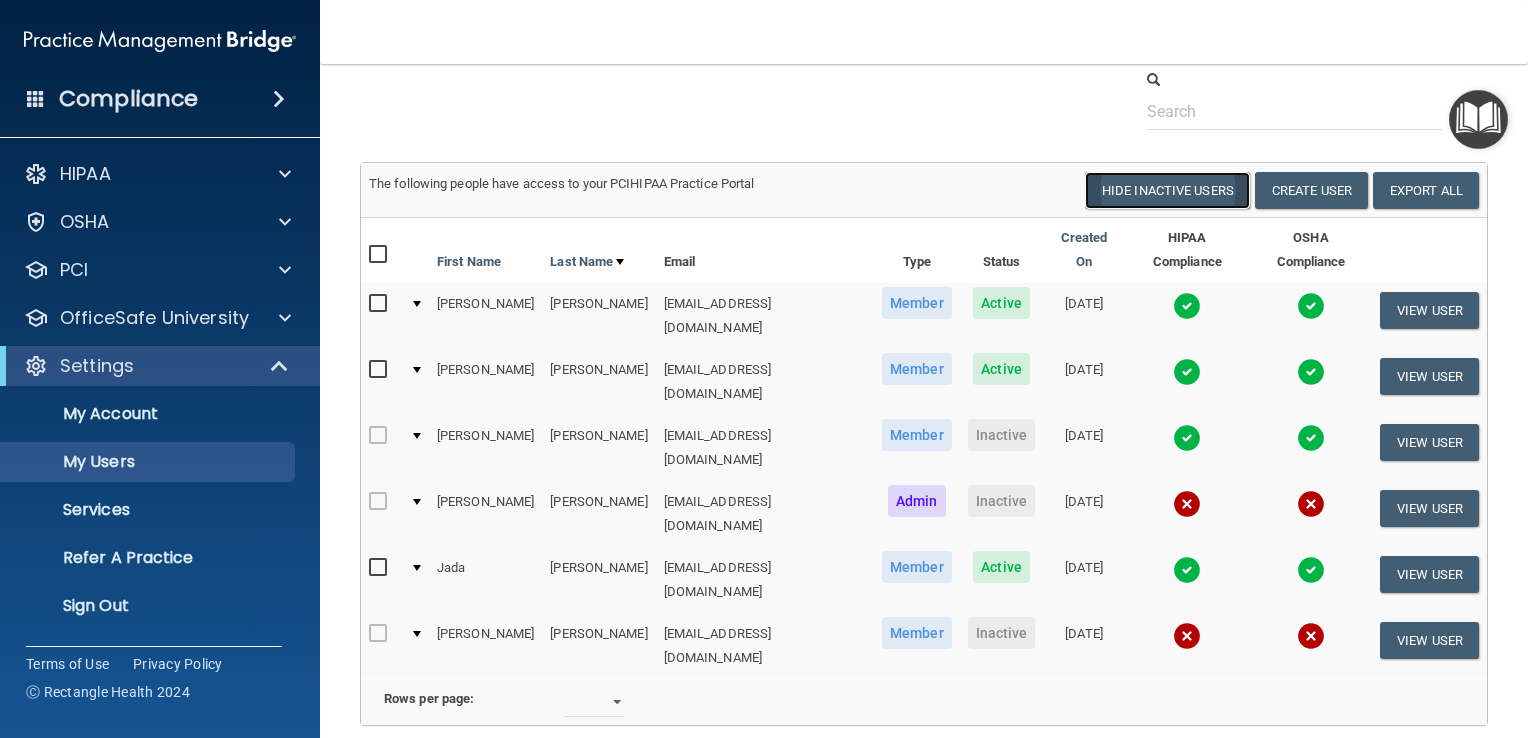 click on "Hide Inactive Users" at bounding box center [1167, 190] 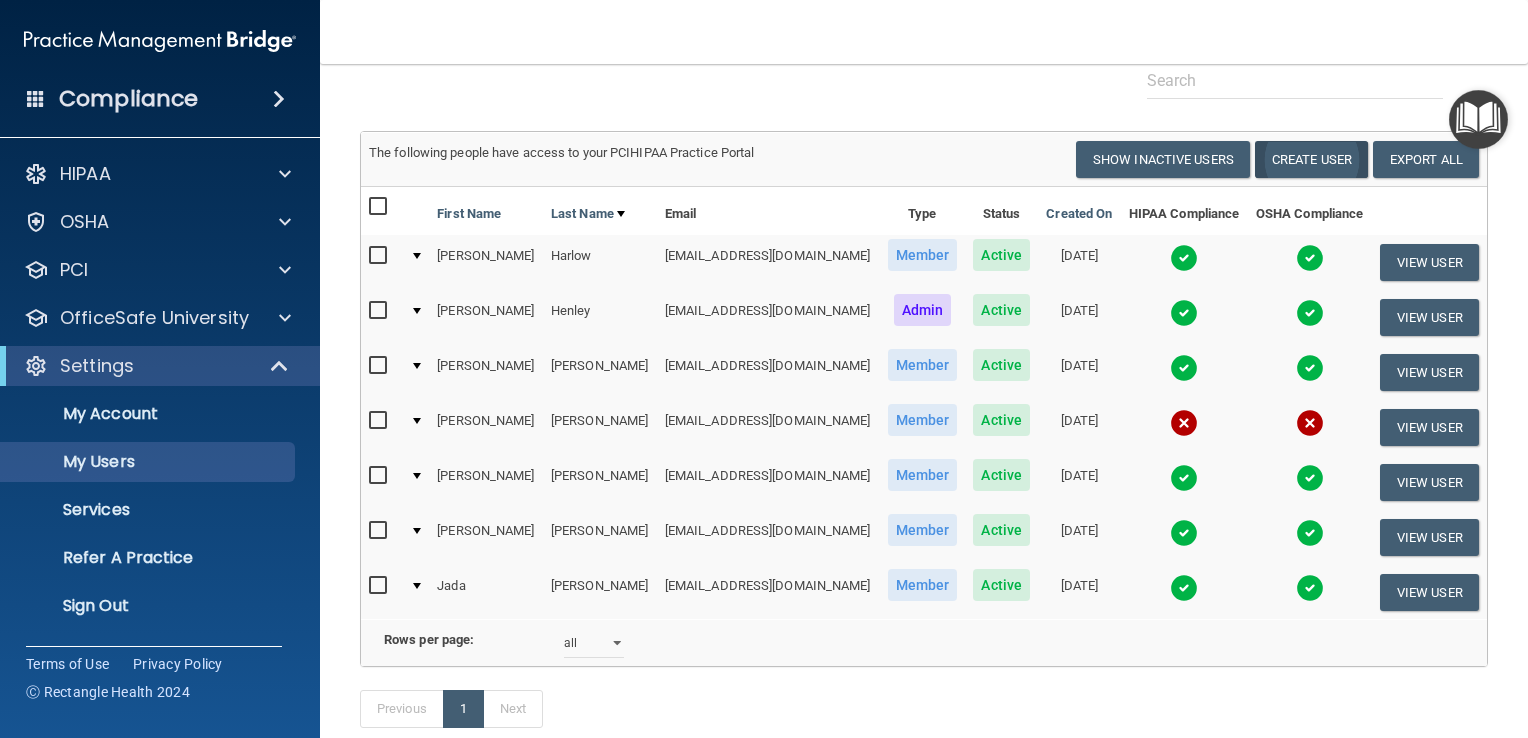 scroll, scrollTop: 94, scrollLeft: 0, axis: vertical 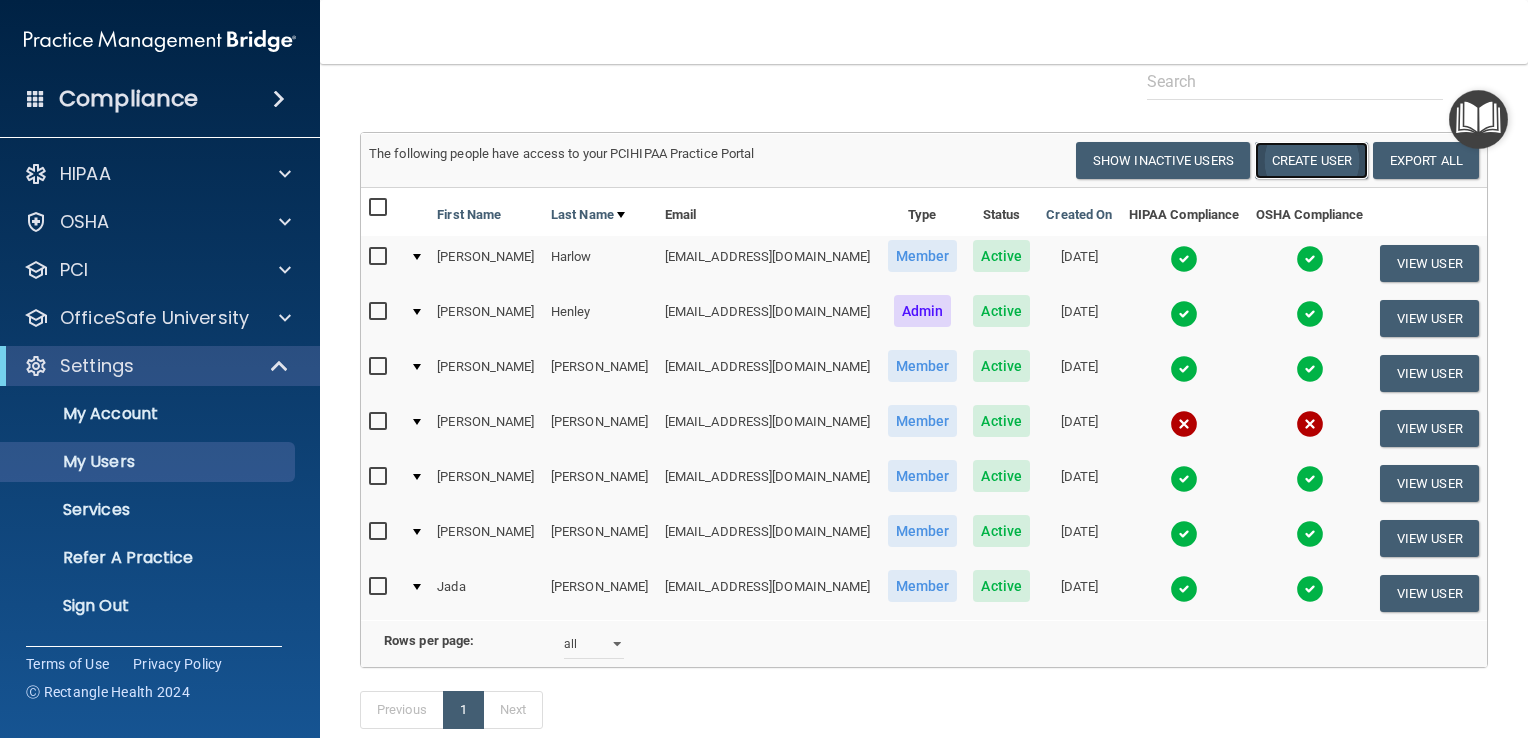 click on "Create User" at bounding box center [1311, 160] 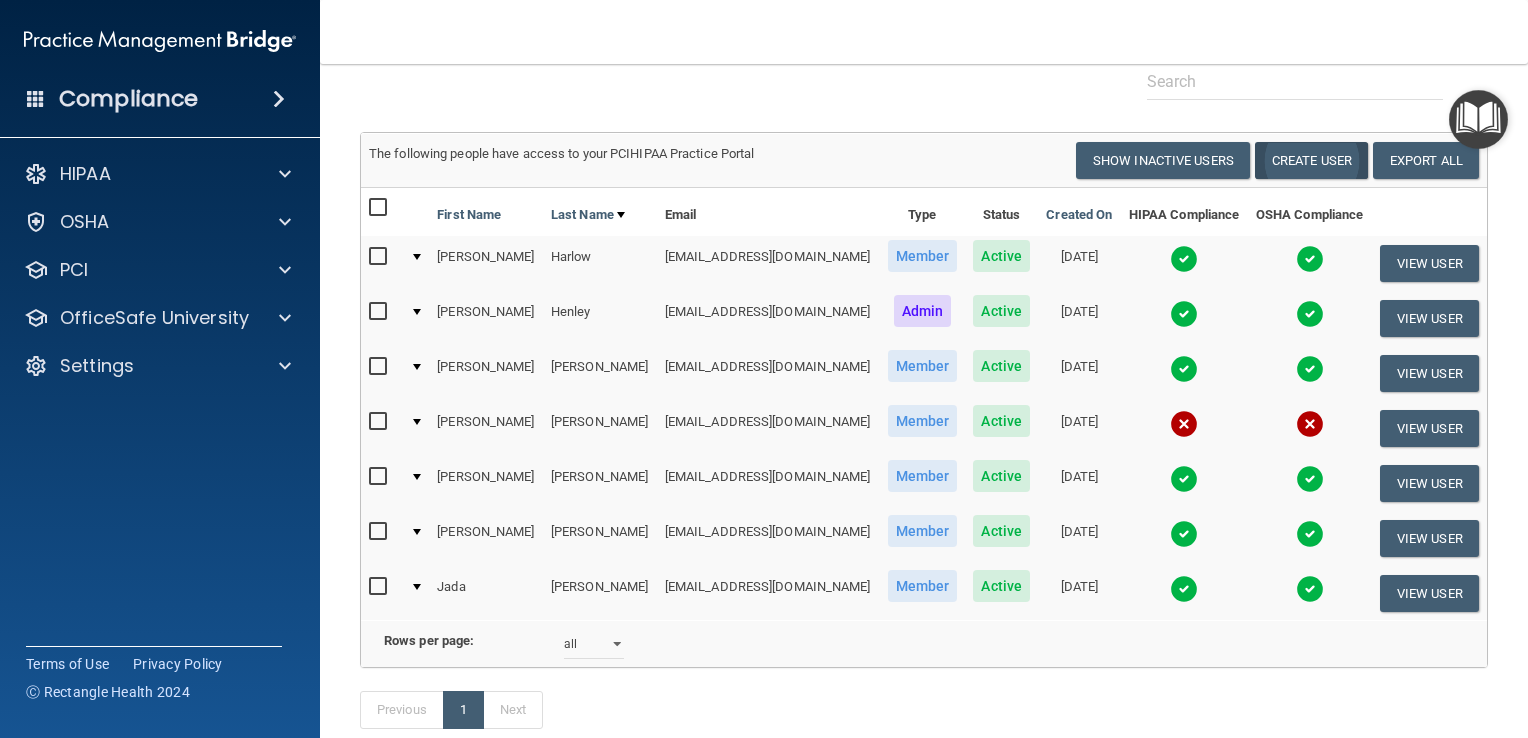 scroll, scrollTop: 0, scrollLeft: 0, axis: both 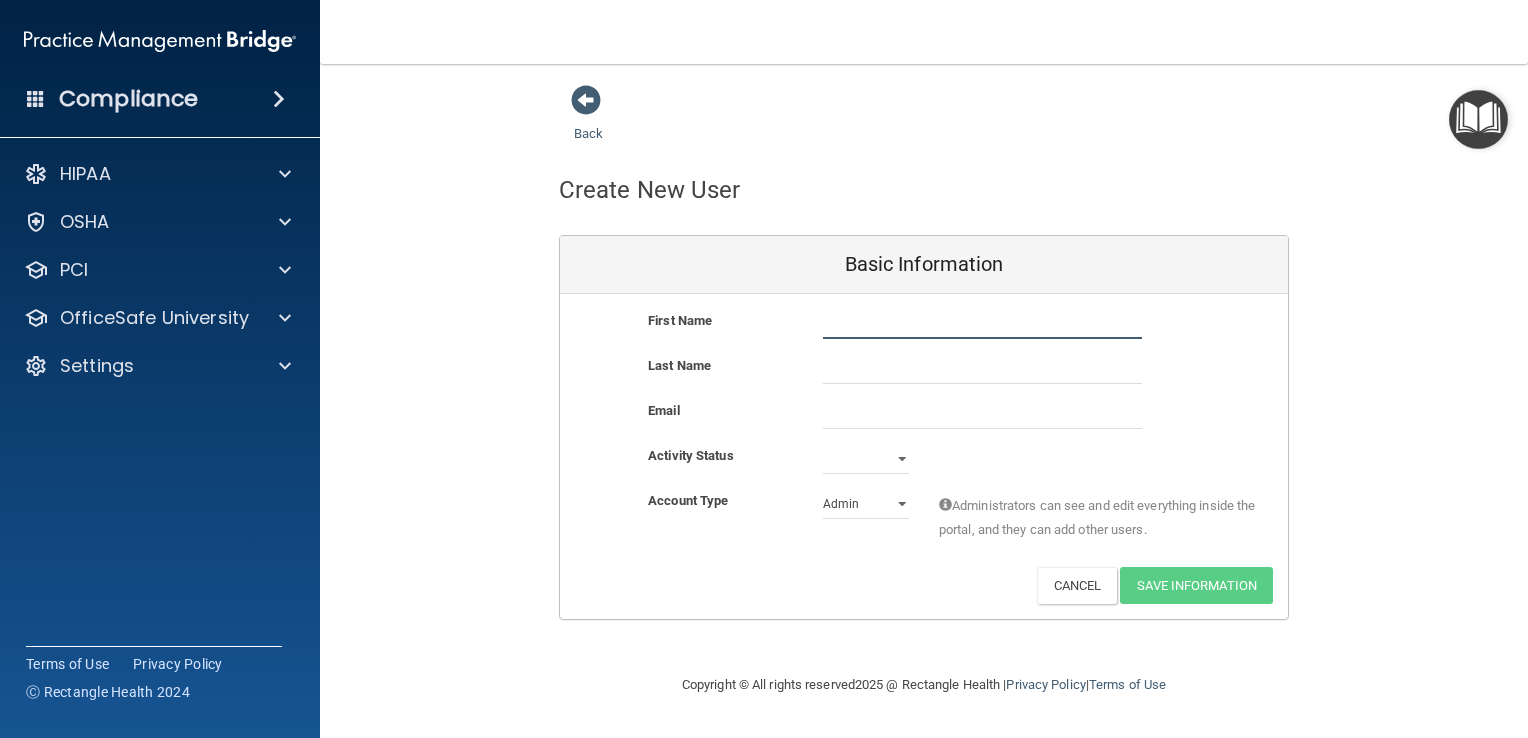 click at bounding box center [982, 324] 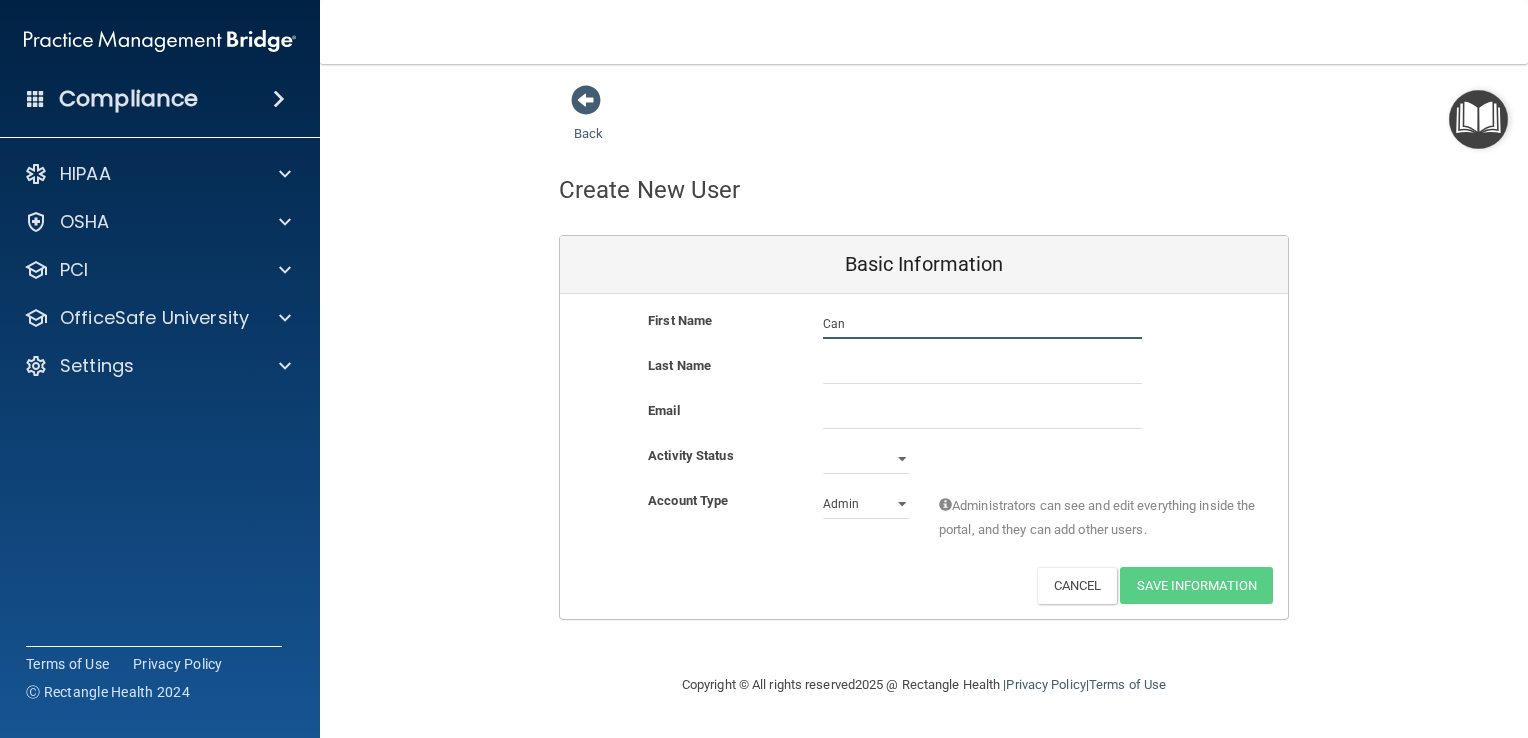 type on "[PERSON_NAME]" 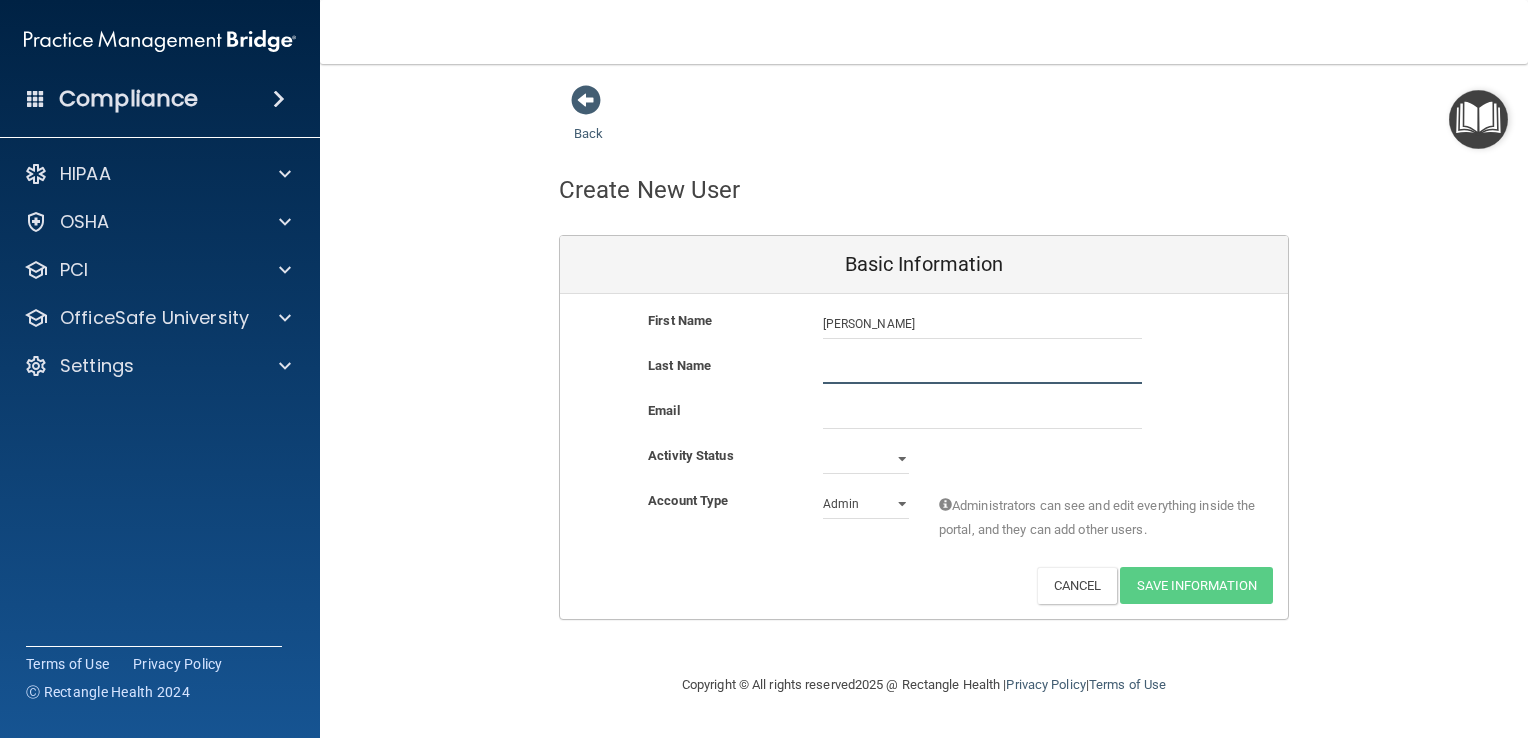 type on "[PERSON_NAME]" 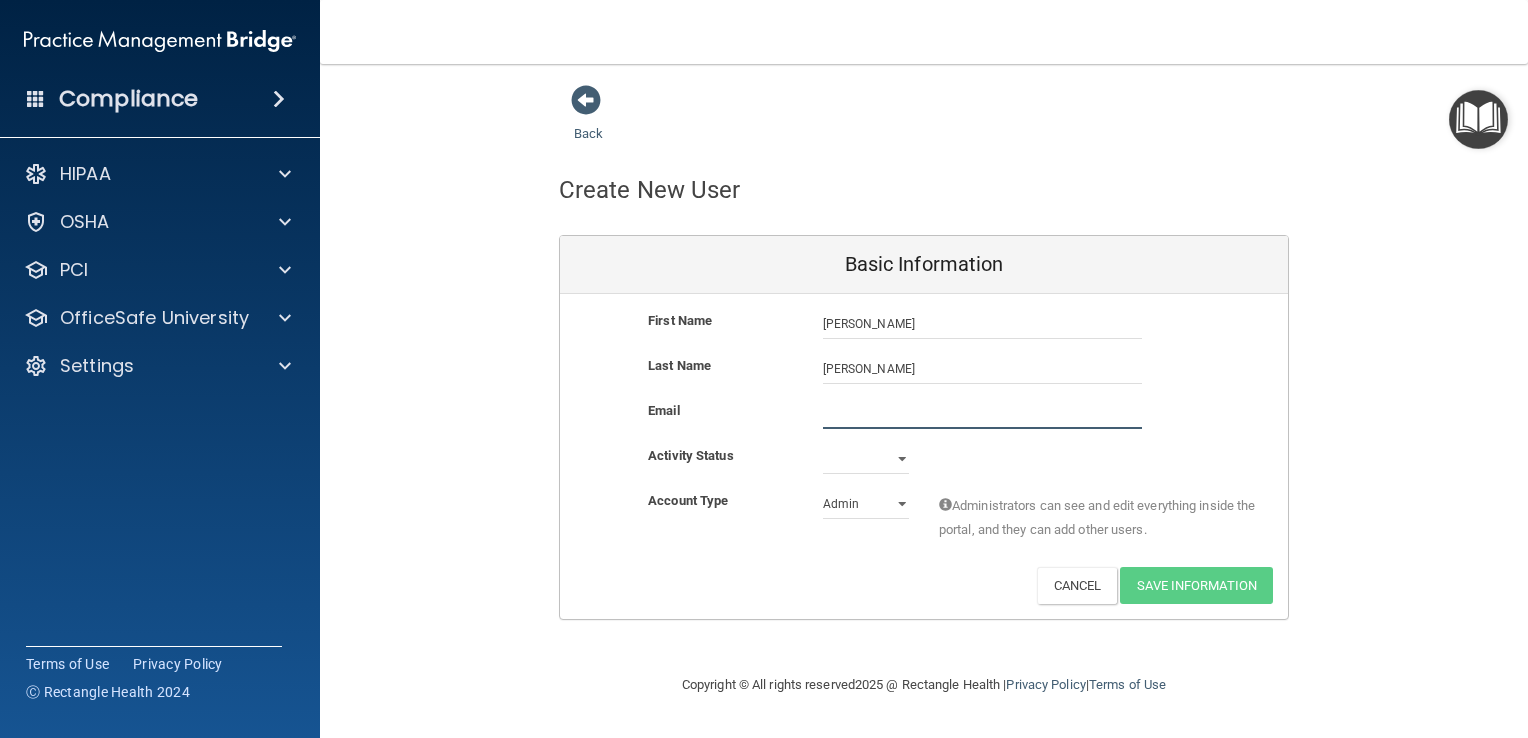 click at bounding box center (982, 414) 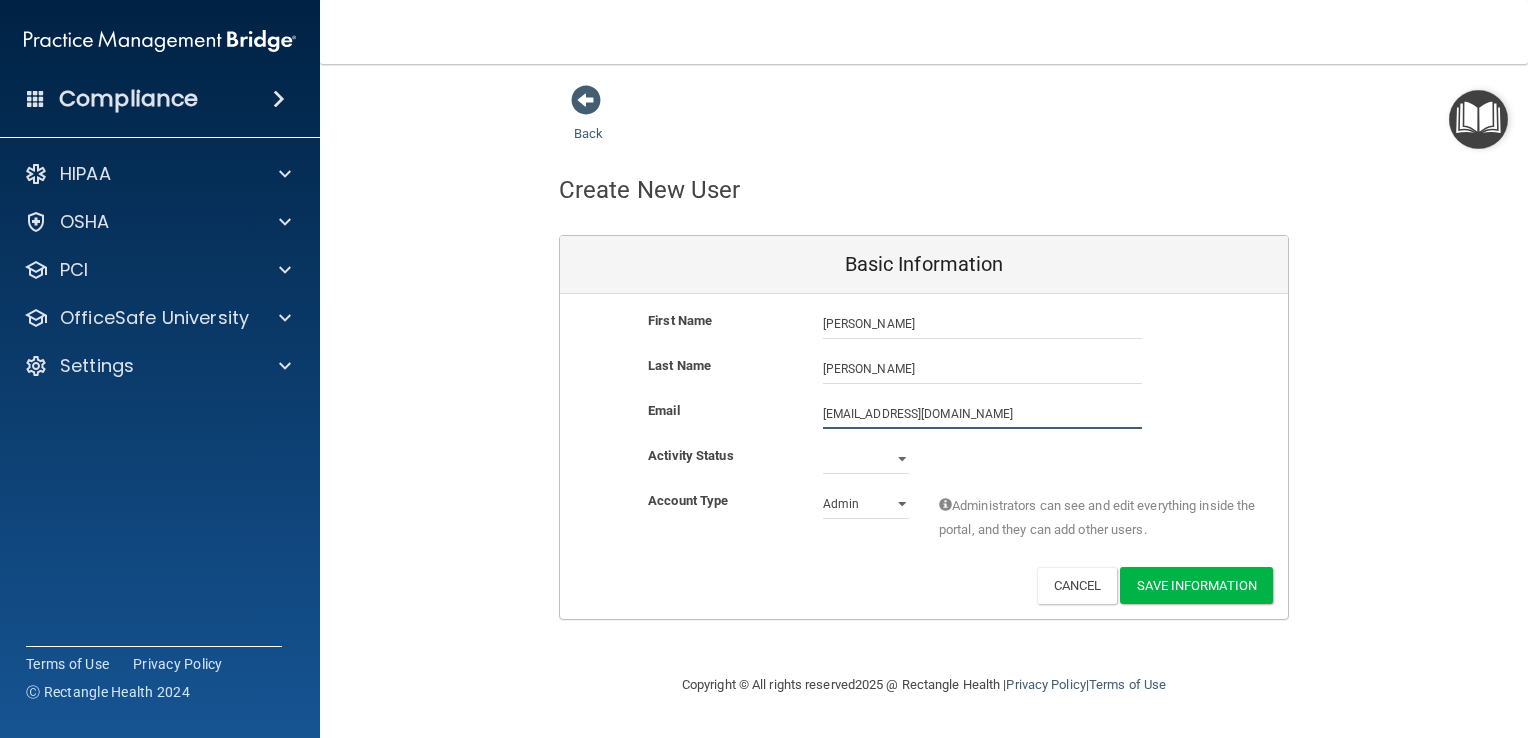 type on "[EMAIL_ADDRESS][DOMAIN_NAME]" 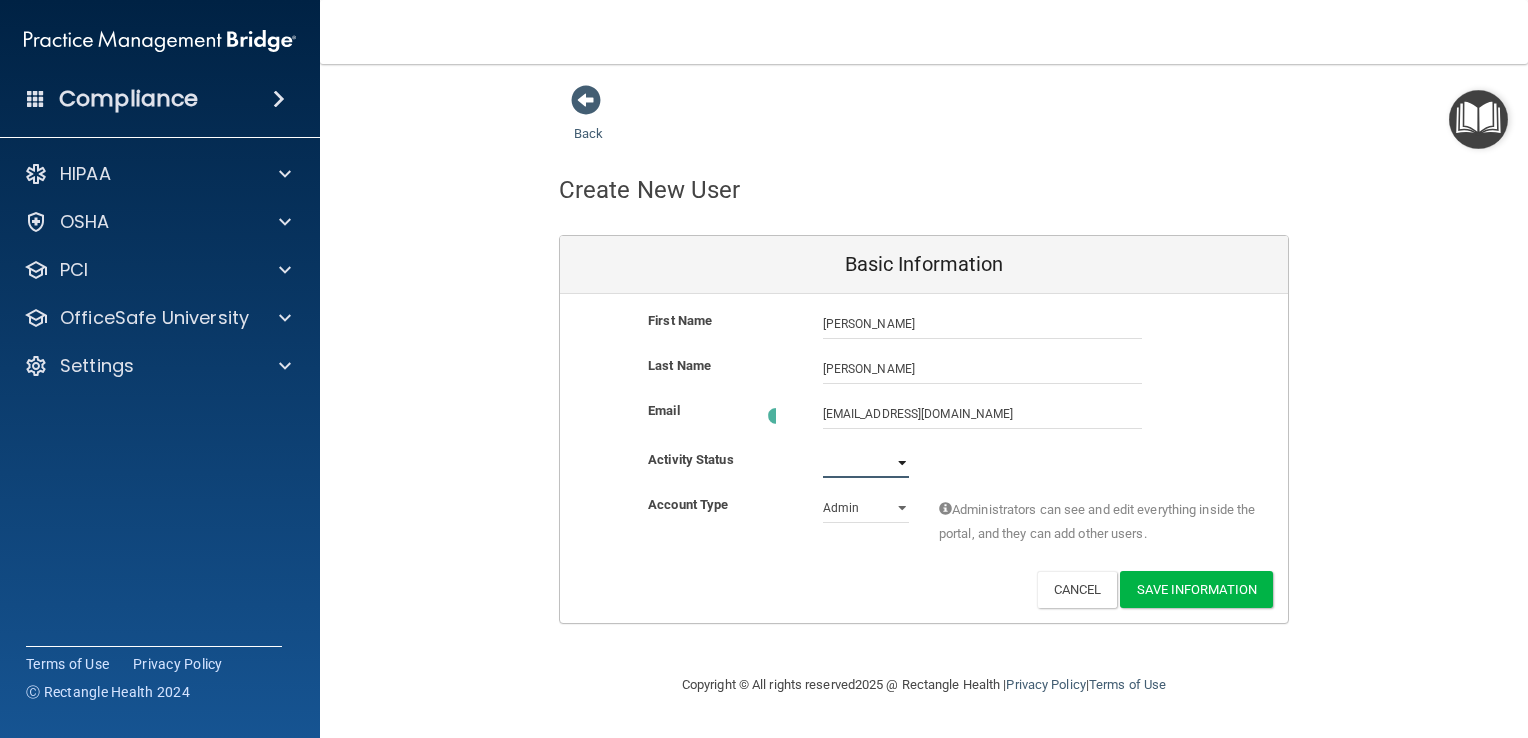 click on "Active  Inactive" at bounding box center [866, 463] 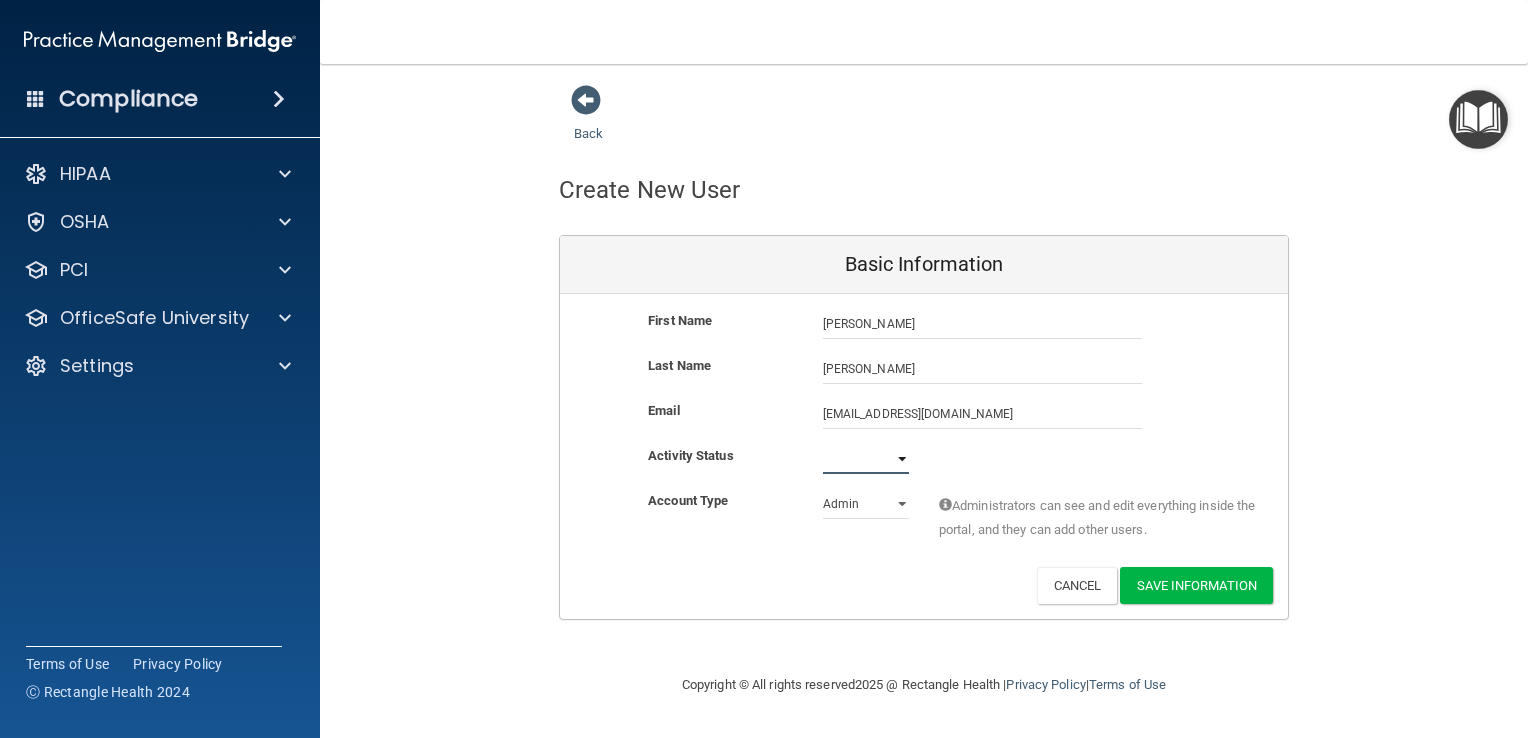 select on "active" 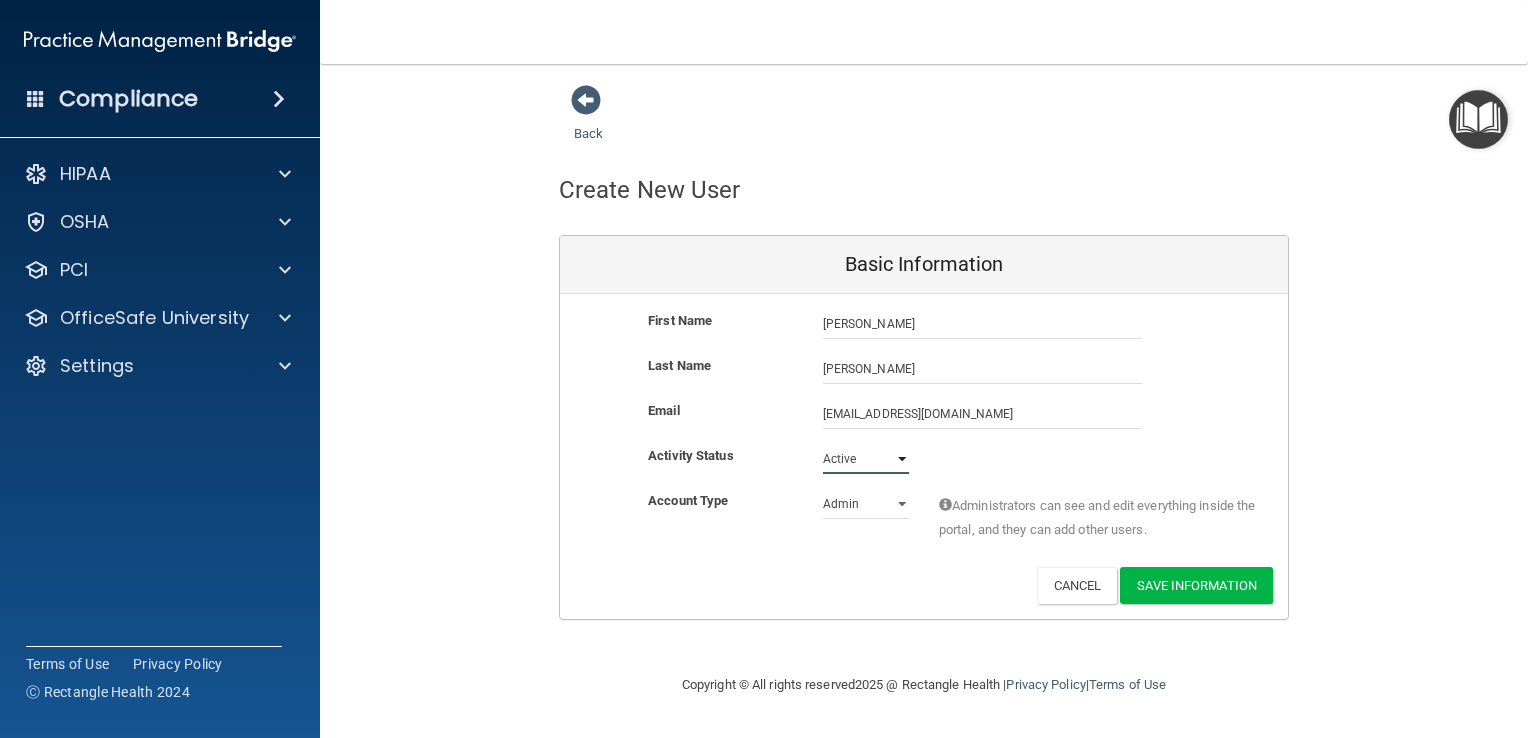 click on "Active  Inactive" at bounding box center [866, 459] 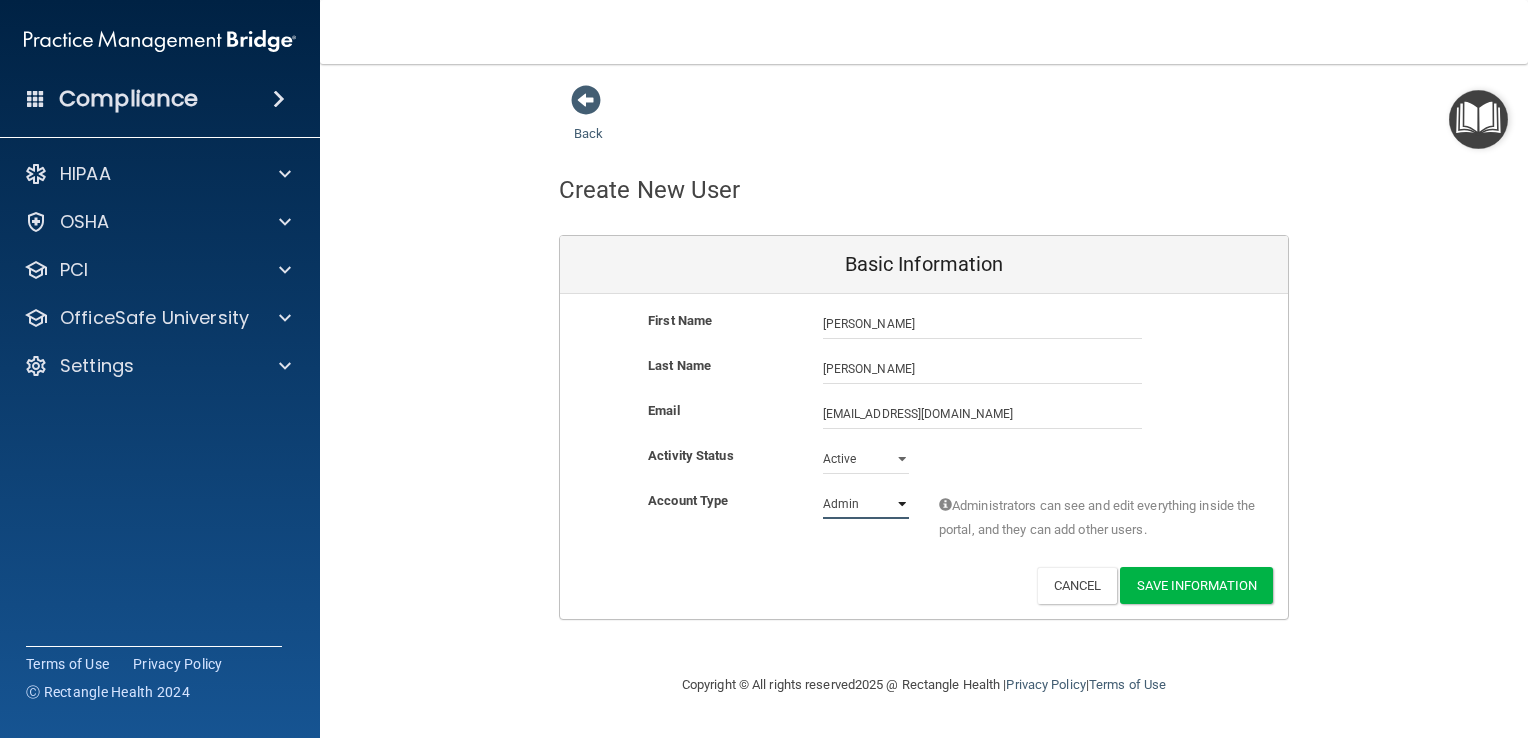 click on "Admin  Member" at bounding box center (866, 504) 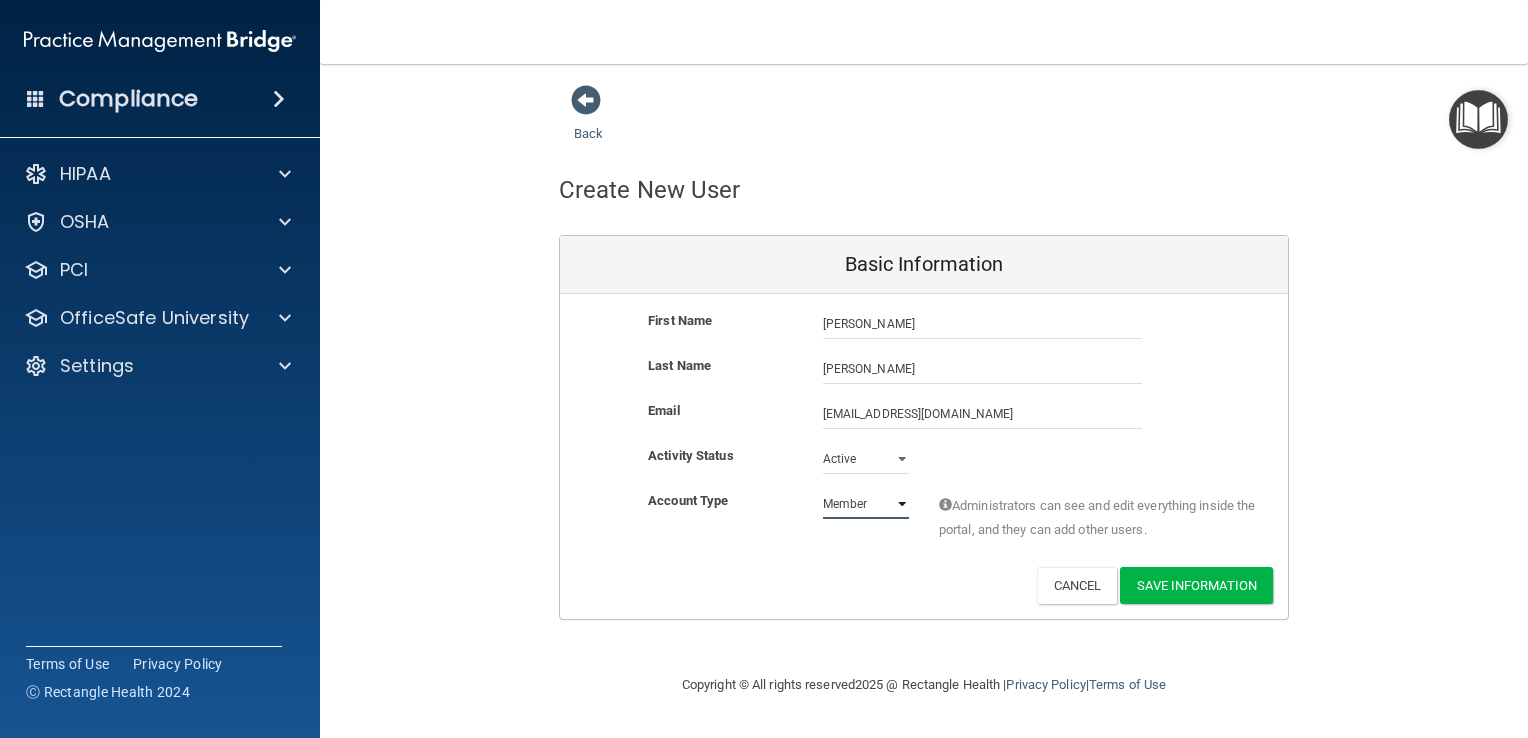 click on "Admin  Member" at bounding box center (866, 504) 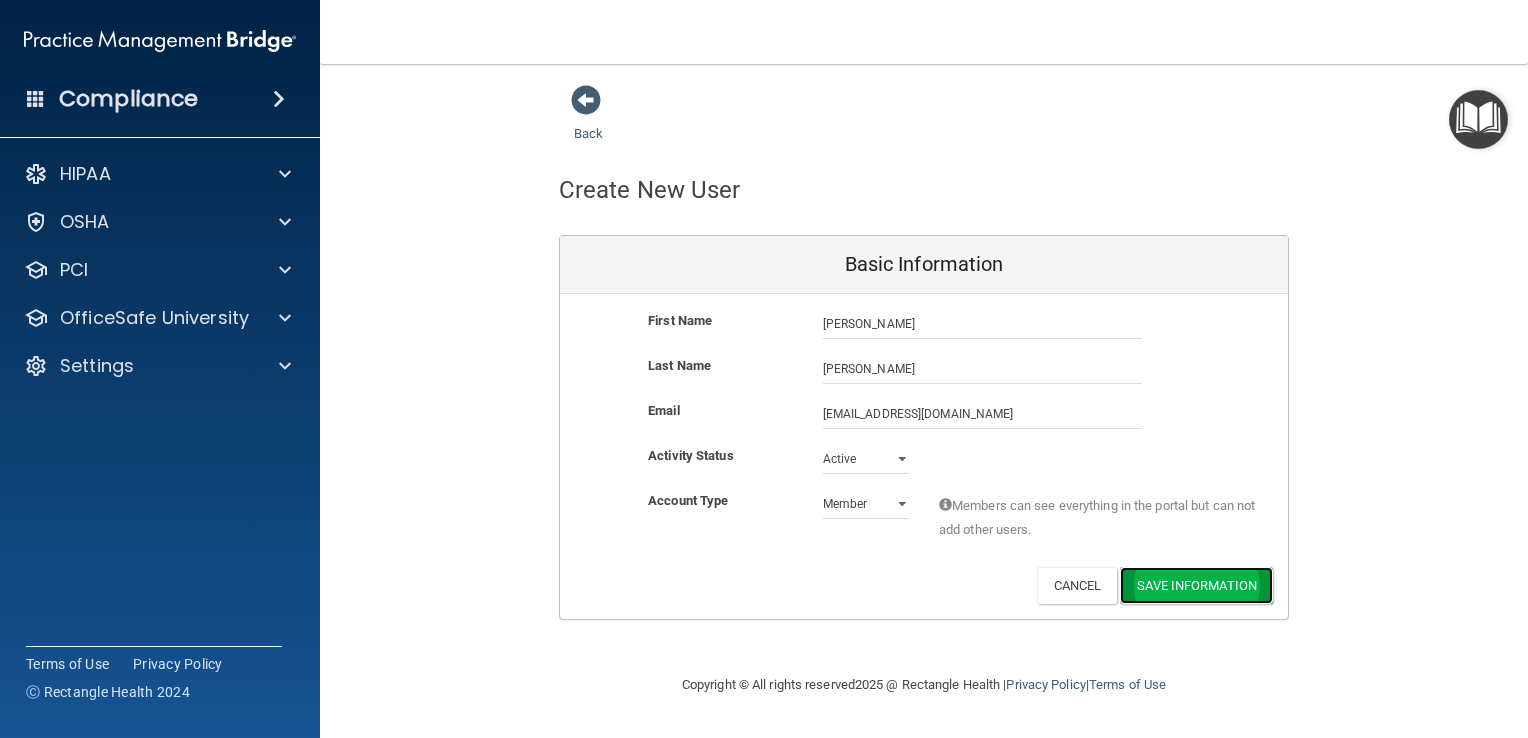 click on "Save Information" at bounding box center (1196, 585) 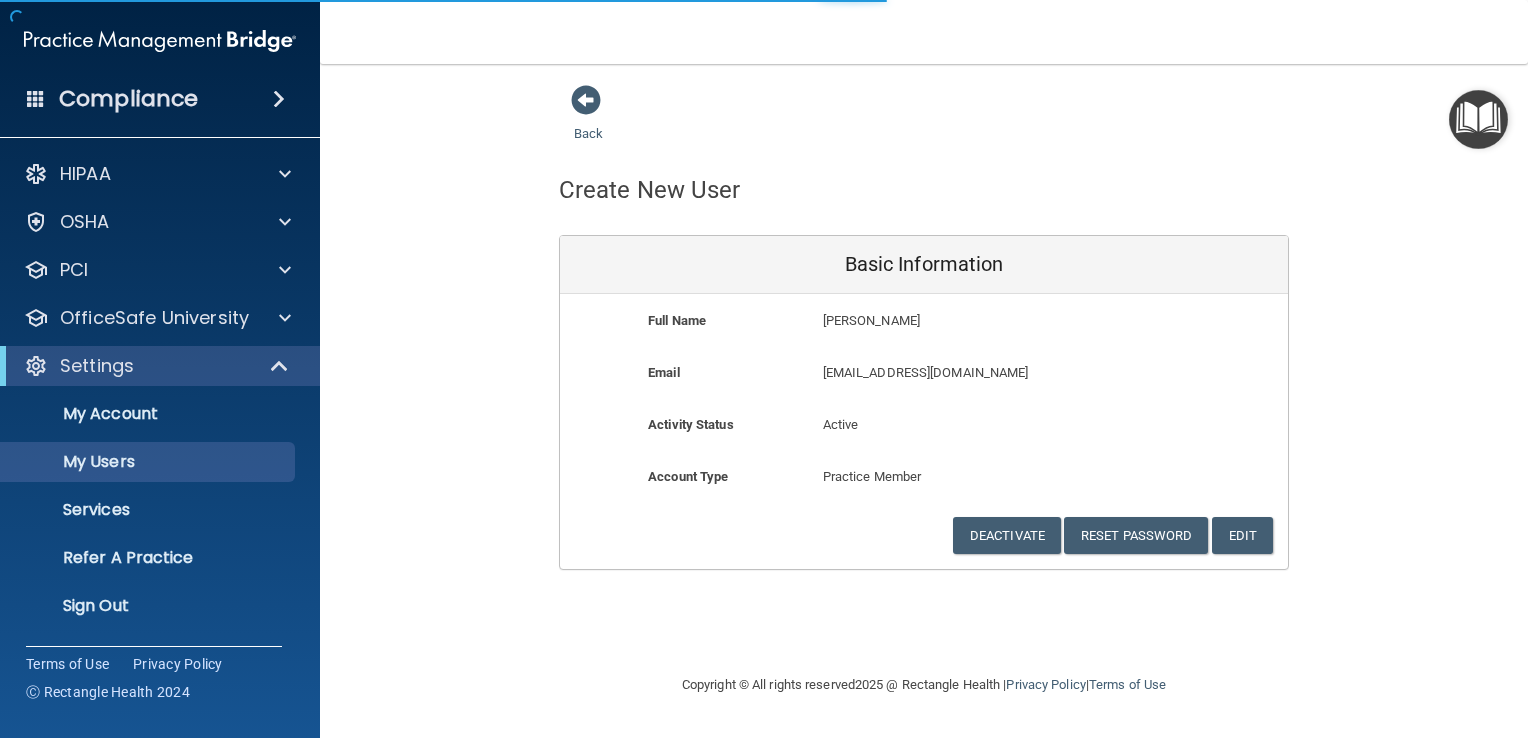 select on "20" 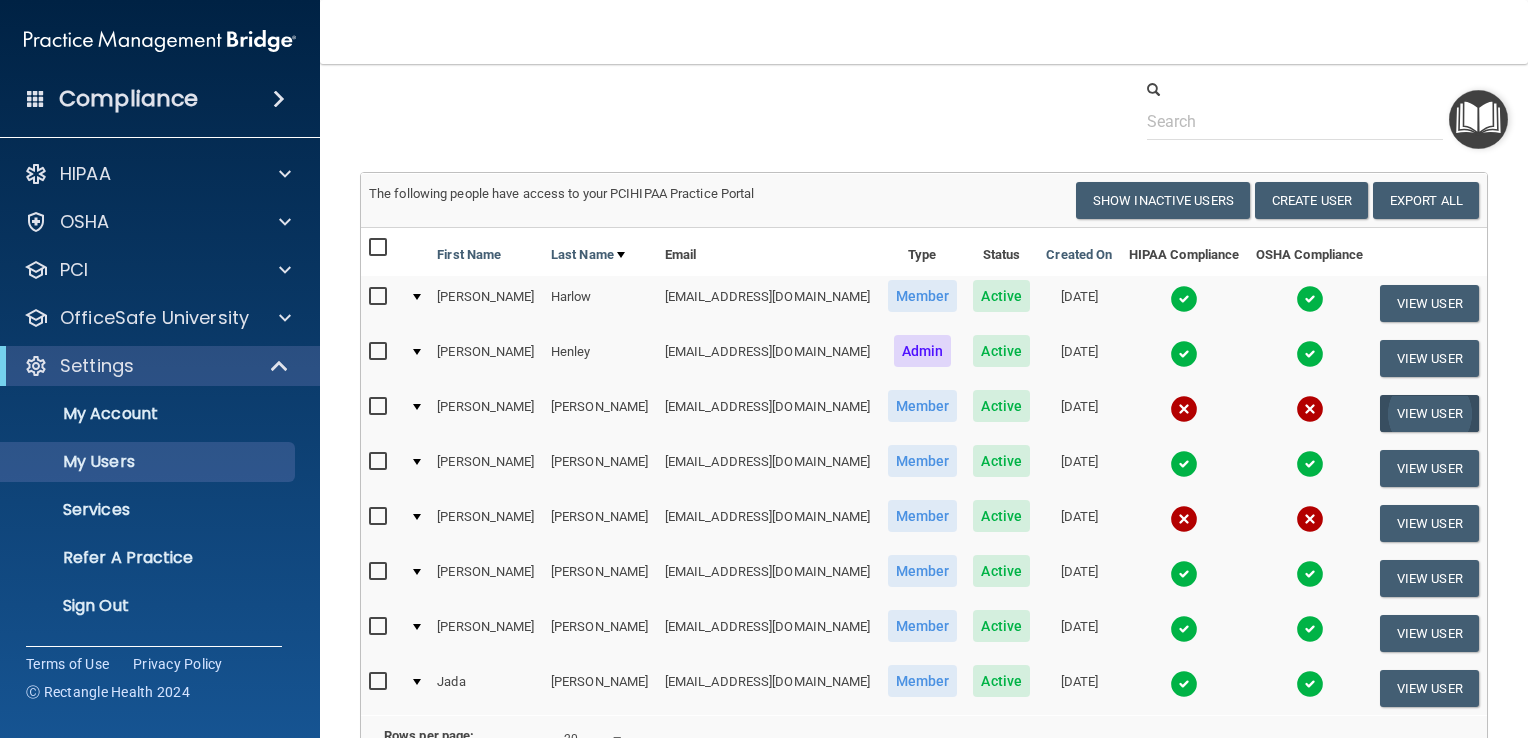 scroll, scrollTop: 132, scrollLeft: 0, axis: vertical 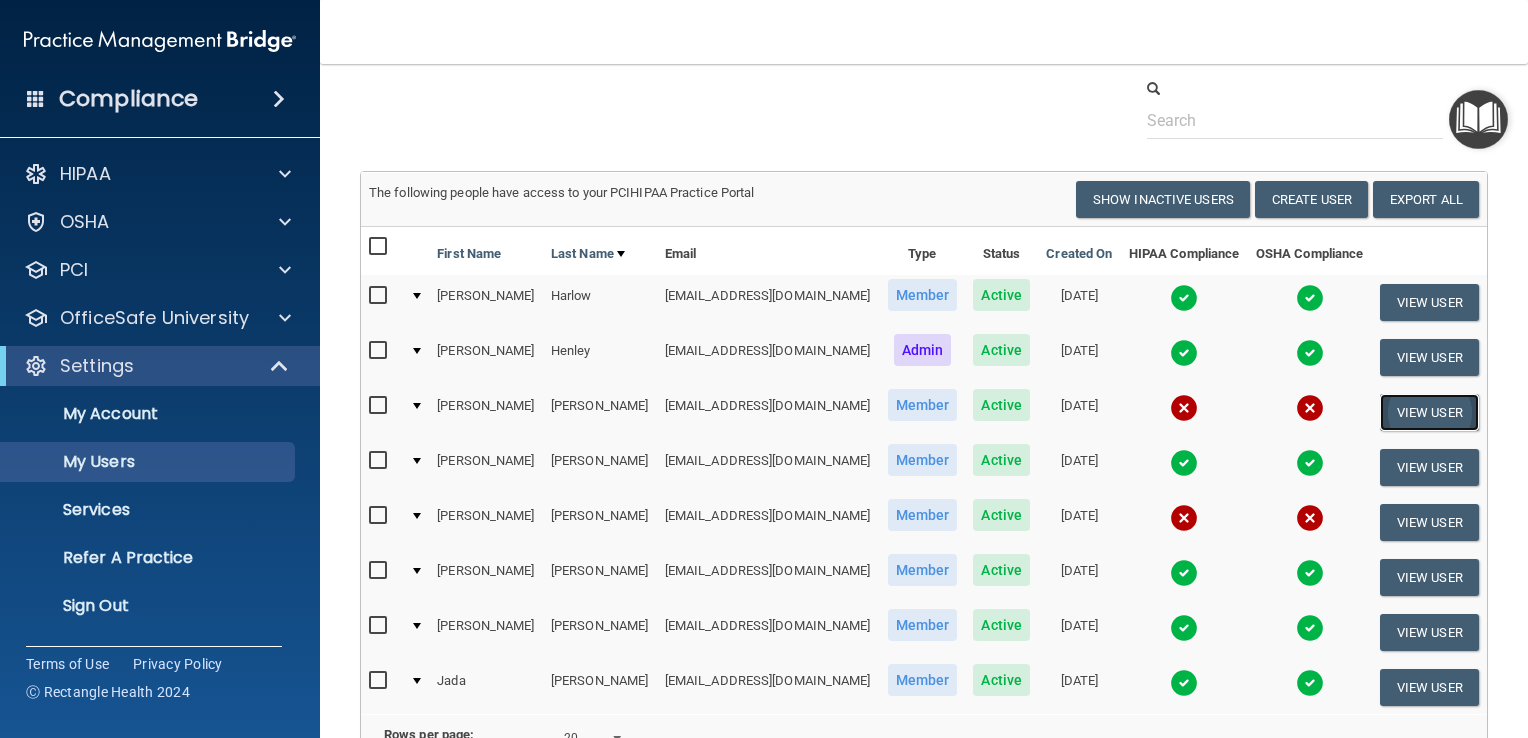 click on "View User" at bounding box center (1429, 412) 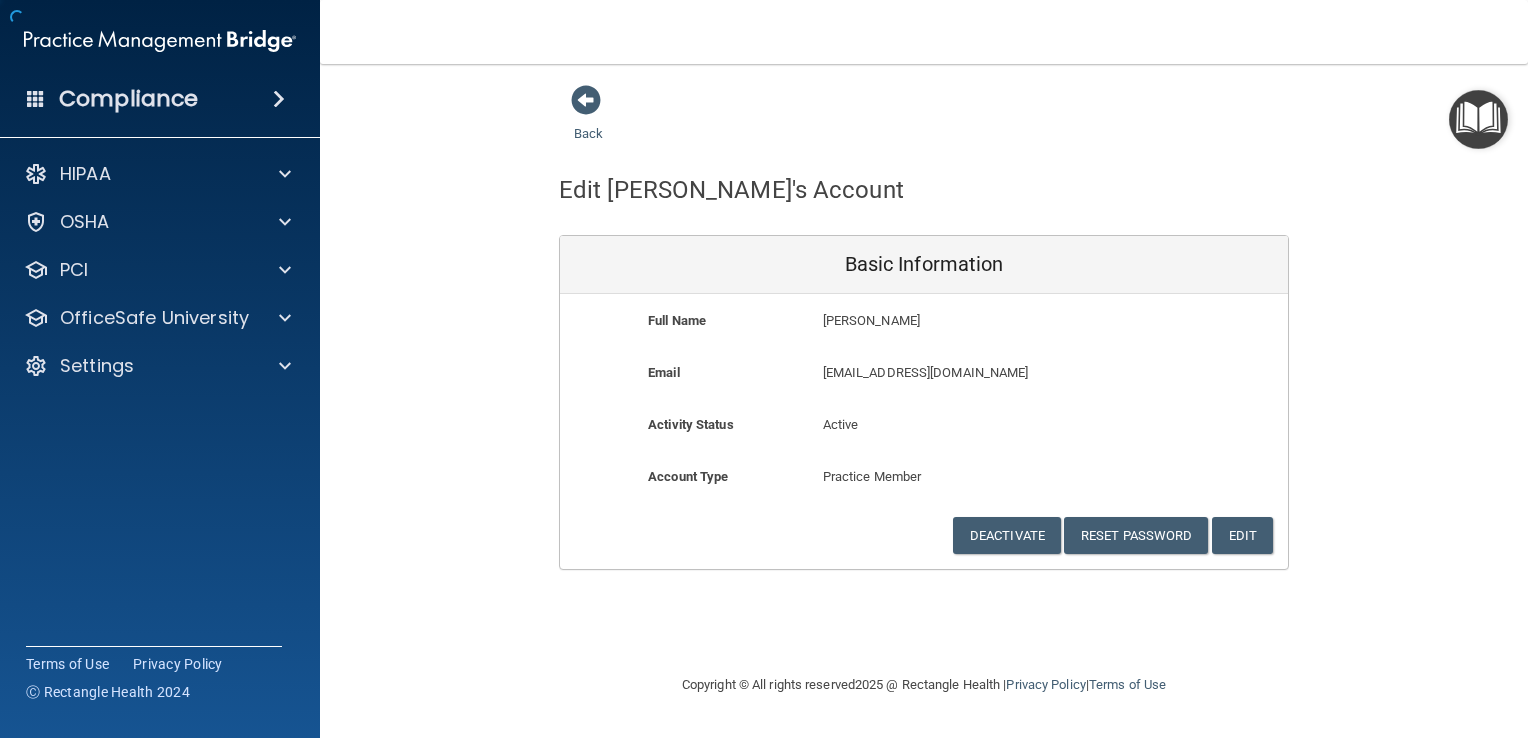 scroll, scrollTop: 0, scrollLeft: 0, axis: both 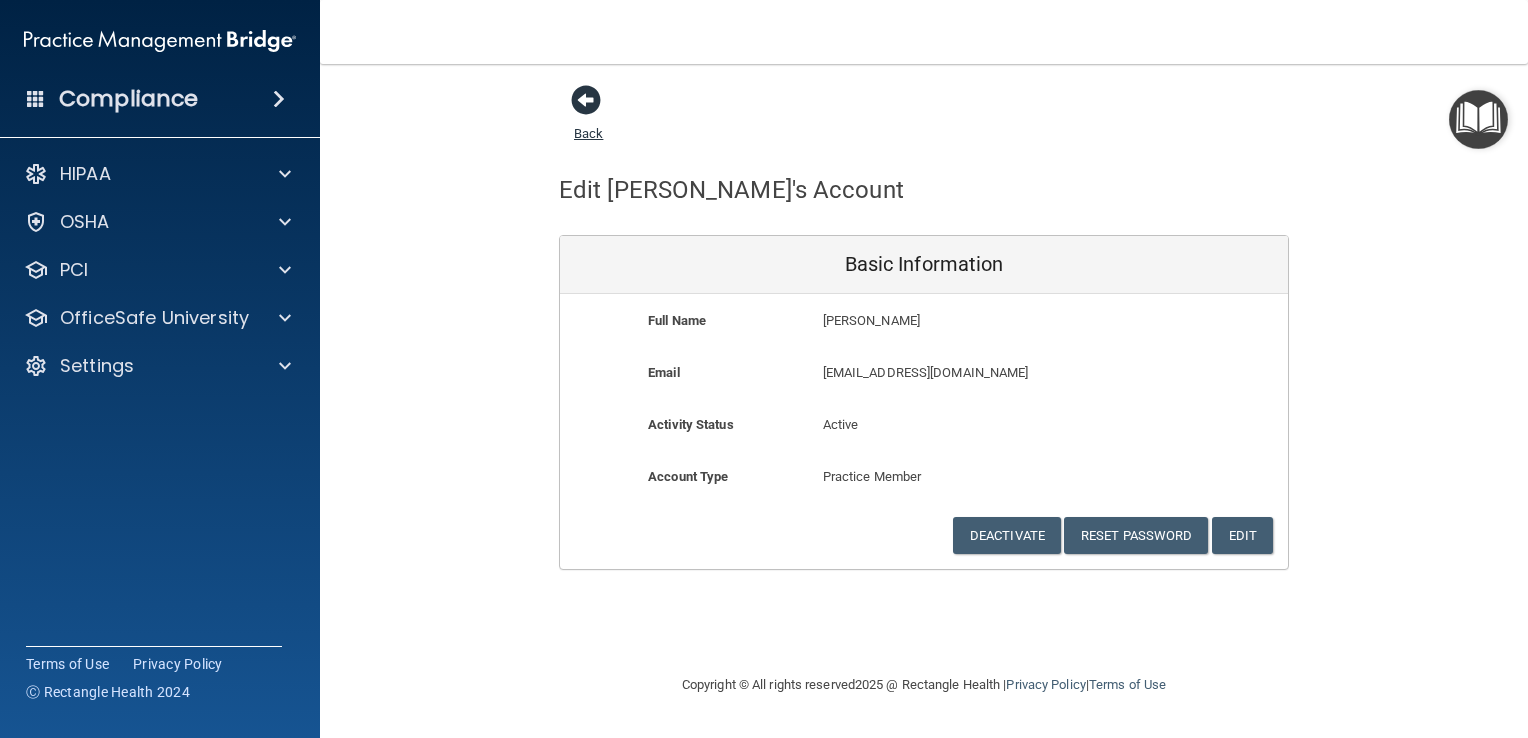 click at bounding box center (586, 100) 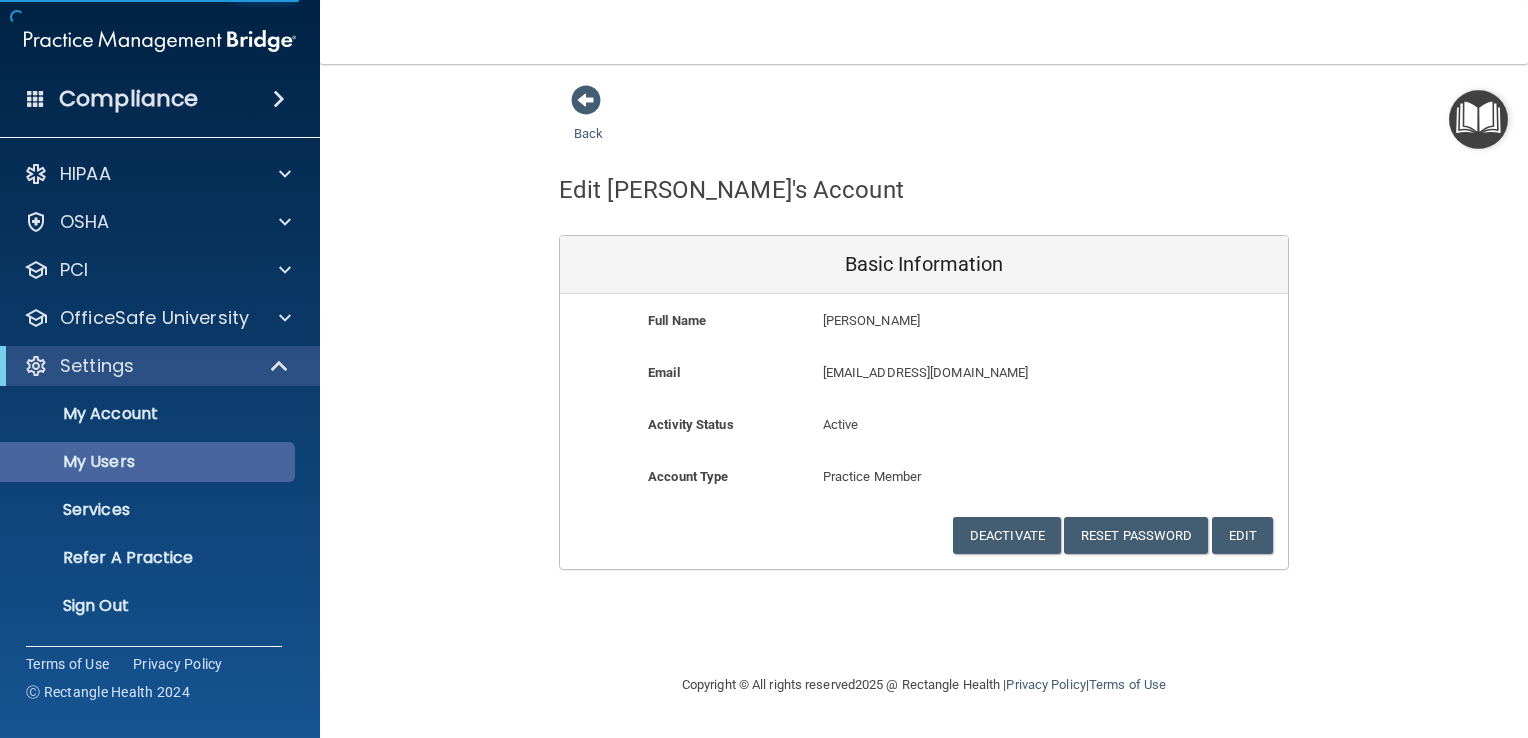 select on "20" 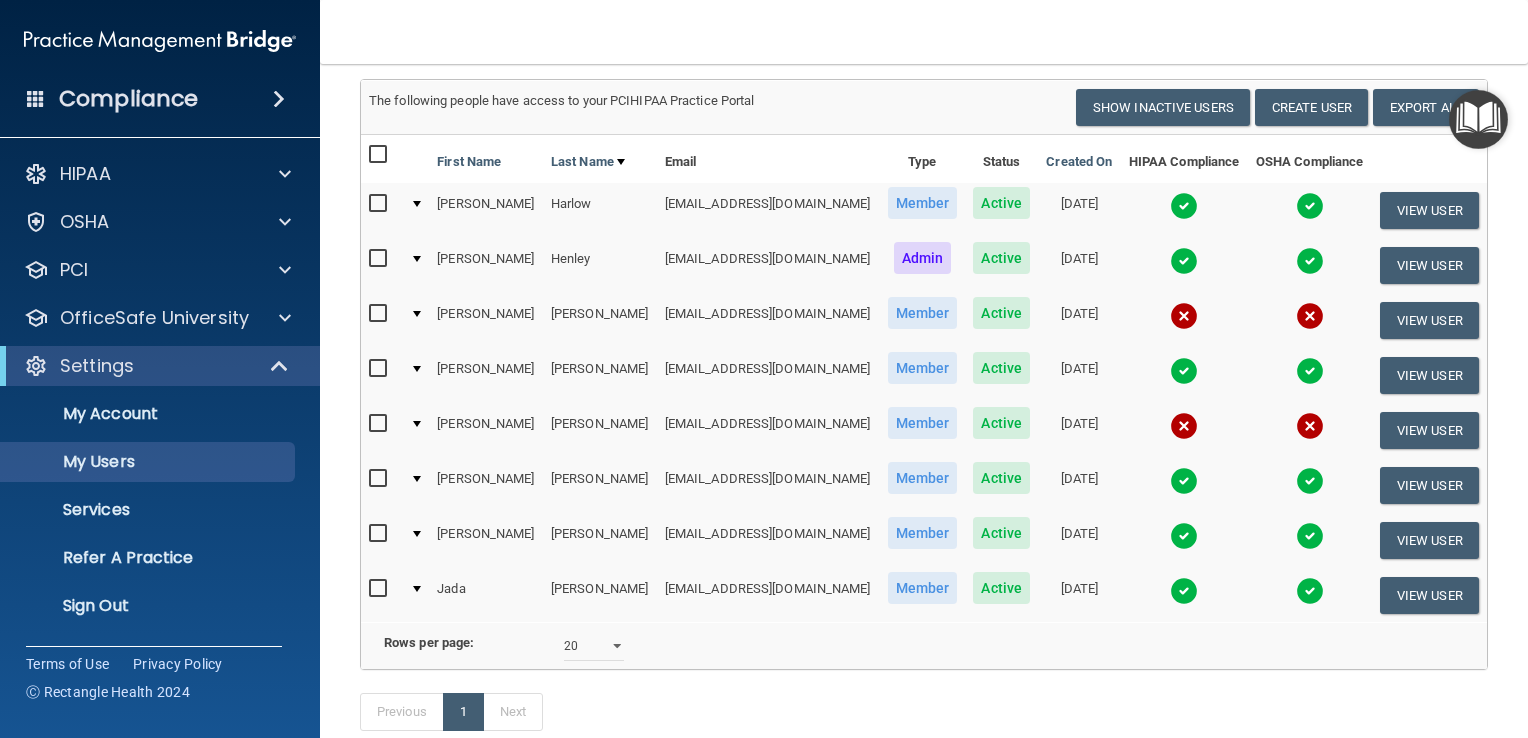 scroll, scrollTop: 227, scrollLeft: 0, axis: vertical 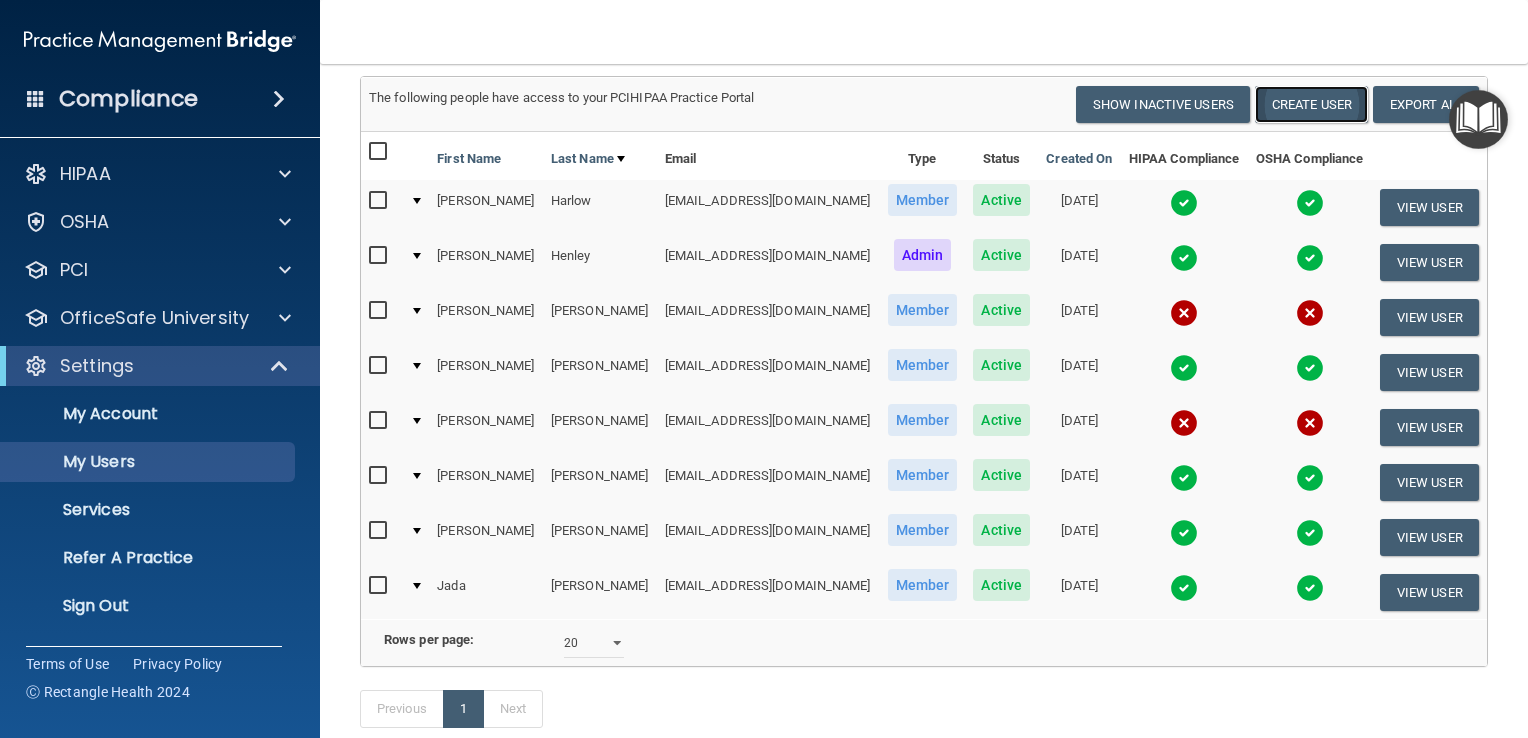 click on "Create User" at bounding box center (1311, 104) 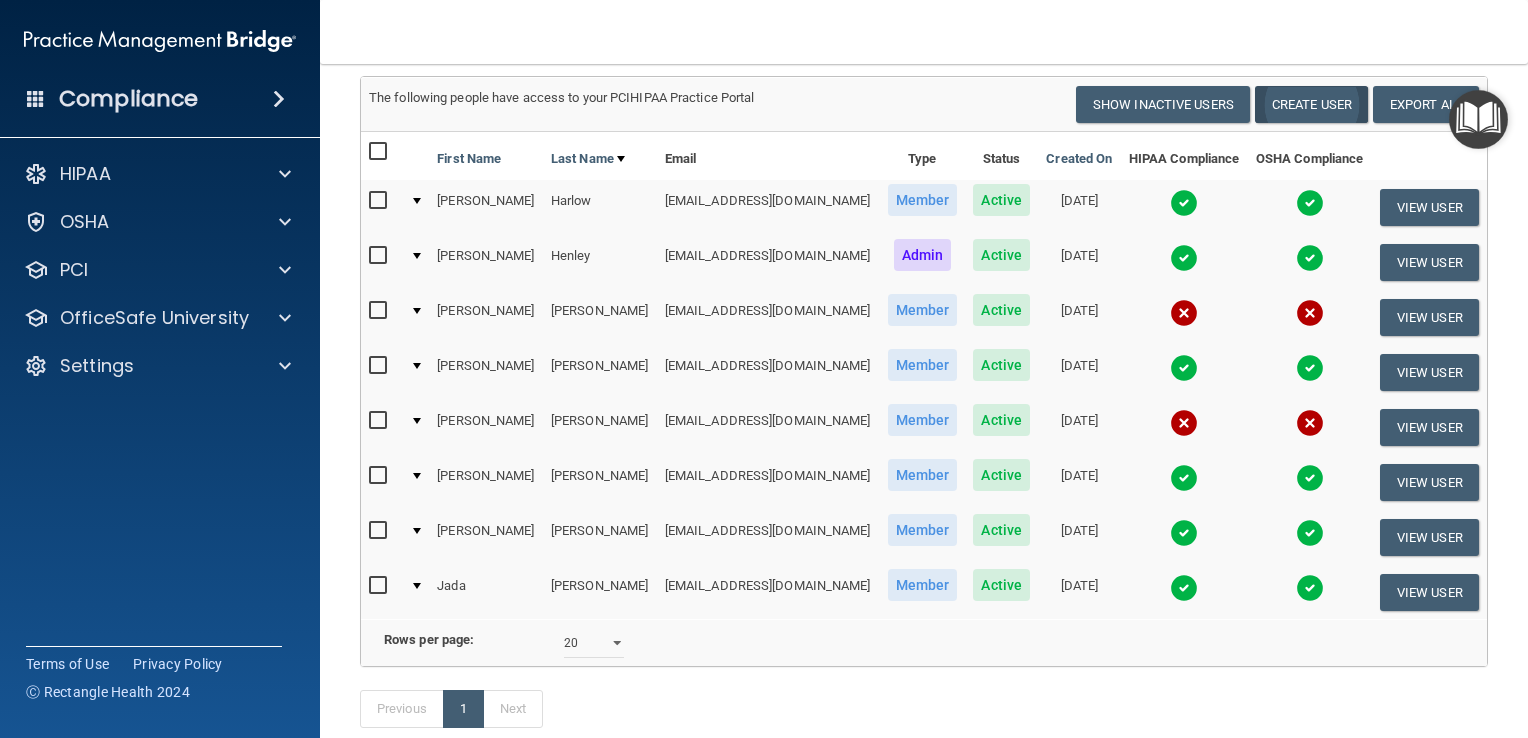 scroll, scrollTop: 0, scrollLeft: 0, axis: both 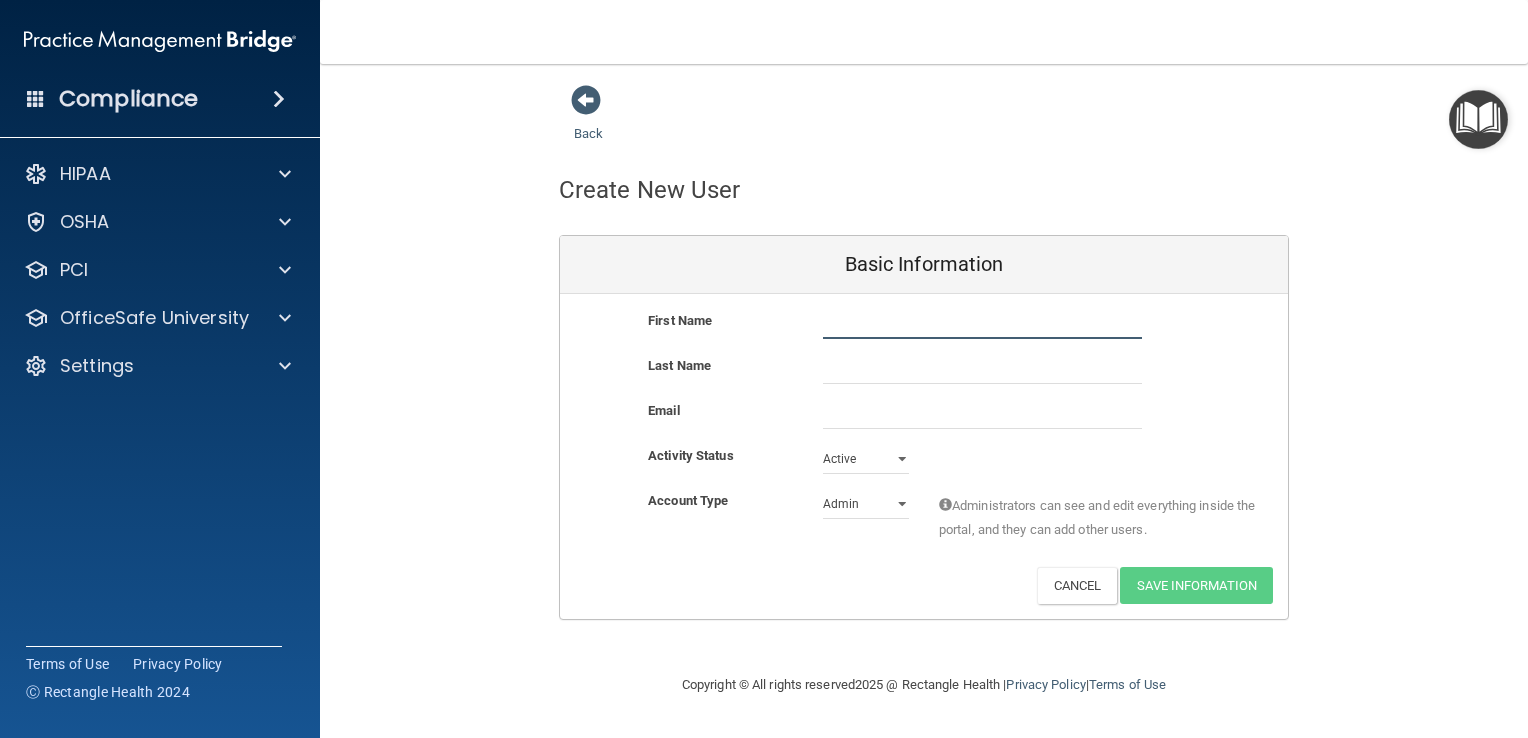 click at bounding box center (982, 324) 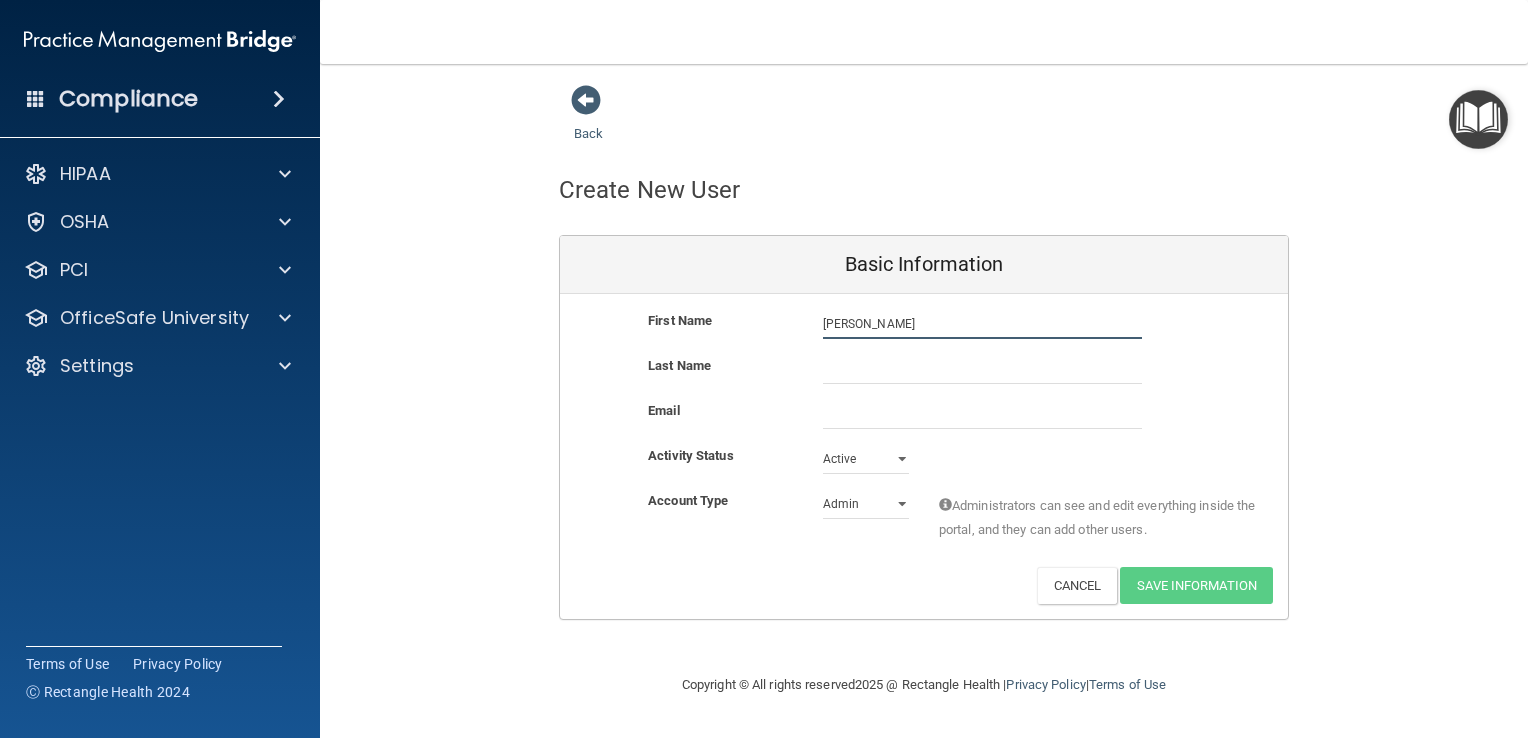 type on "[PERSON_NAME]" 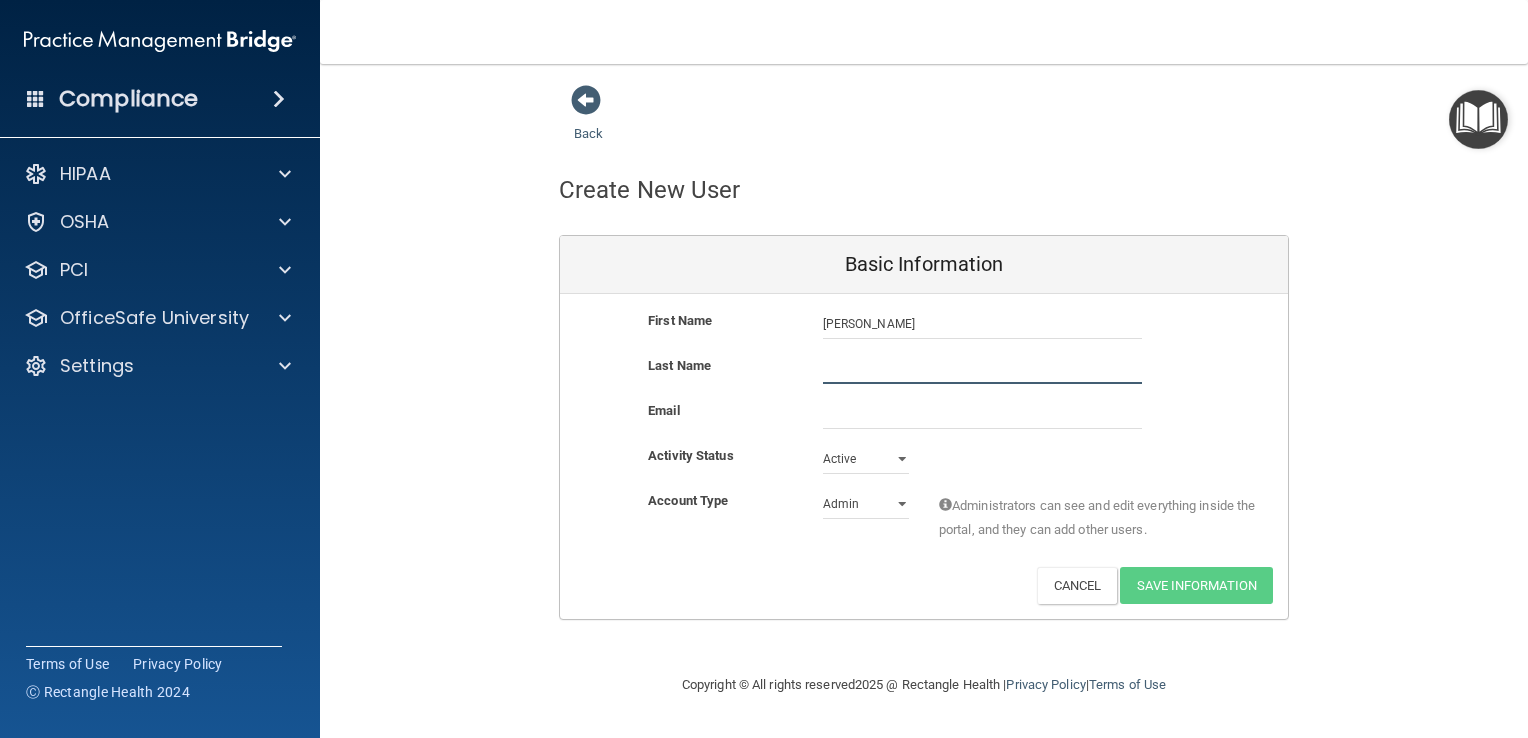 type on "[PERSON_NAME]" 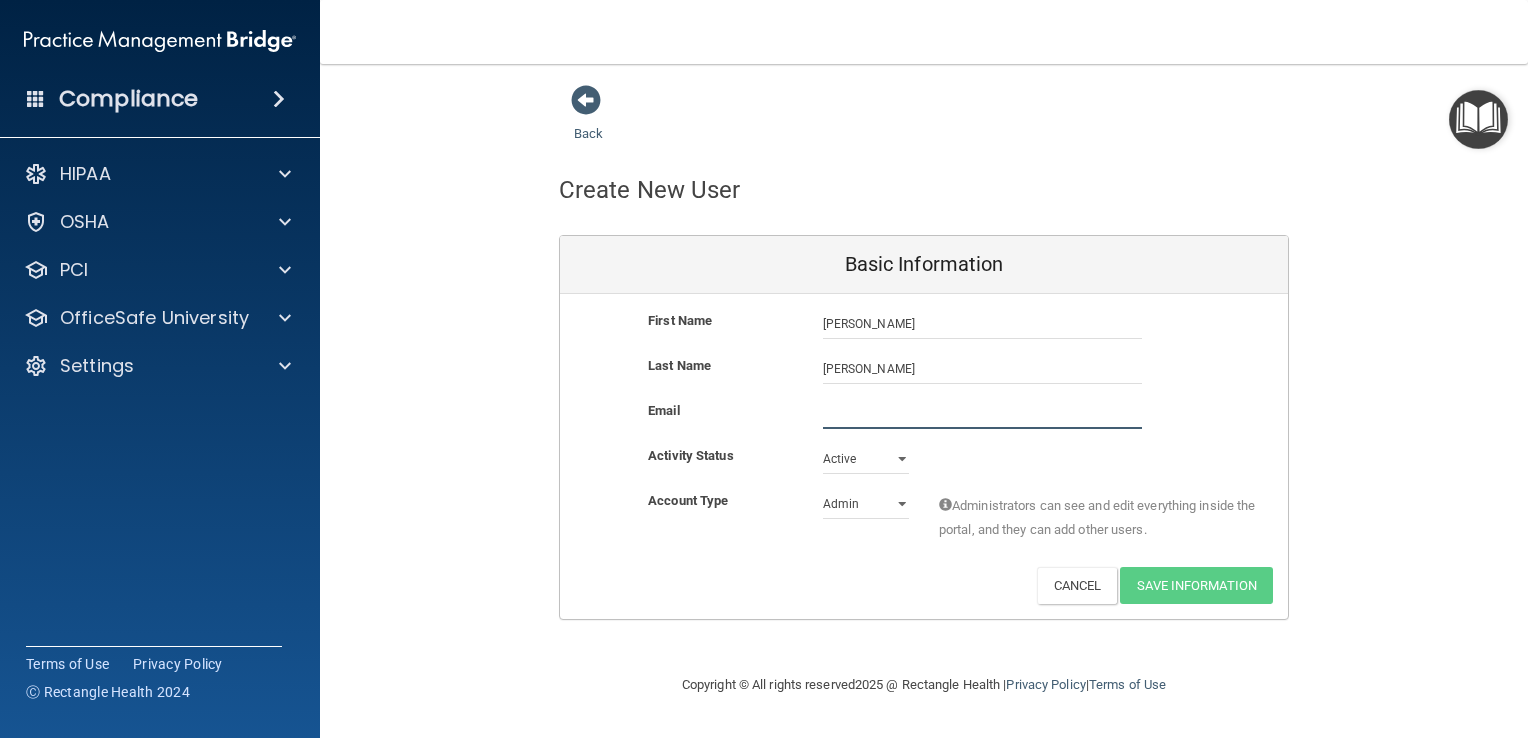 type on "[EMAIL_ADDRESS][DOMAIN_NAME]" 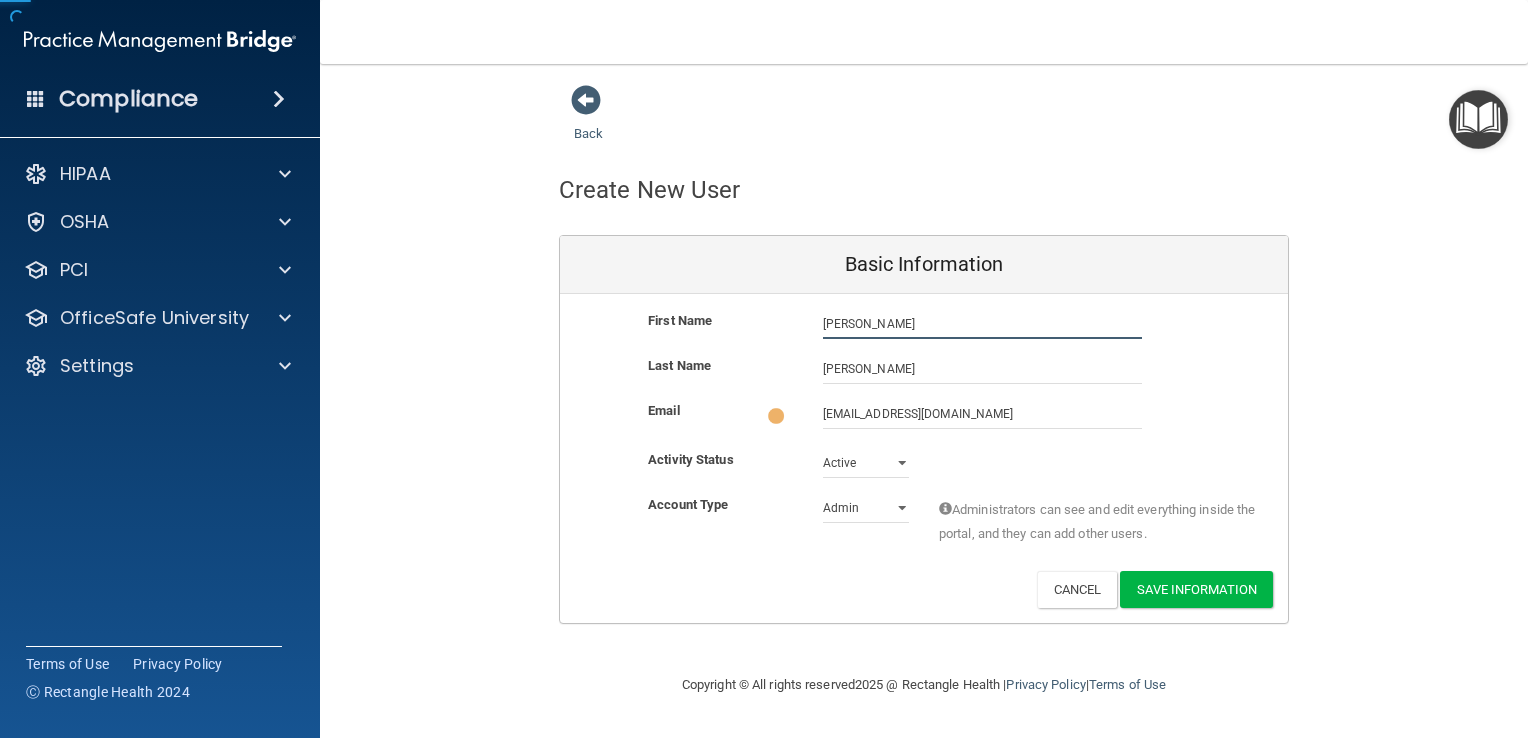type on "[PERSON_NAME]" 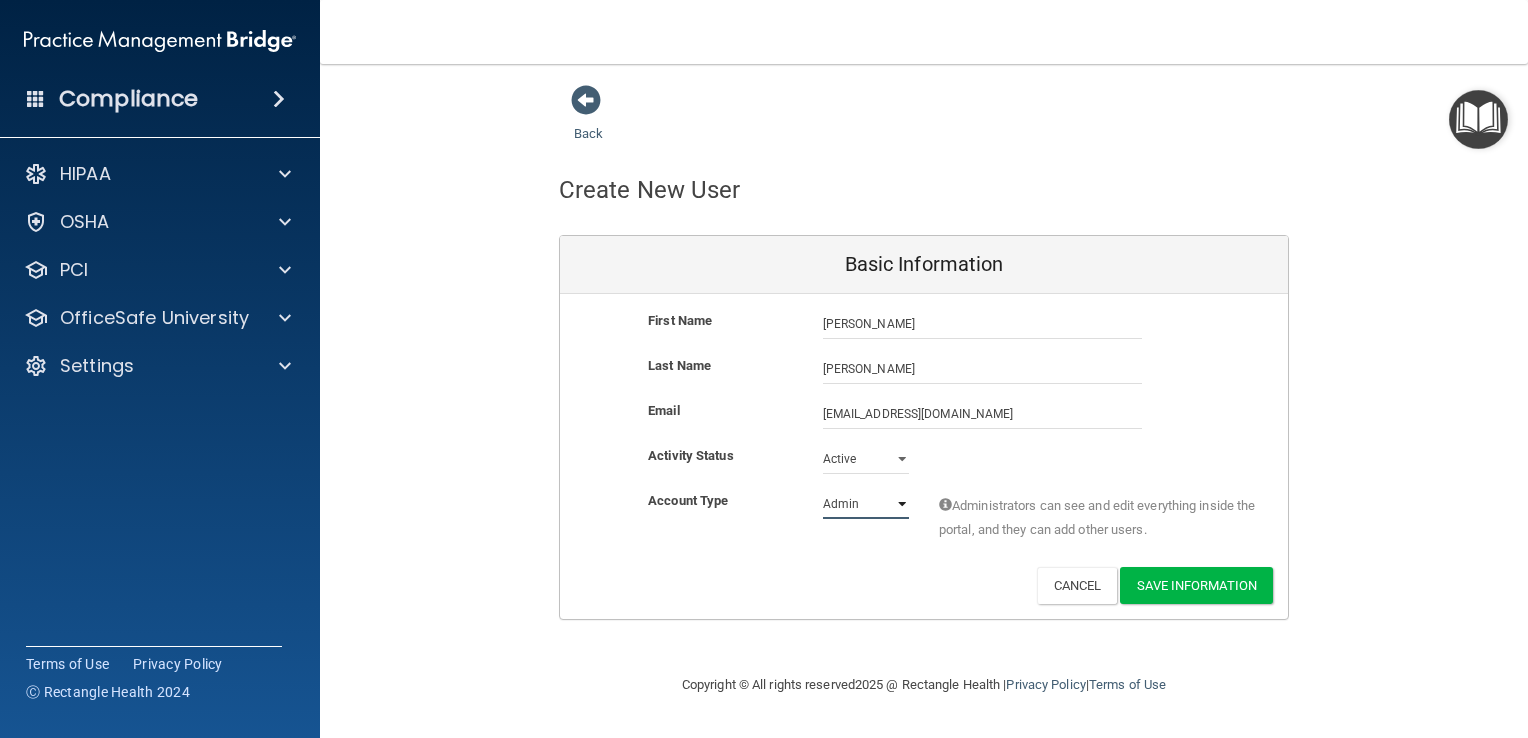 click on "Admin  Member" at bounding box center (866, 504) 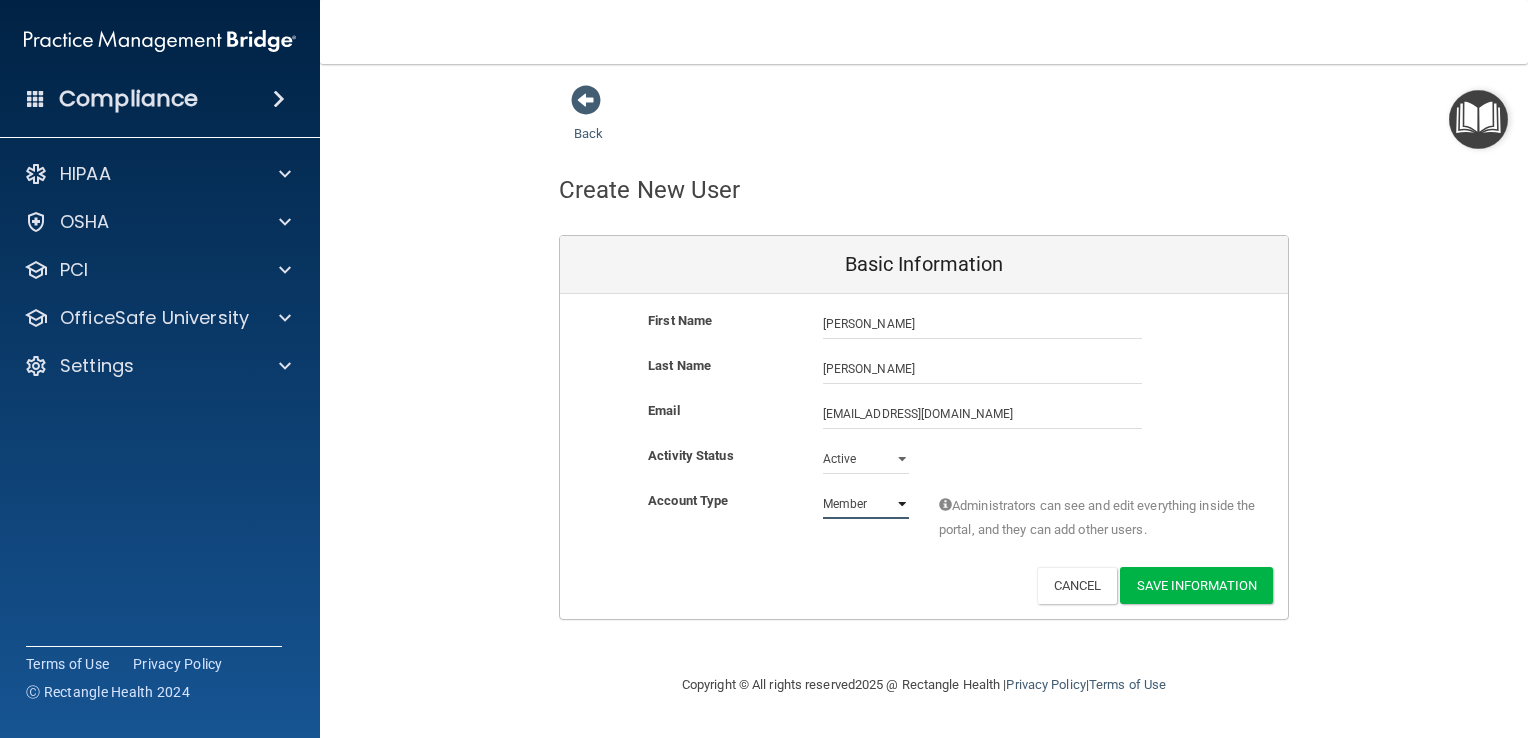 click on "Admin  Member" at bounding box center [866, 504] 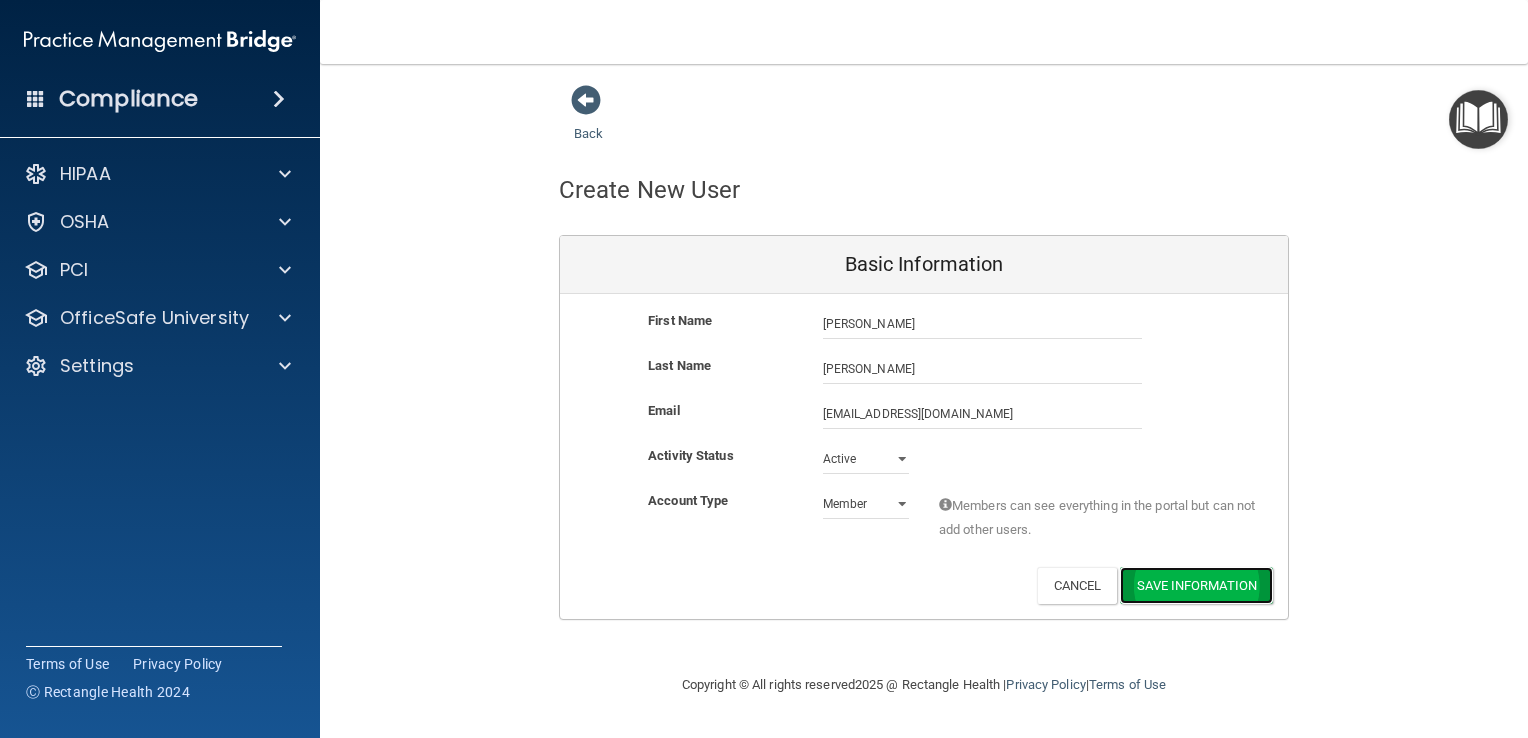 click on "Save Information" at bounding box center (1196, 585) 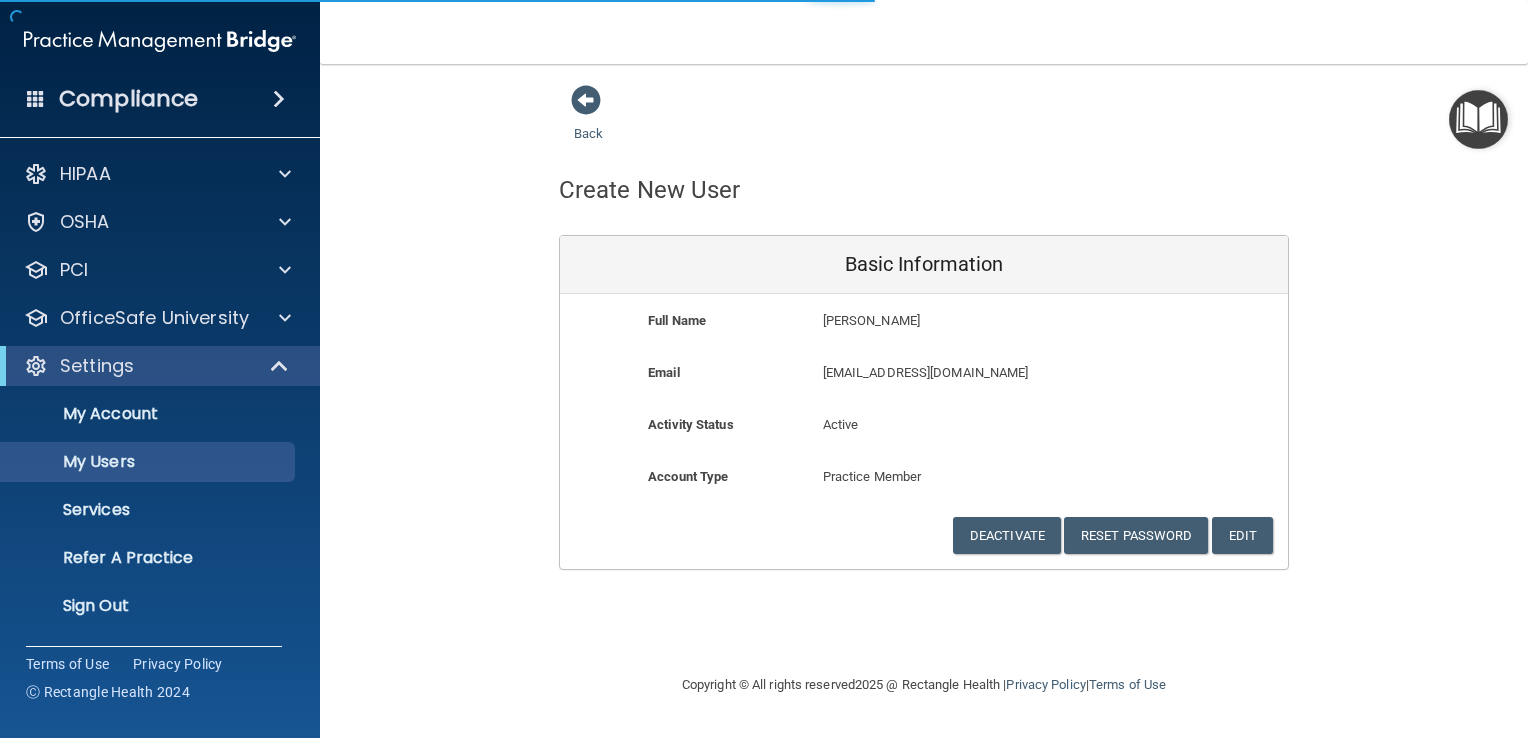 select on "20" 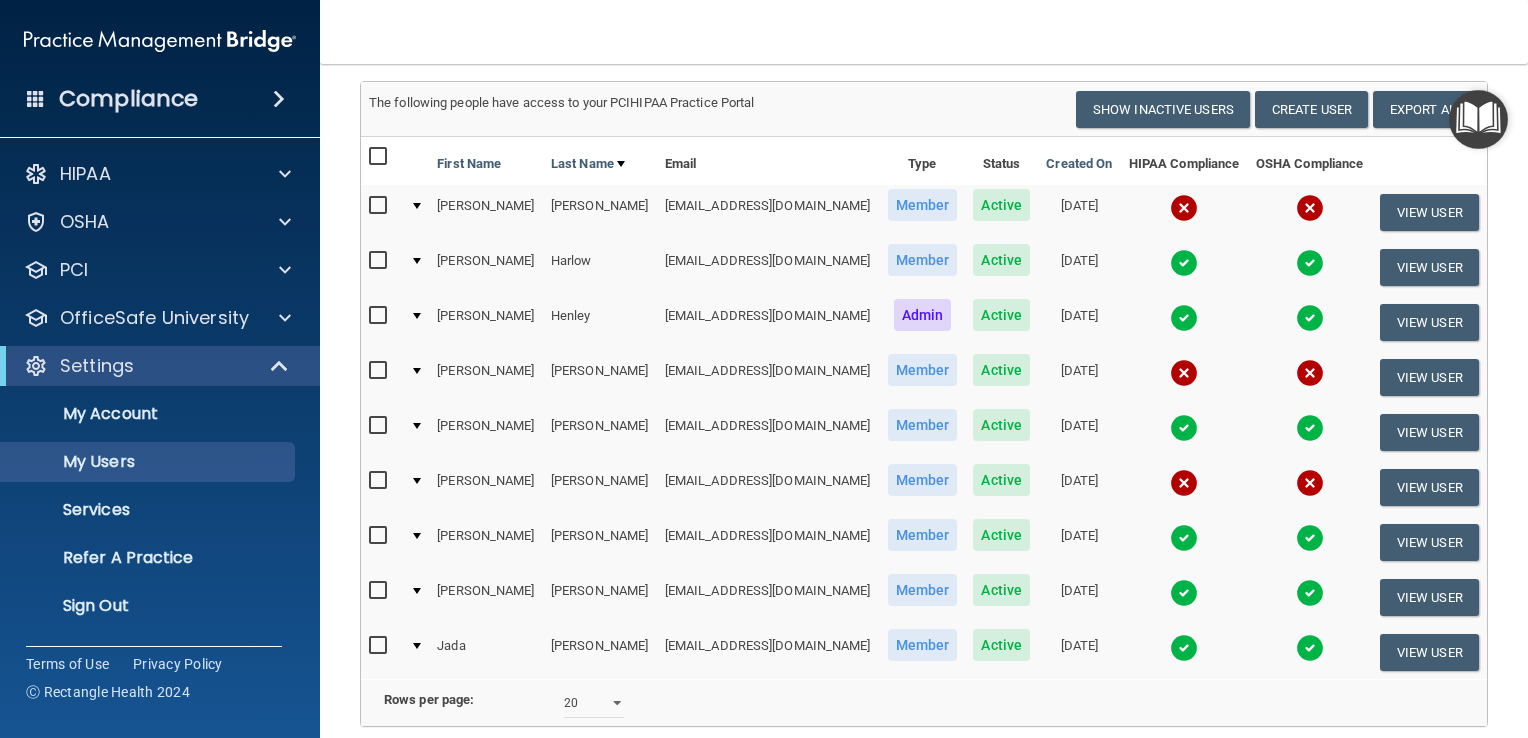 scroll, scrollTop: 224, scrollLeft: 0, axis: vertical 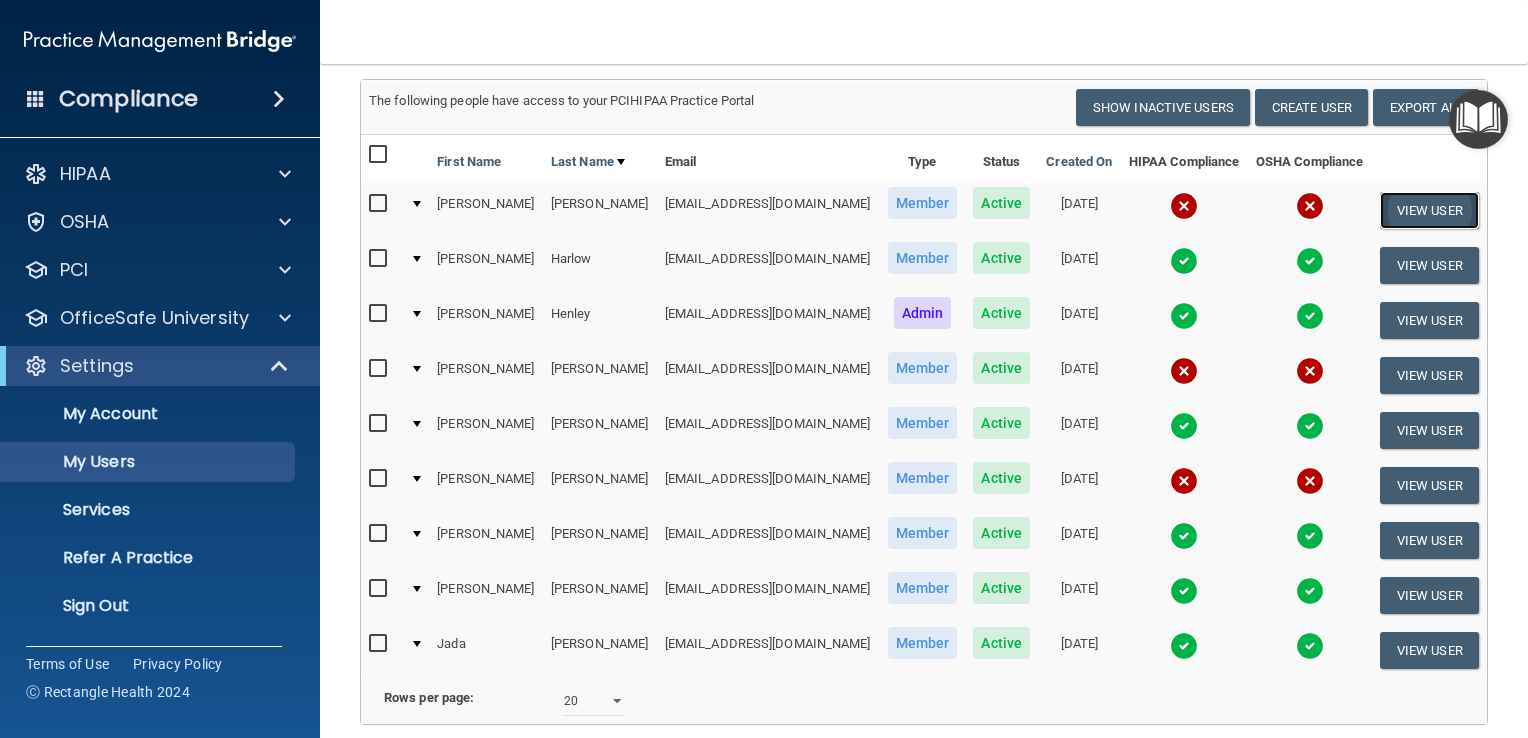 click on "View User" at bounding box center (1429, 210) 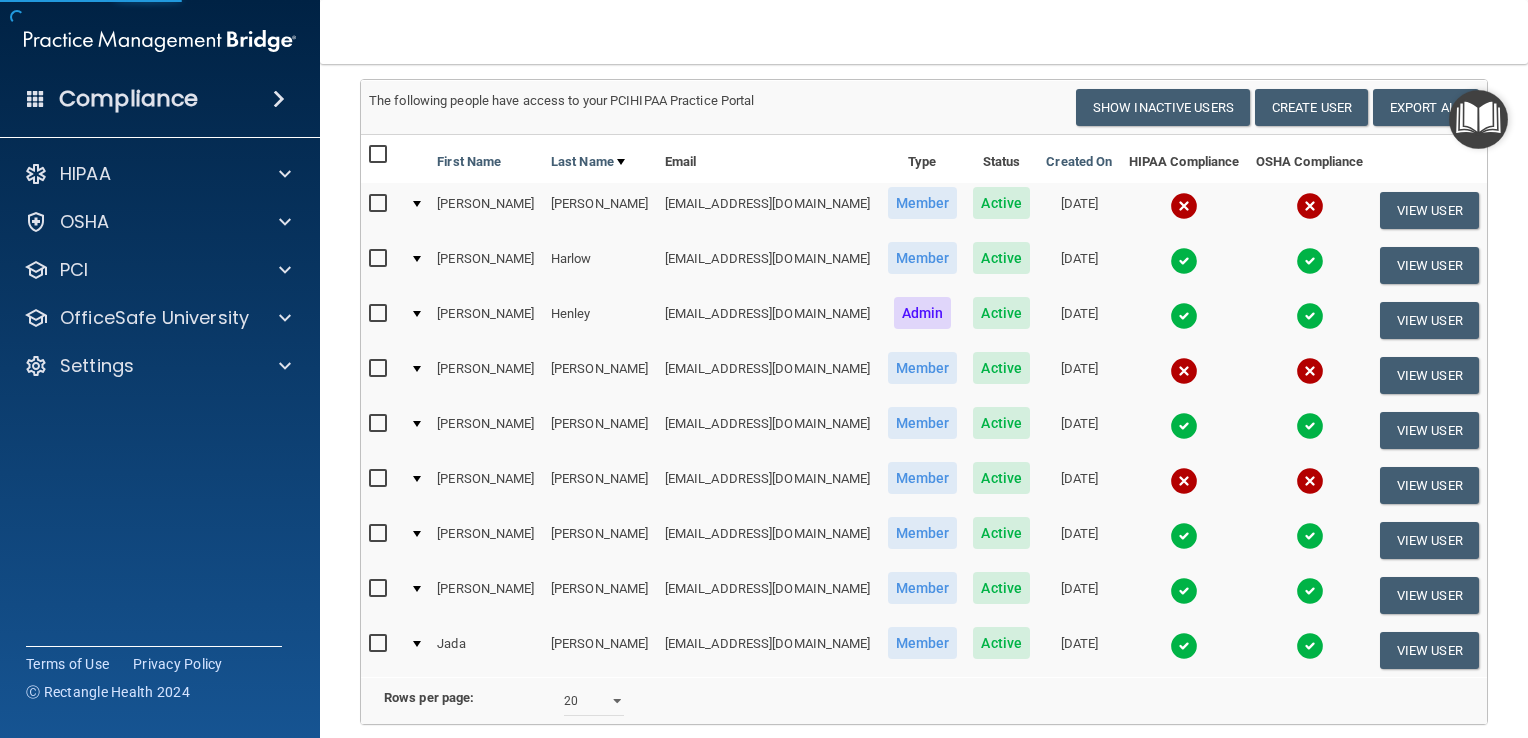 scroll, scrollTop: 0, scrollLeft: 0, axis: both 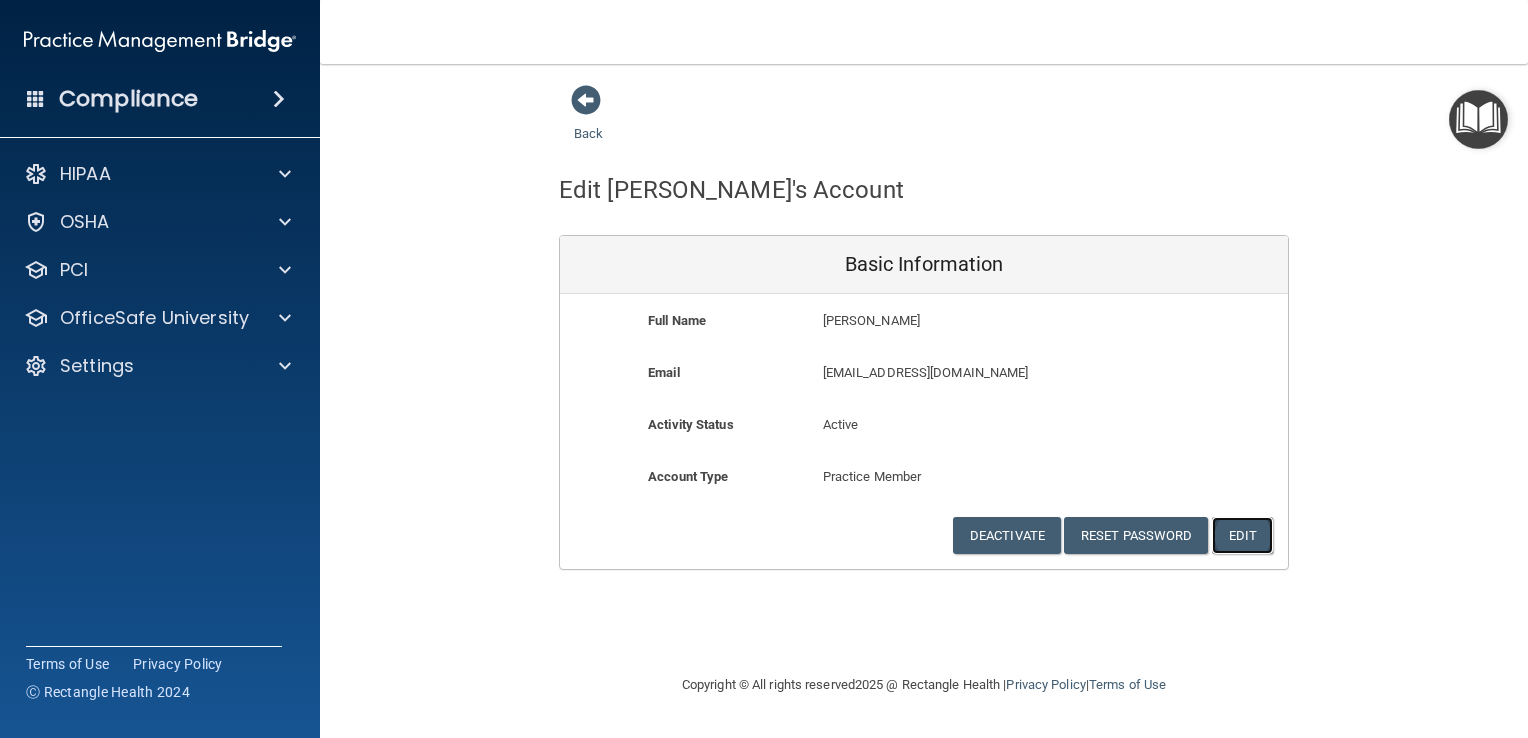 click on "Edit" at bounding box center [1242, 535] 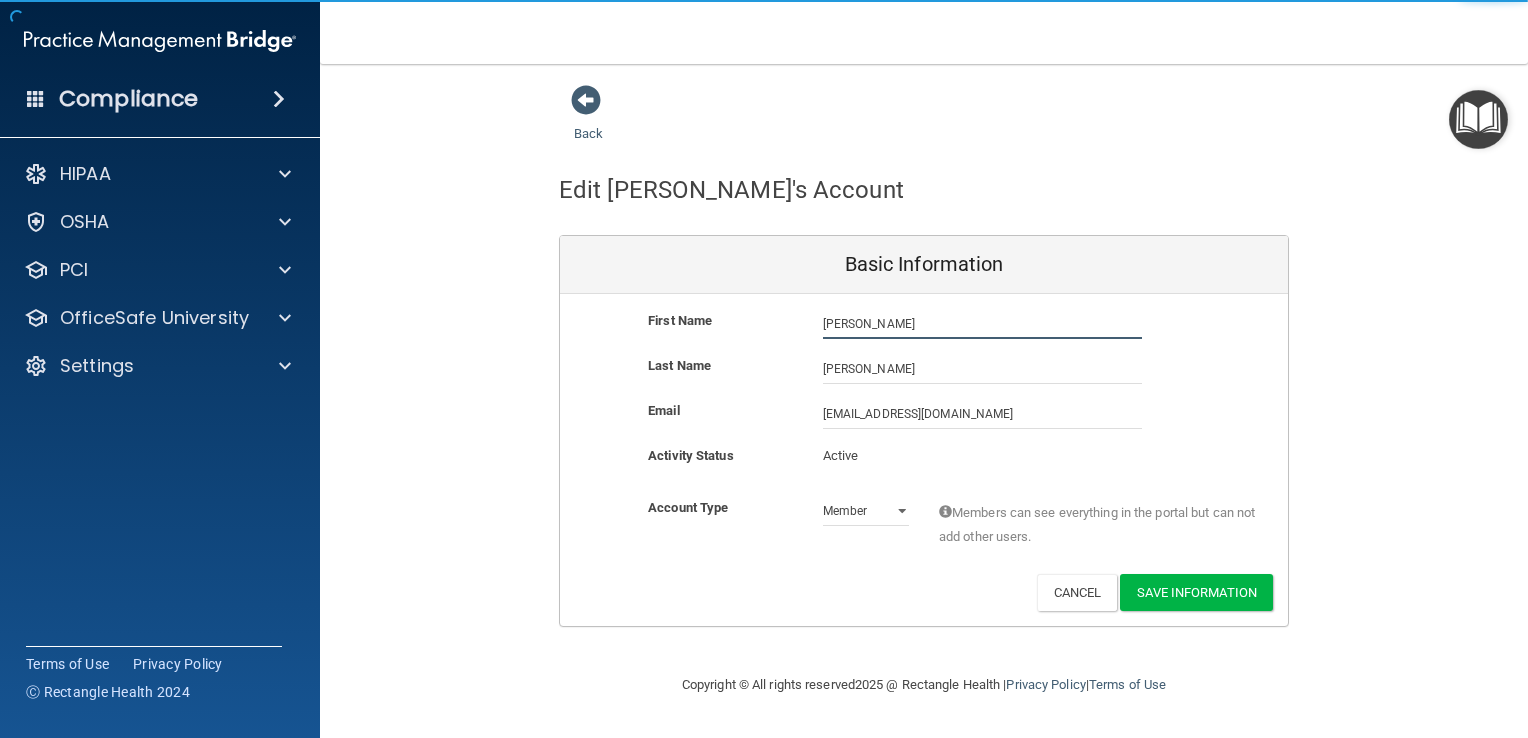 click on "[PERSON_NAME]" at bounding box center [982, 324] 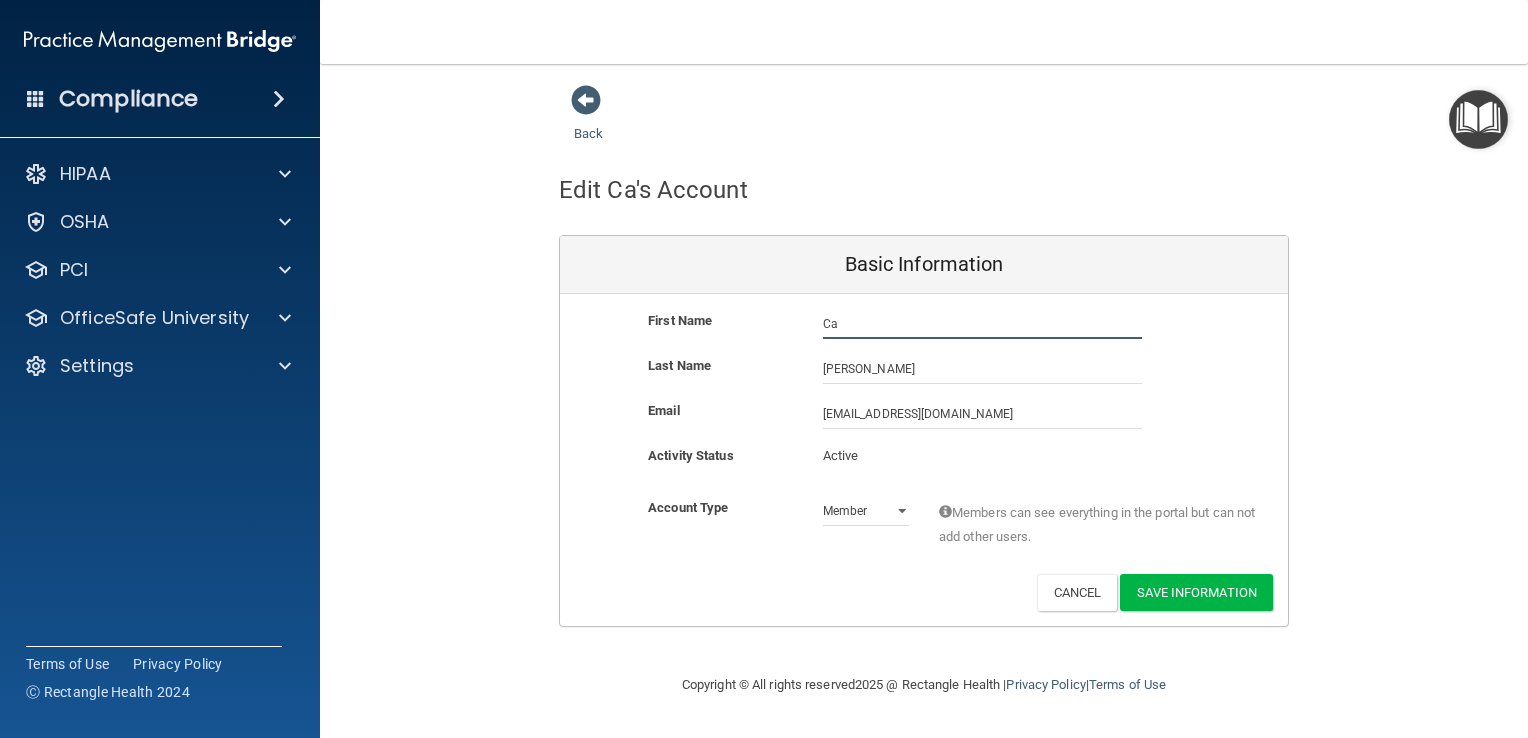 type on "C" 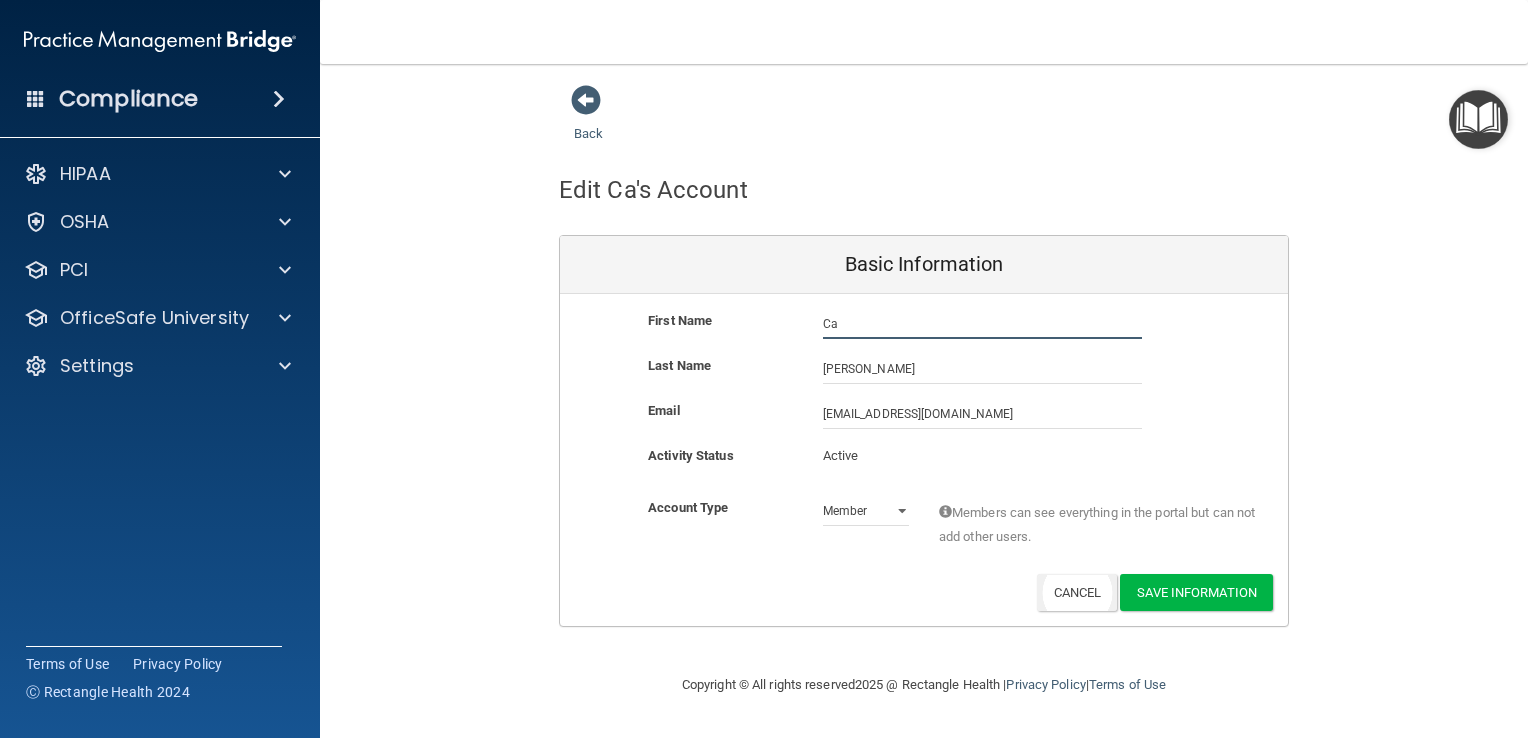 type on "C" 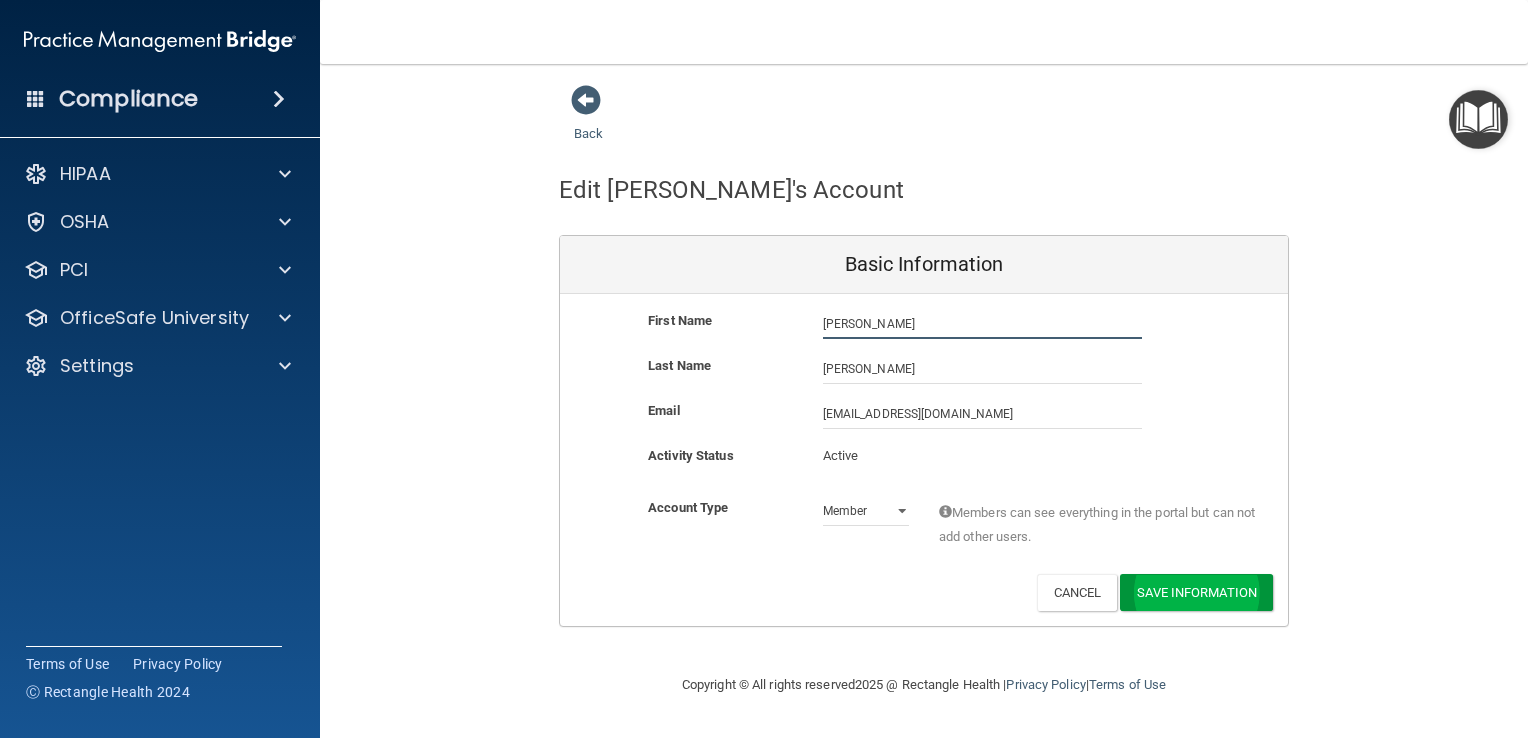 type on "[PERSON_NAME]" 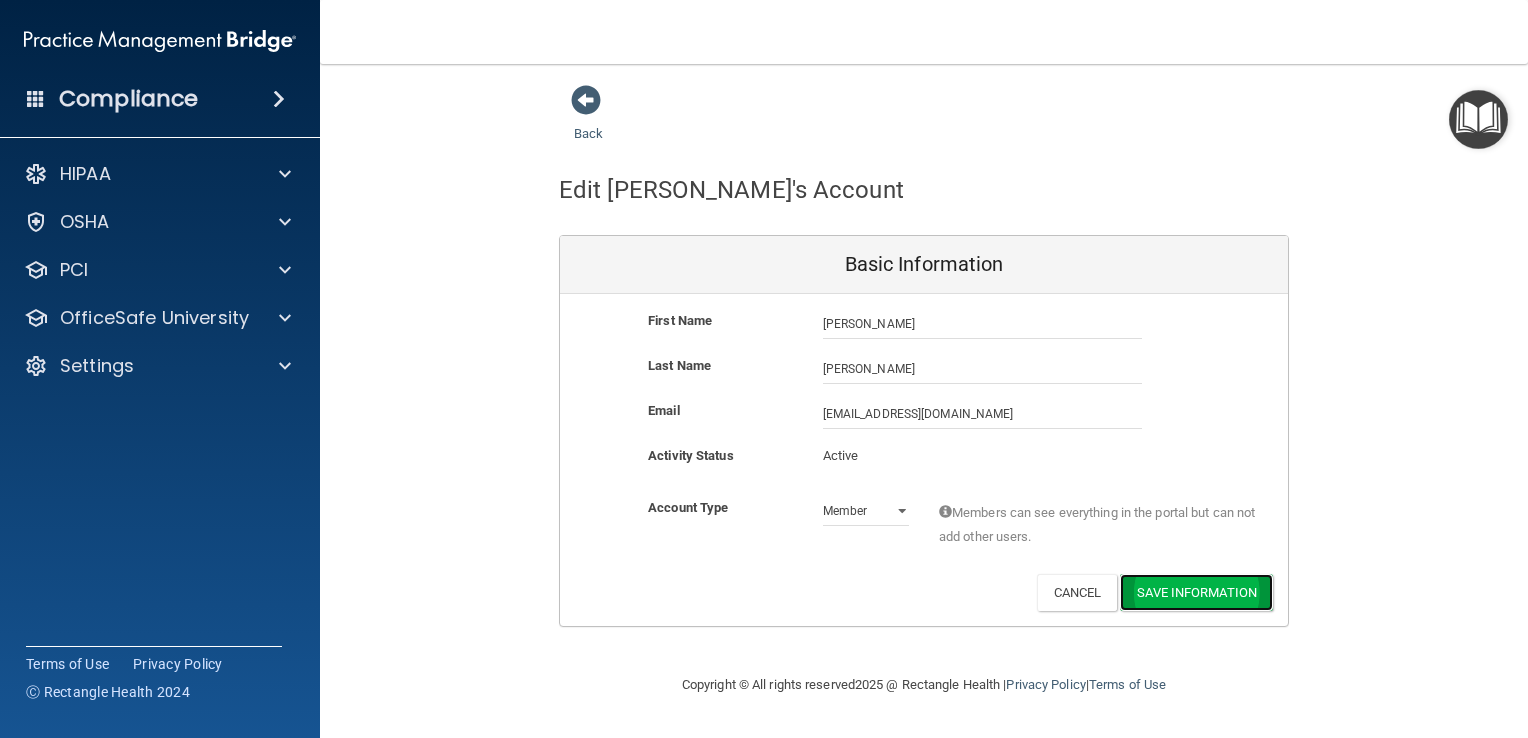 click on "Save Information" at bounding box center [1196, 592] 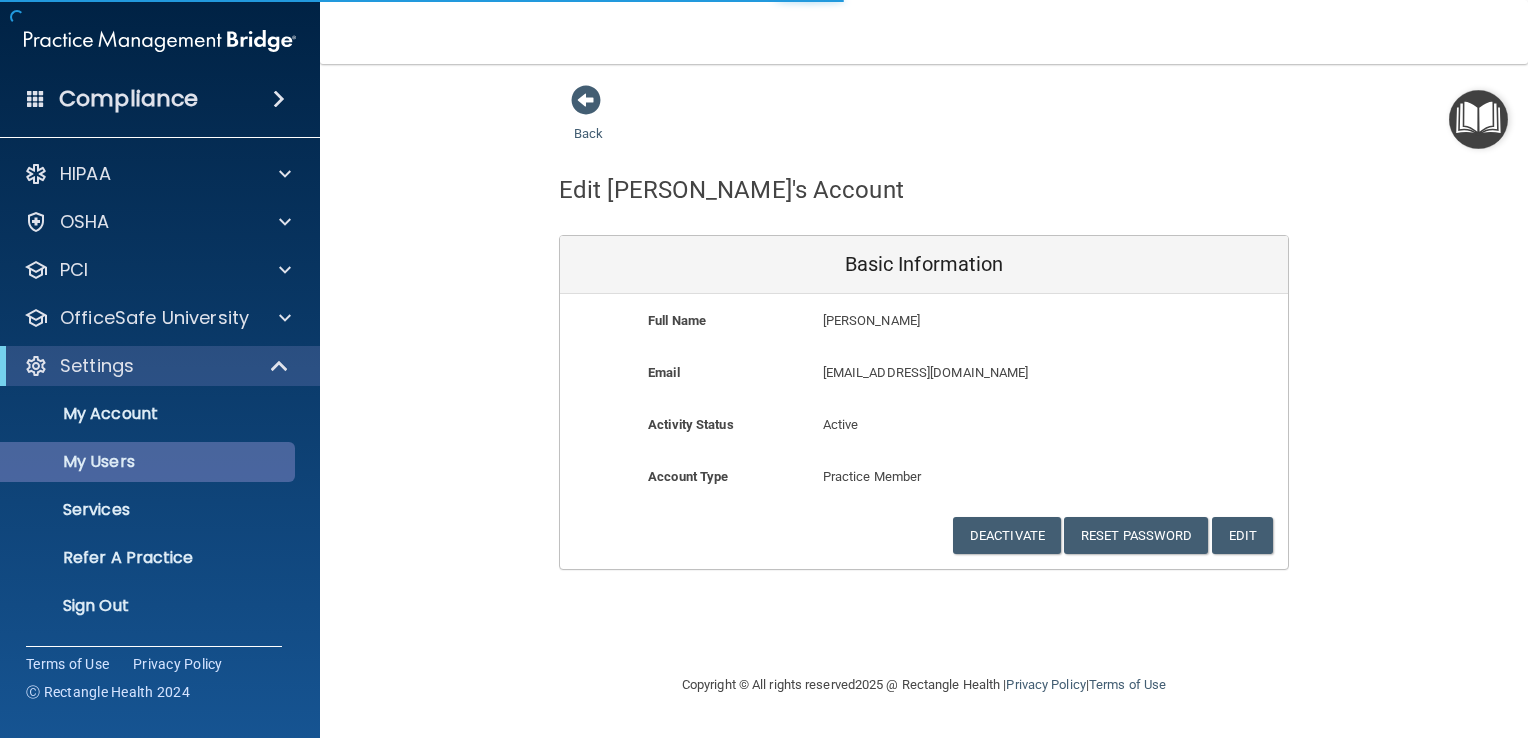 select on "20" 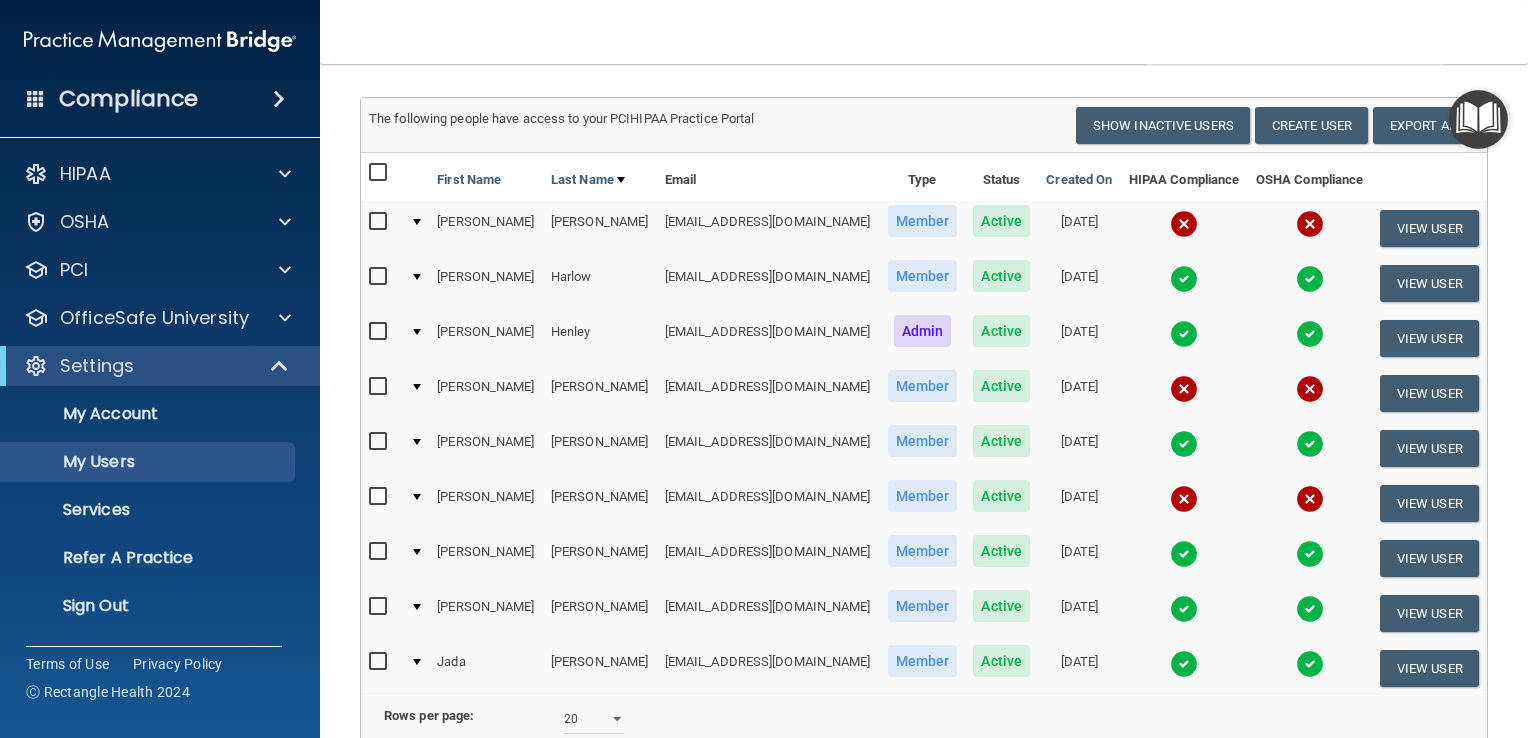 scroll, scrollTop: 216, scrollLeft: 0, axis: vertical 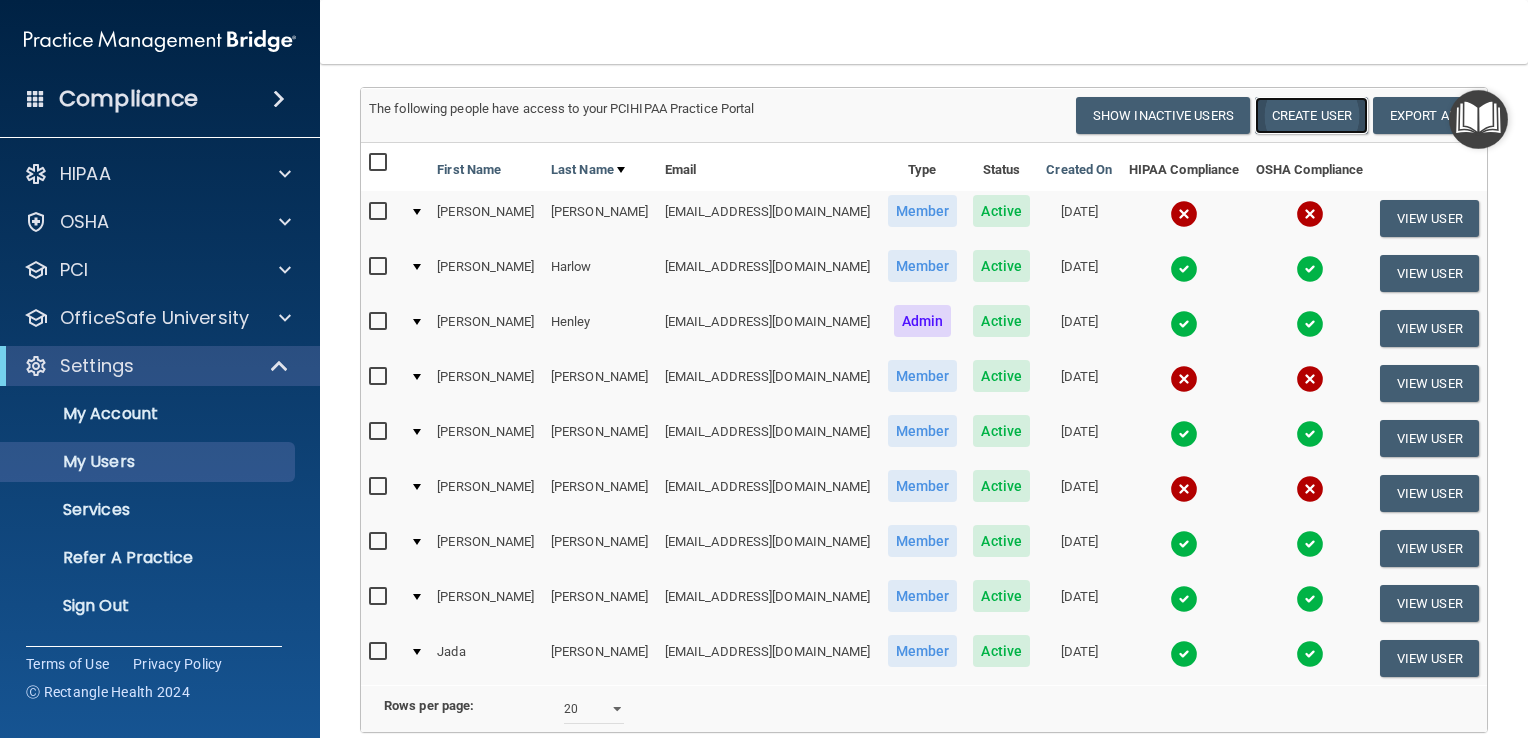 click on "Create User" at bounding box center [1311, 115] 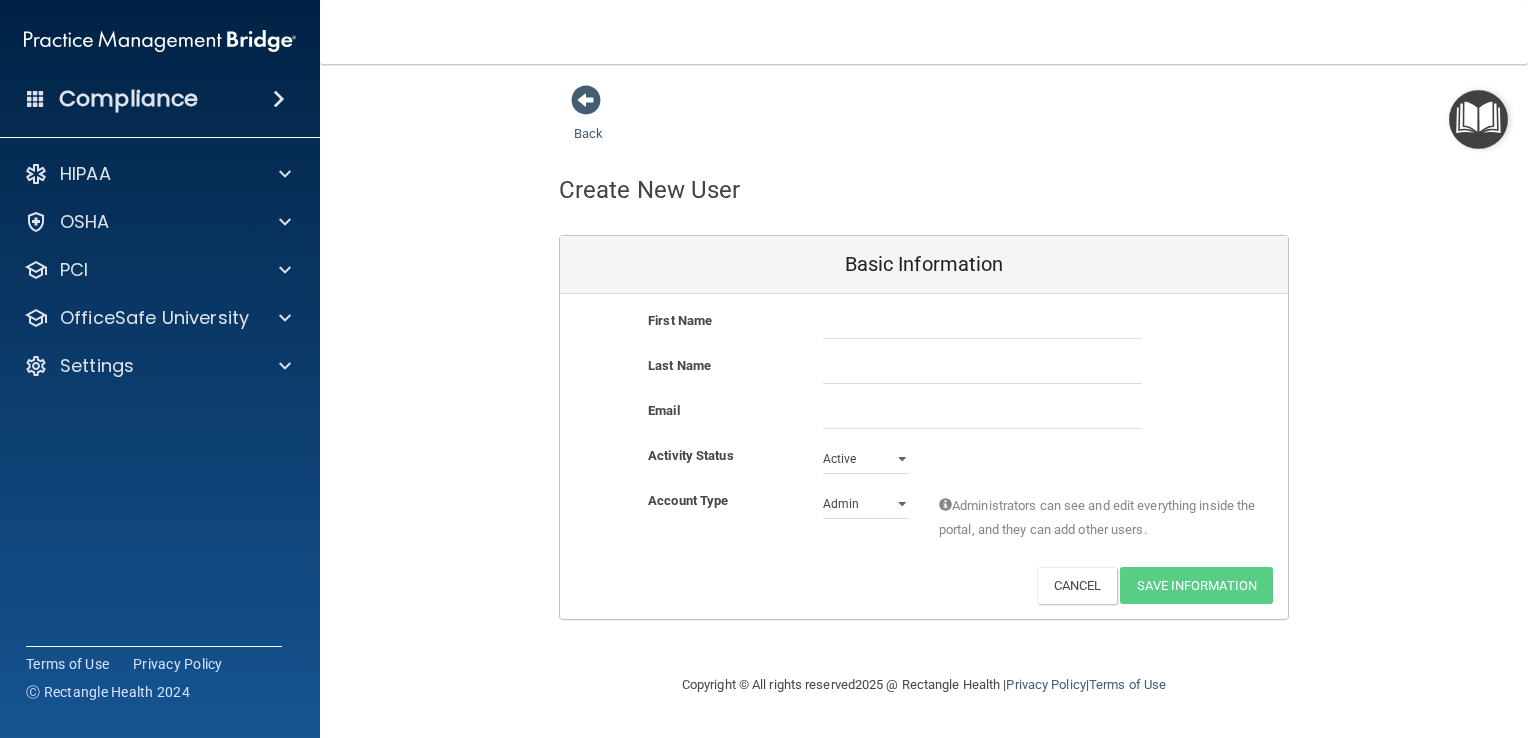 scroll, scrollTop: 0, scrollLeft: 0, axis: both 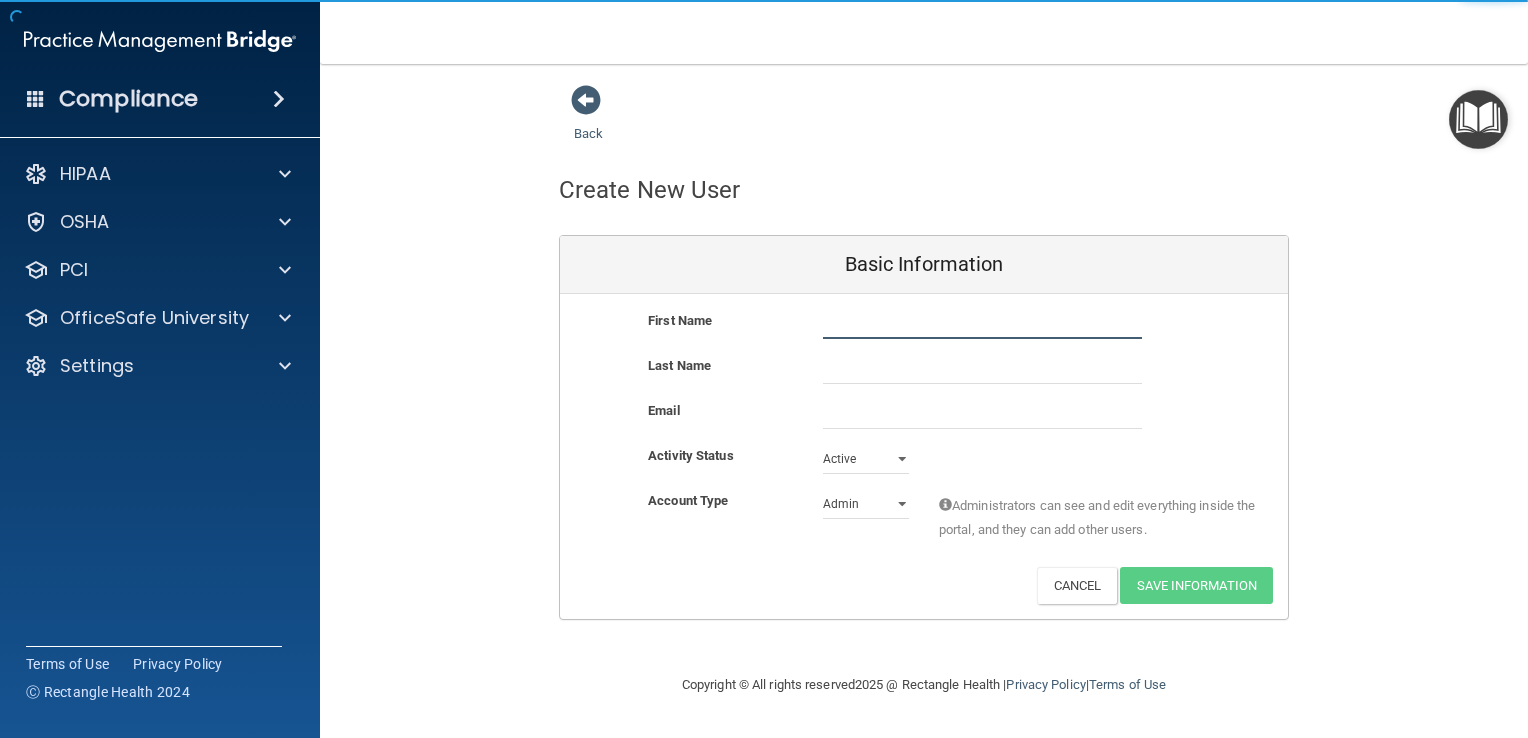 click at bounding box center (982, 324) 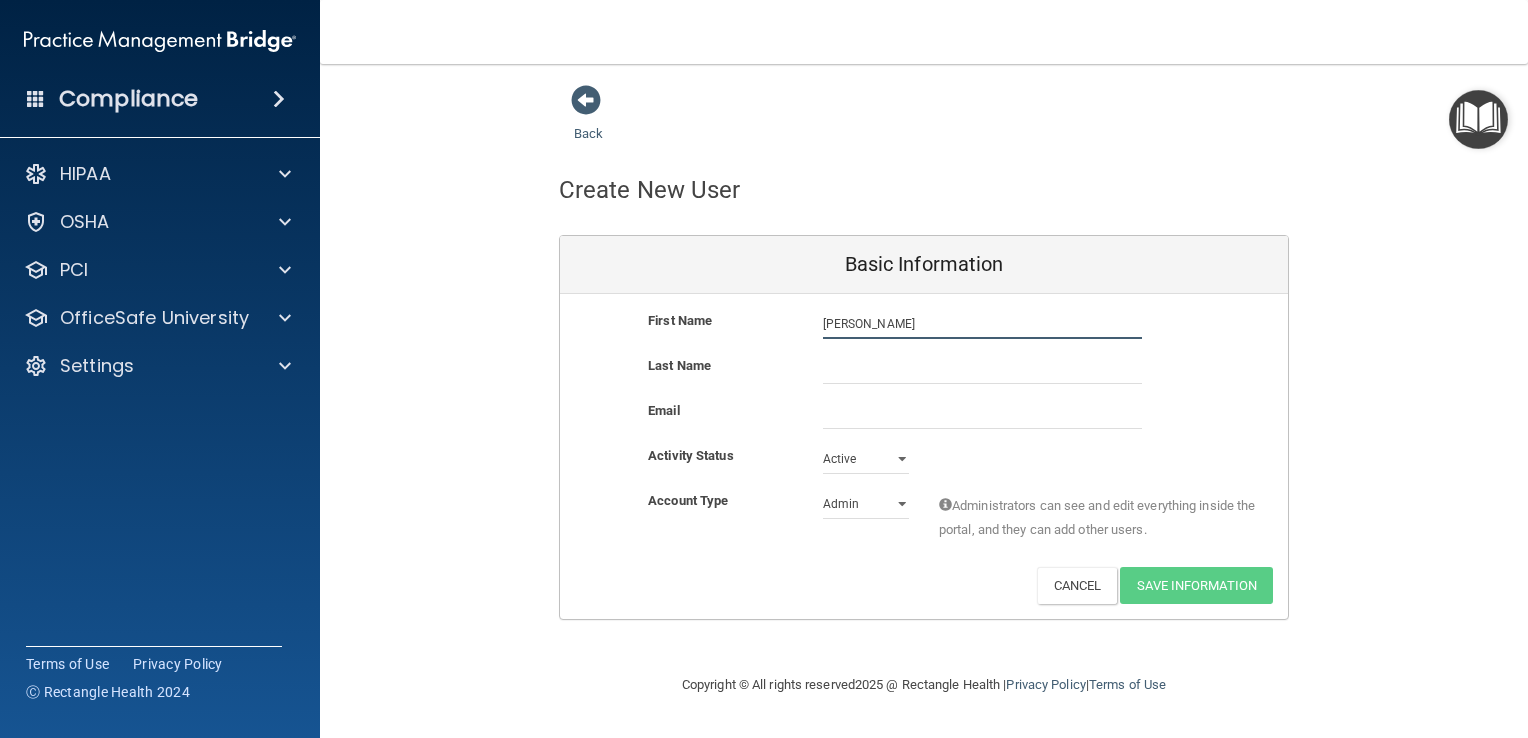 type on "[PERSON_NAME]" 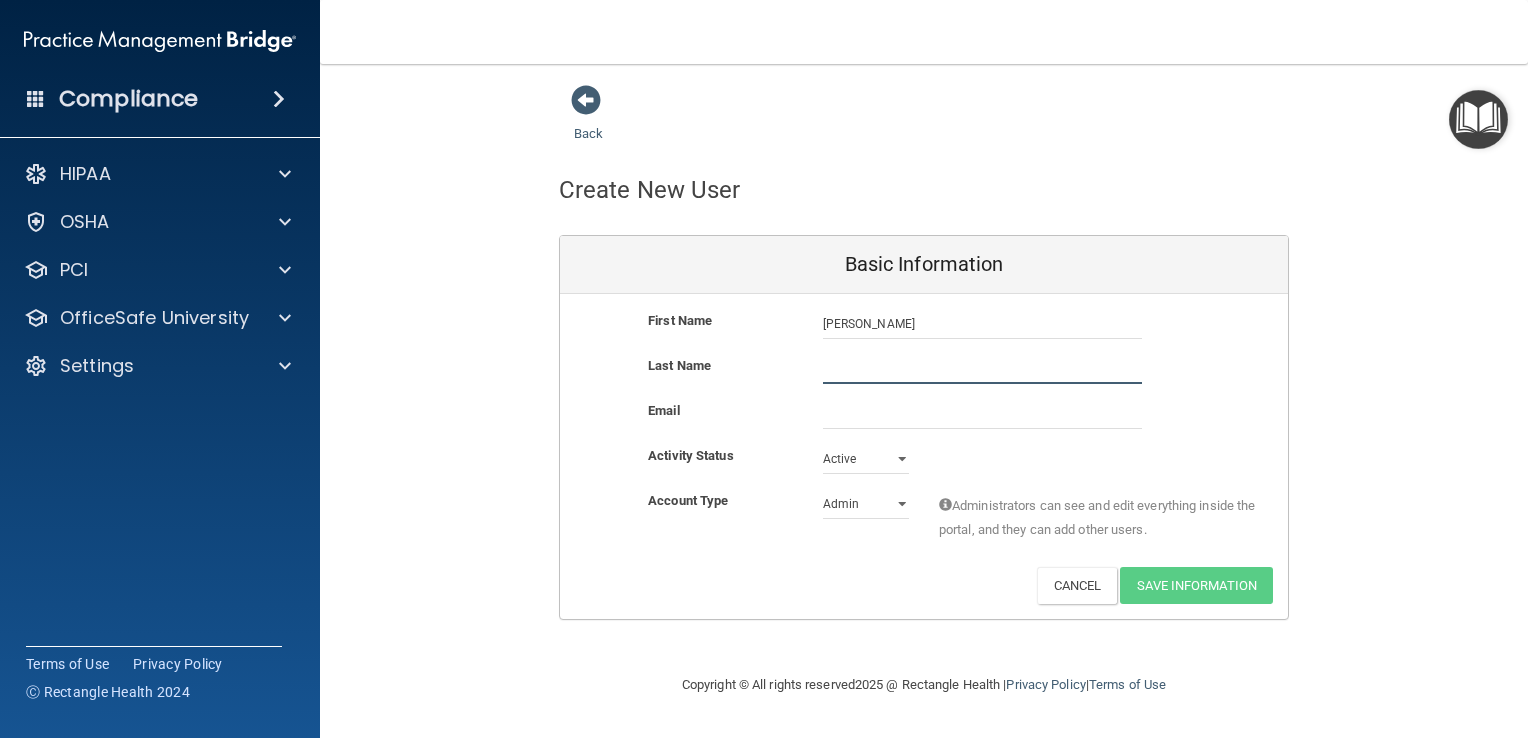 click at bounding box center (982, 369) 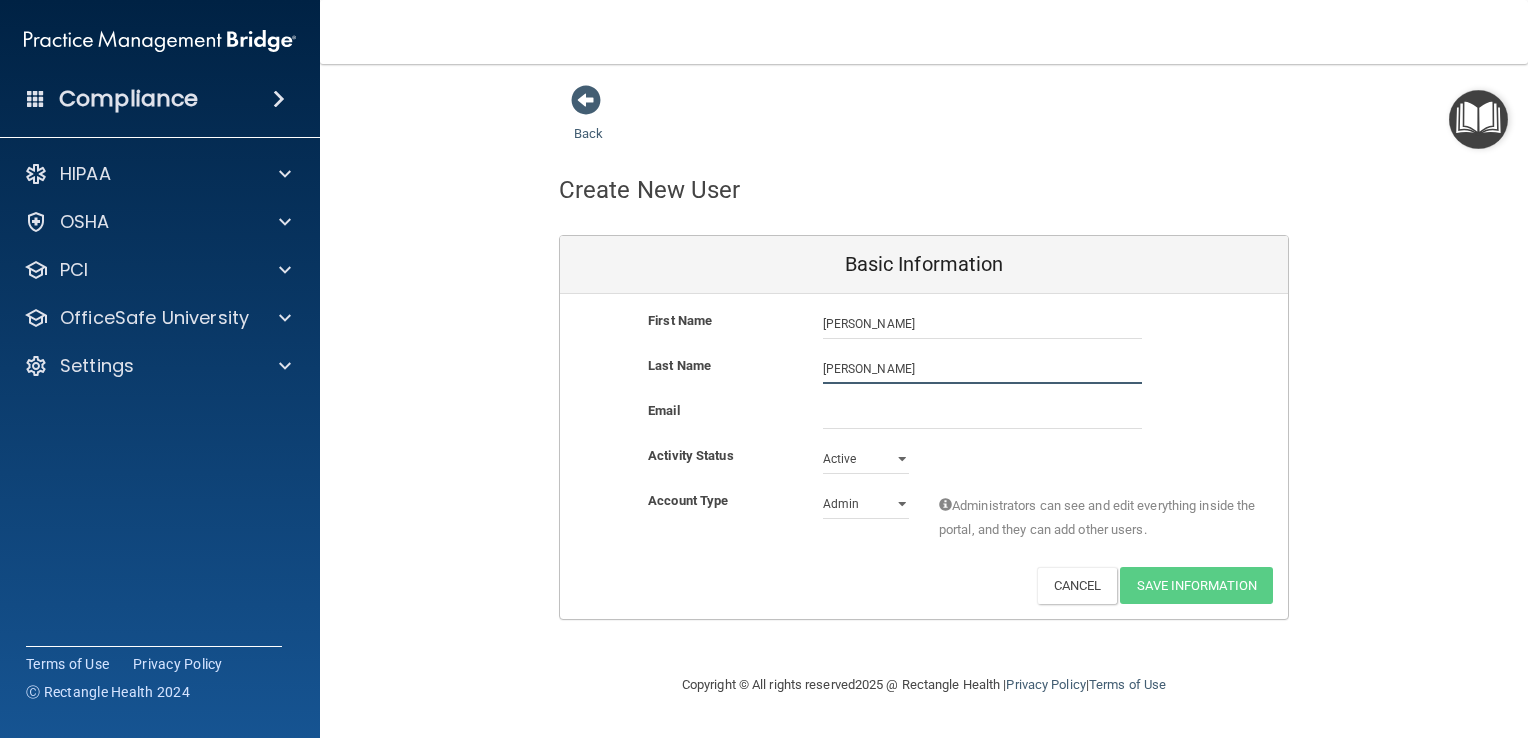 type on "[PERSON_NAME]" 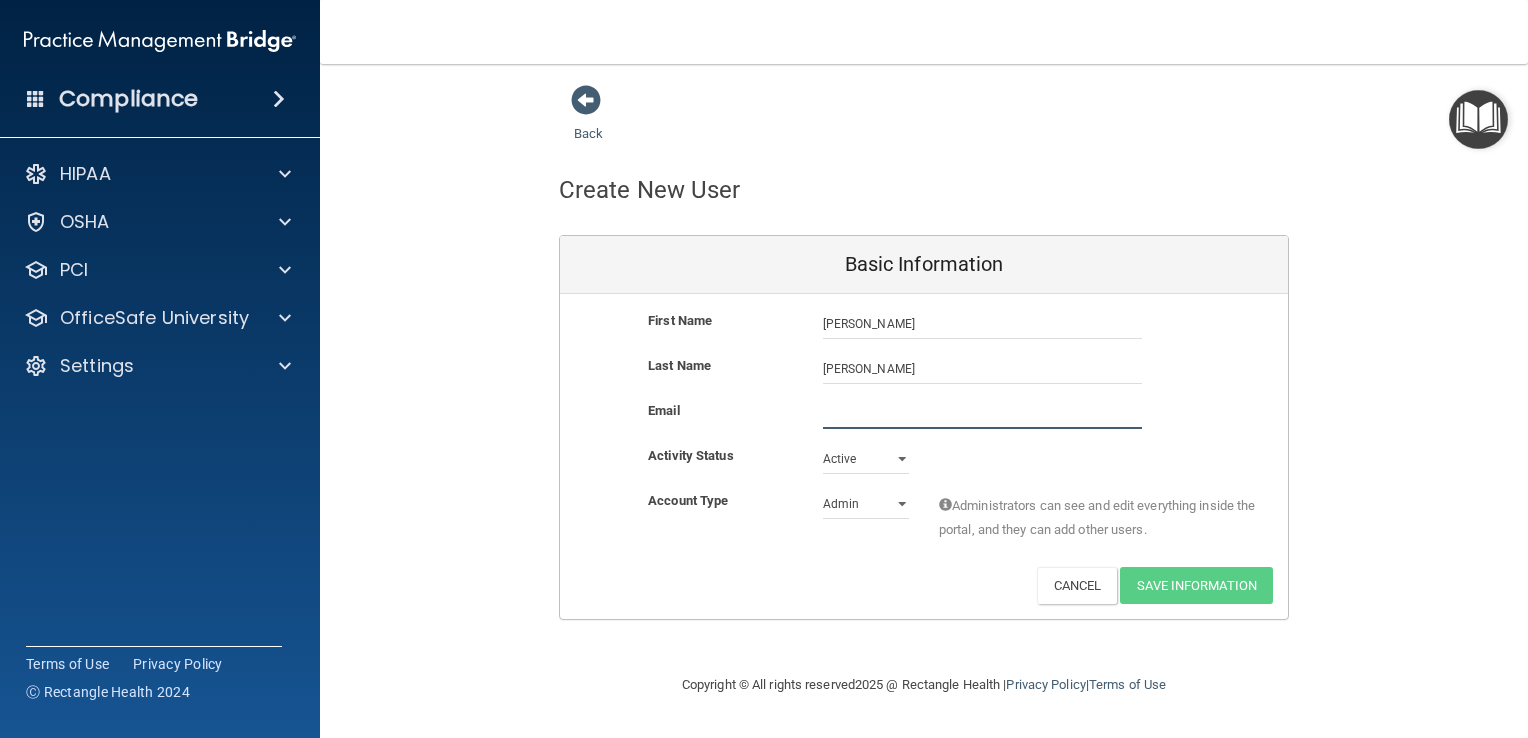 click at bounding box center [982, 414] 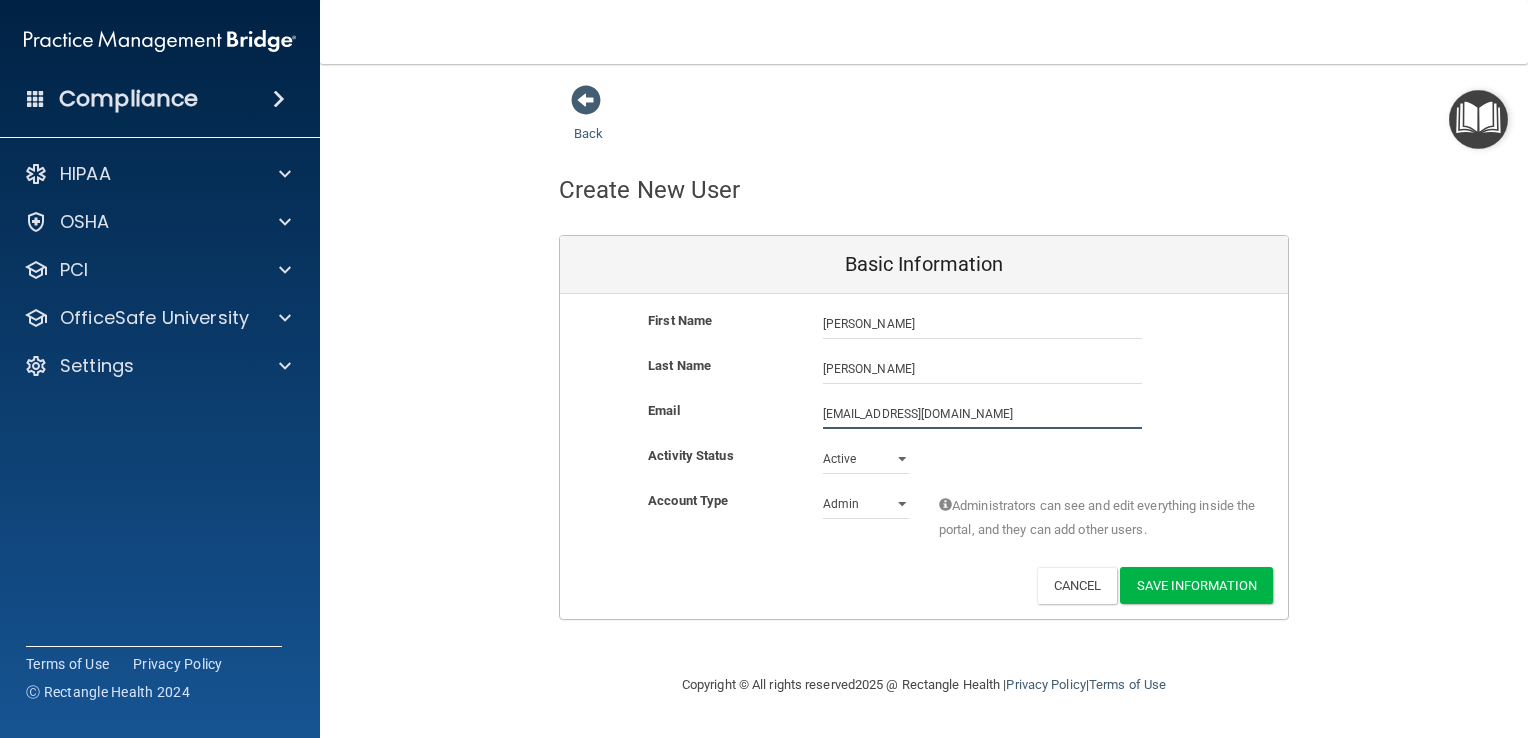 type on "[EMAIL_ADDRESS][DOMAIN_NAME]" 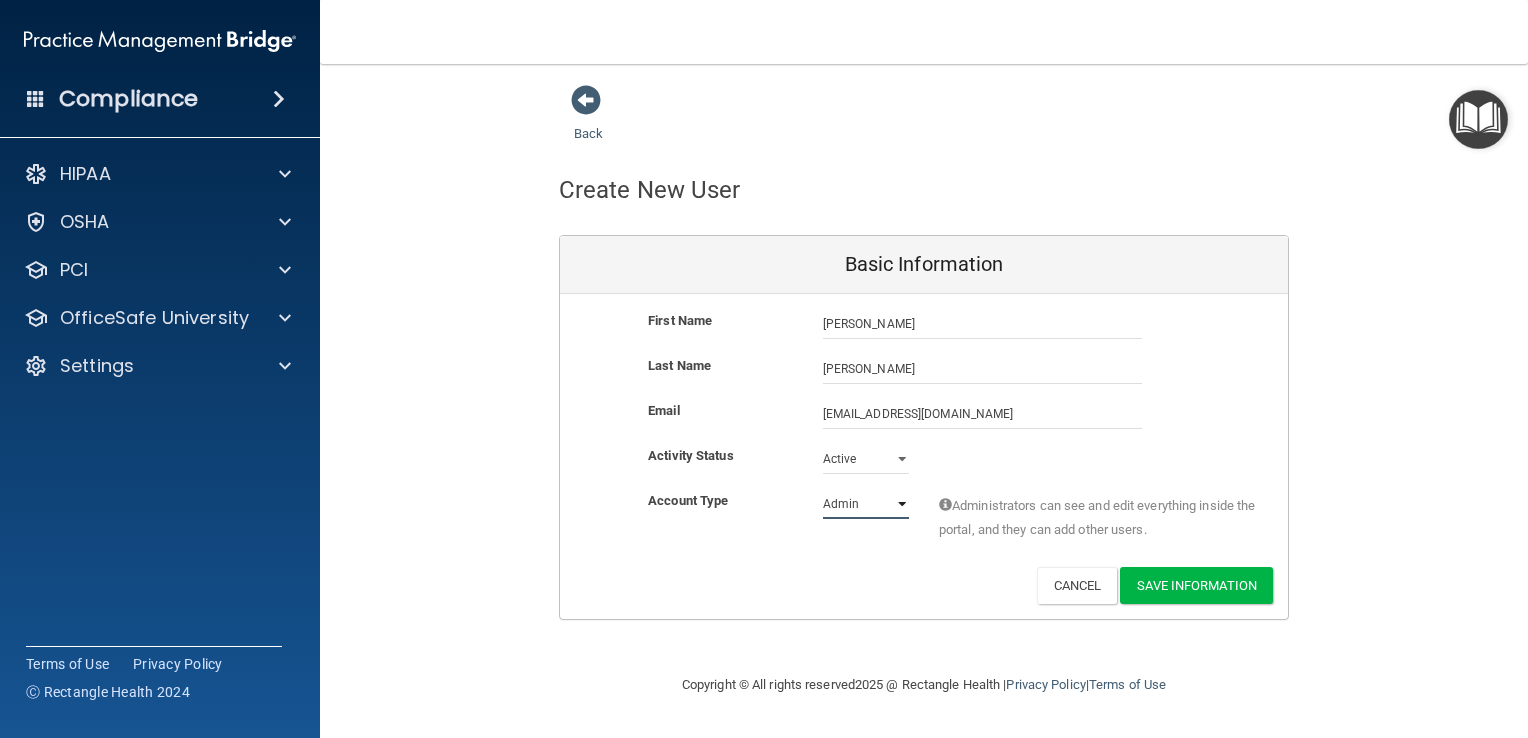 click on "Admin  Member" at bounding box center [866, 504] 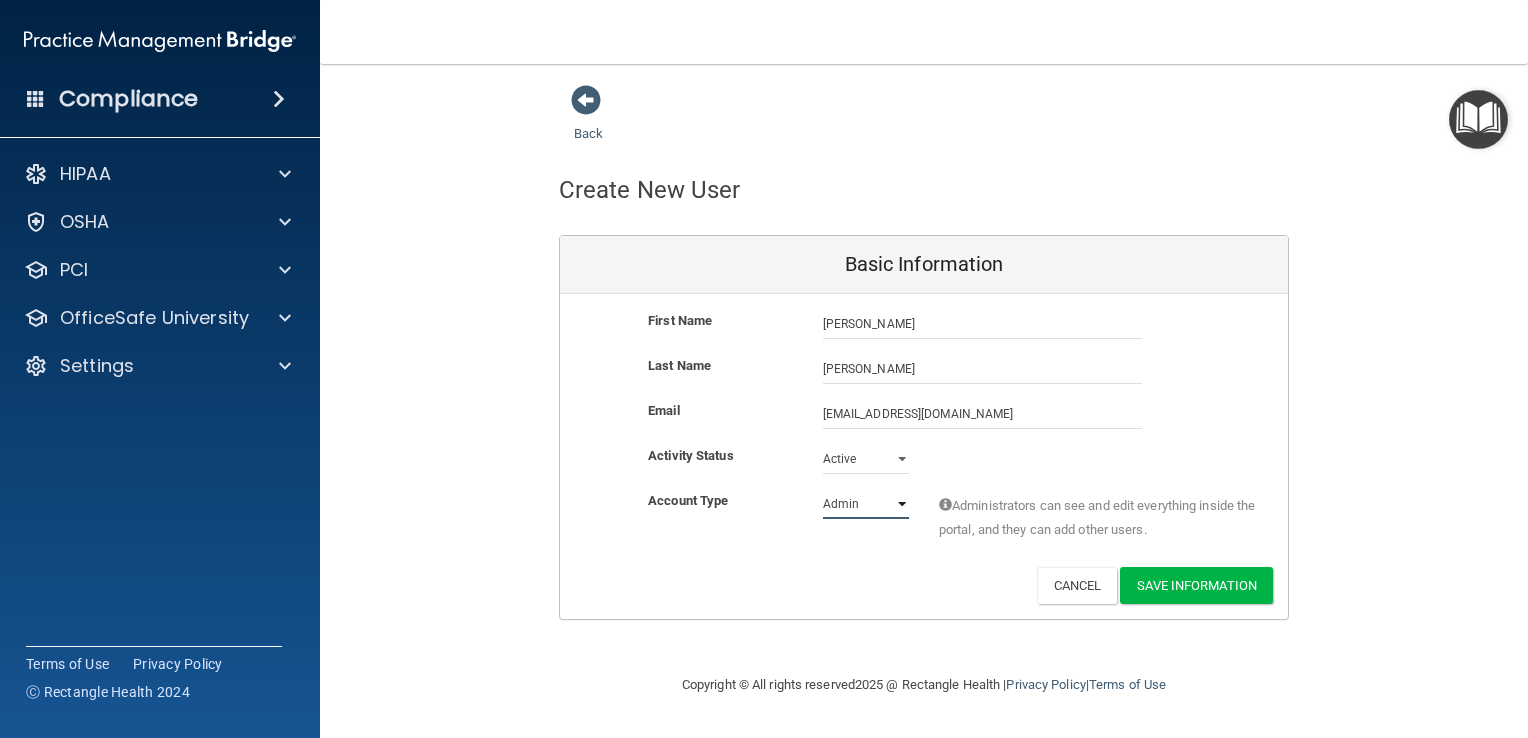 select on "practice_member" 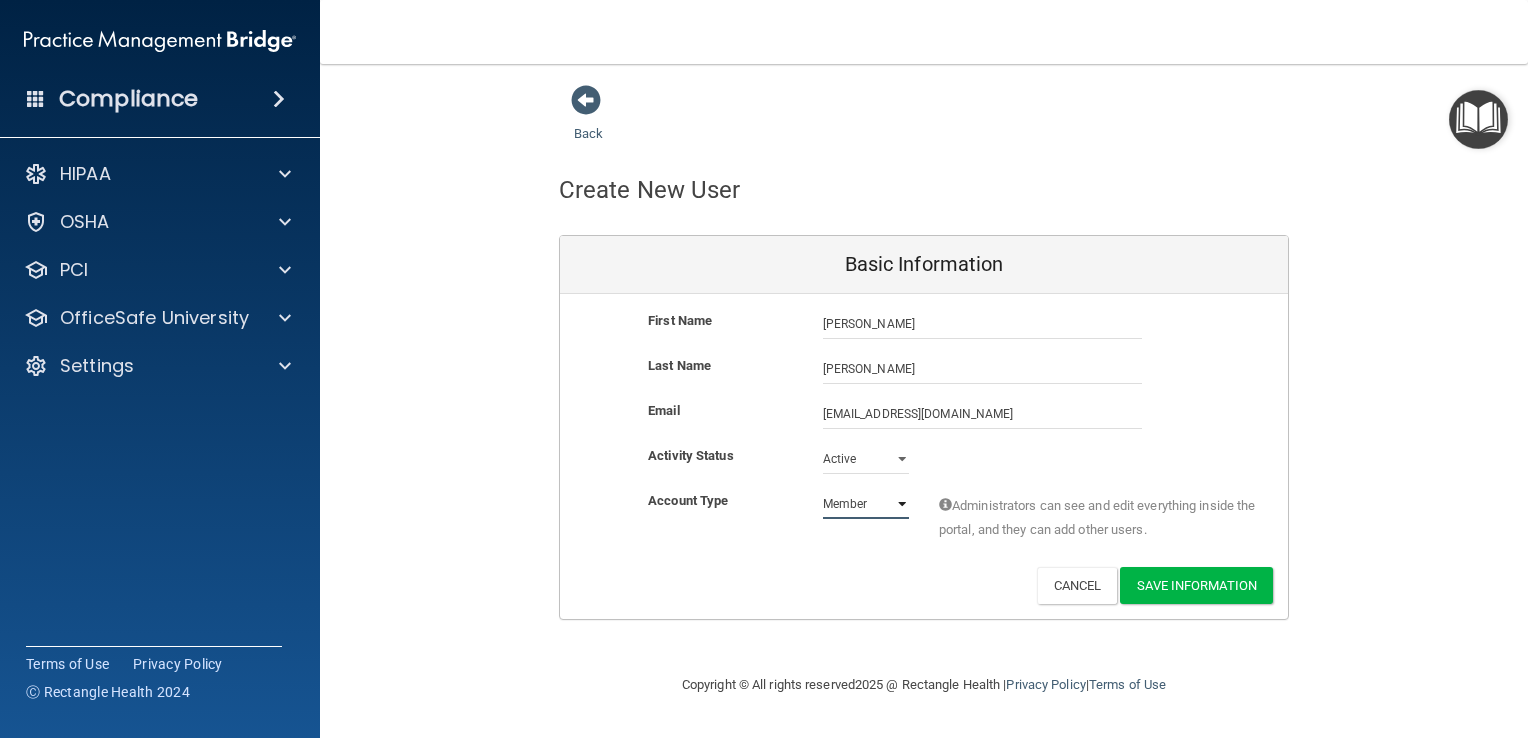 click on "Admin  Member" at bounding box center [866, 504] 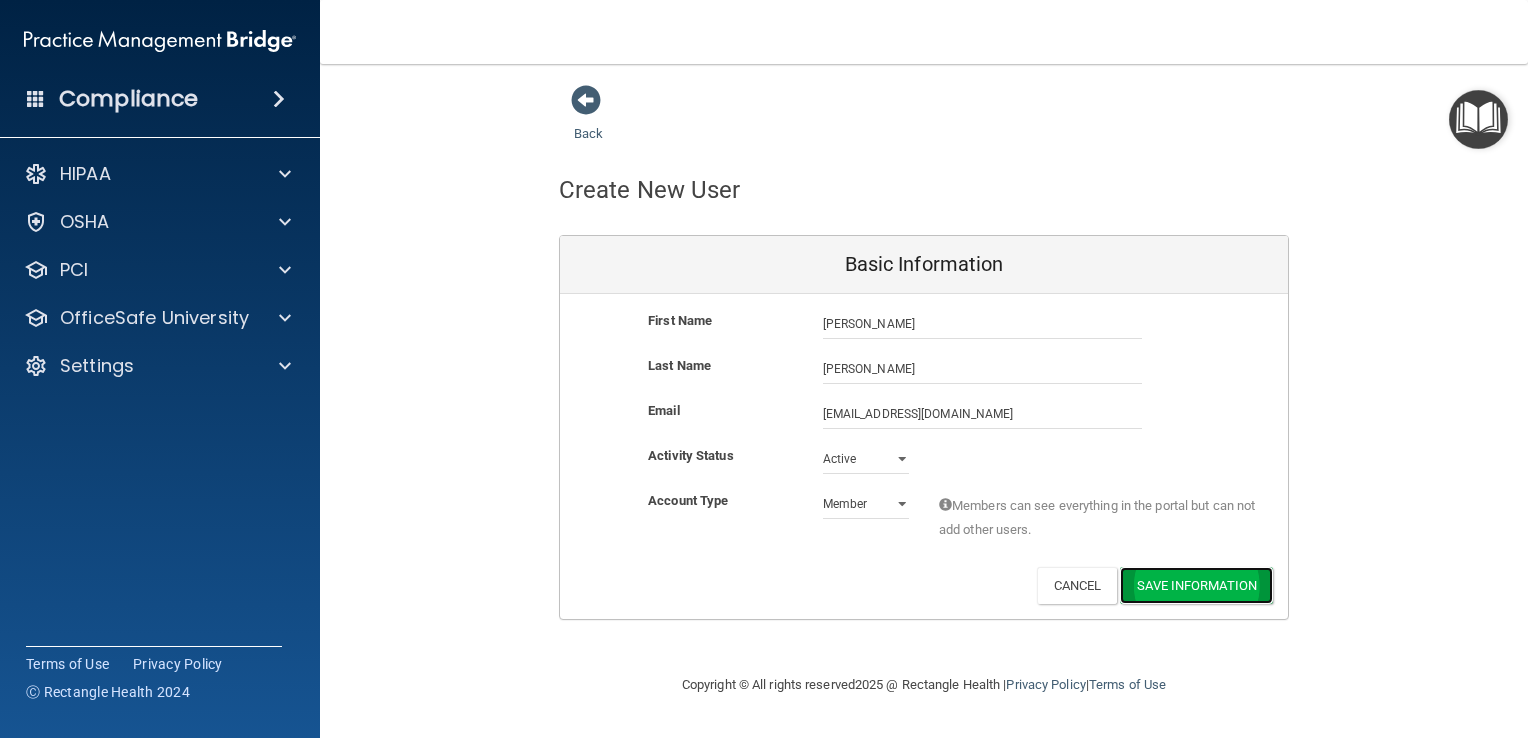 click on "Save Information" at bounding box center [1196, 585] 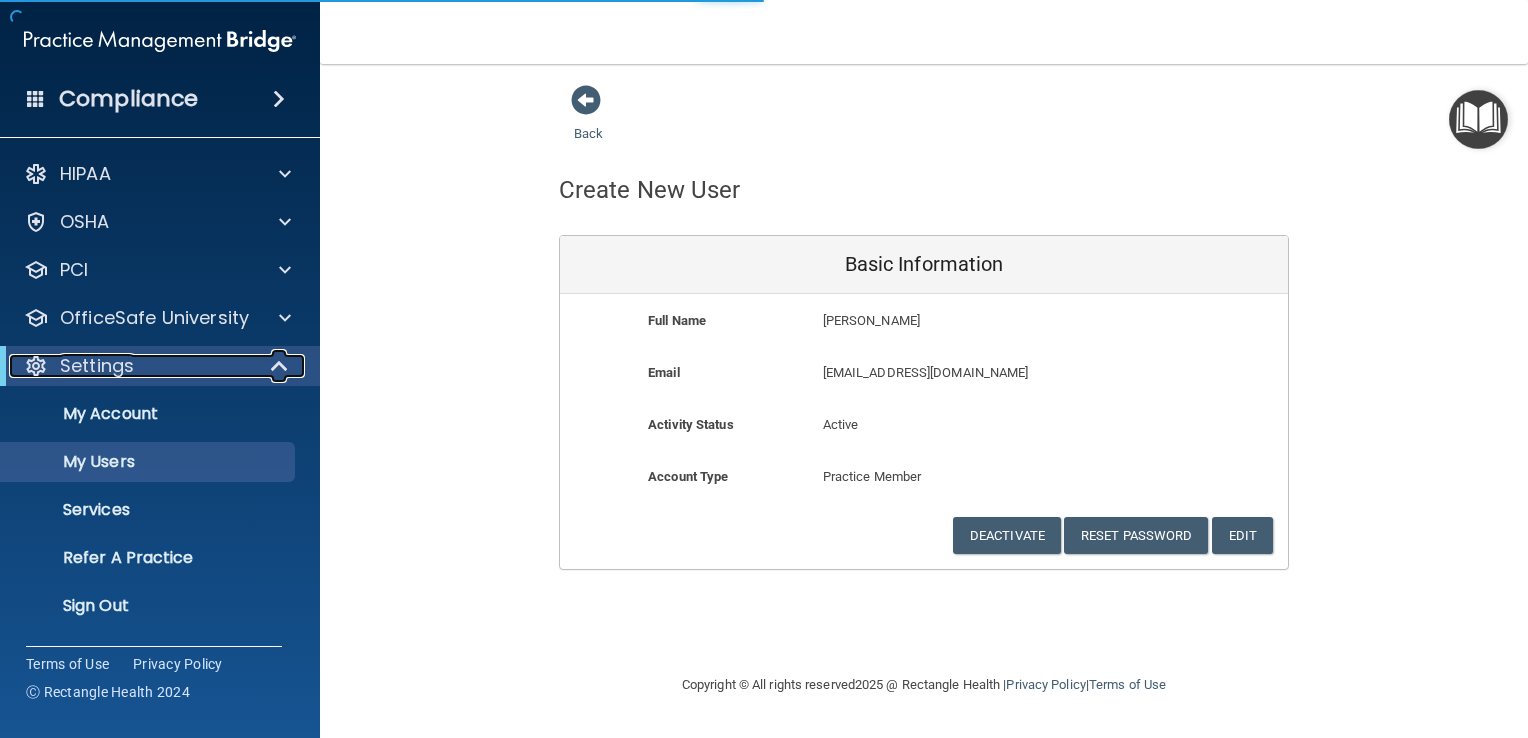 click on "Settings" at bounding box center (97, 366) 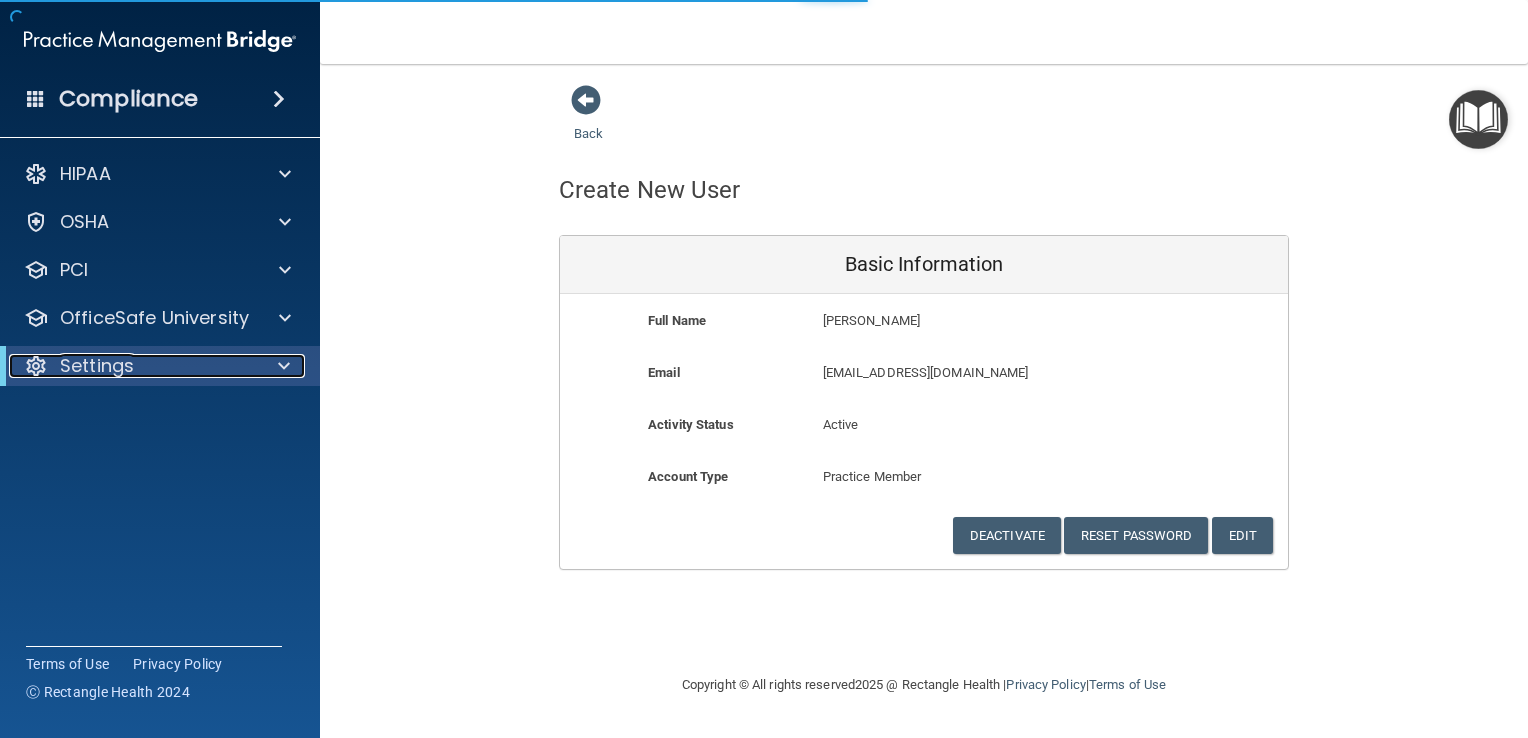 click on "Settings" at bounding box center (97, 366) 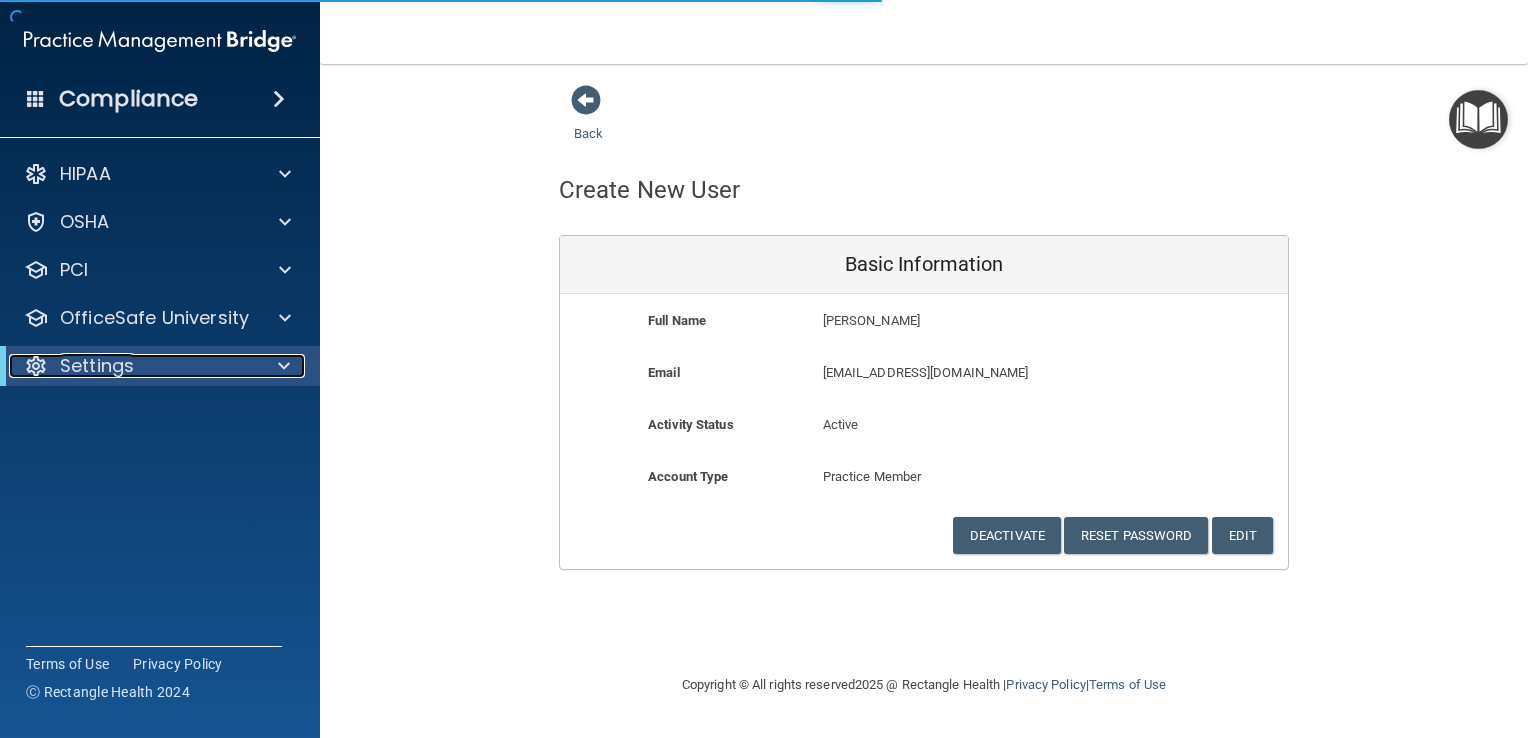 select on "20" 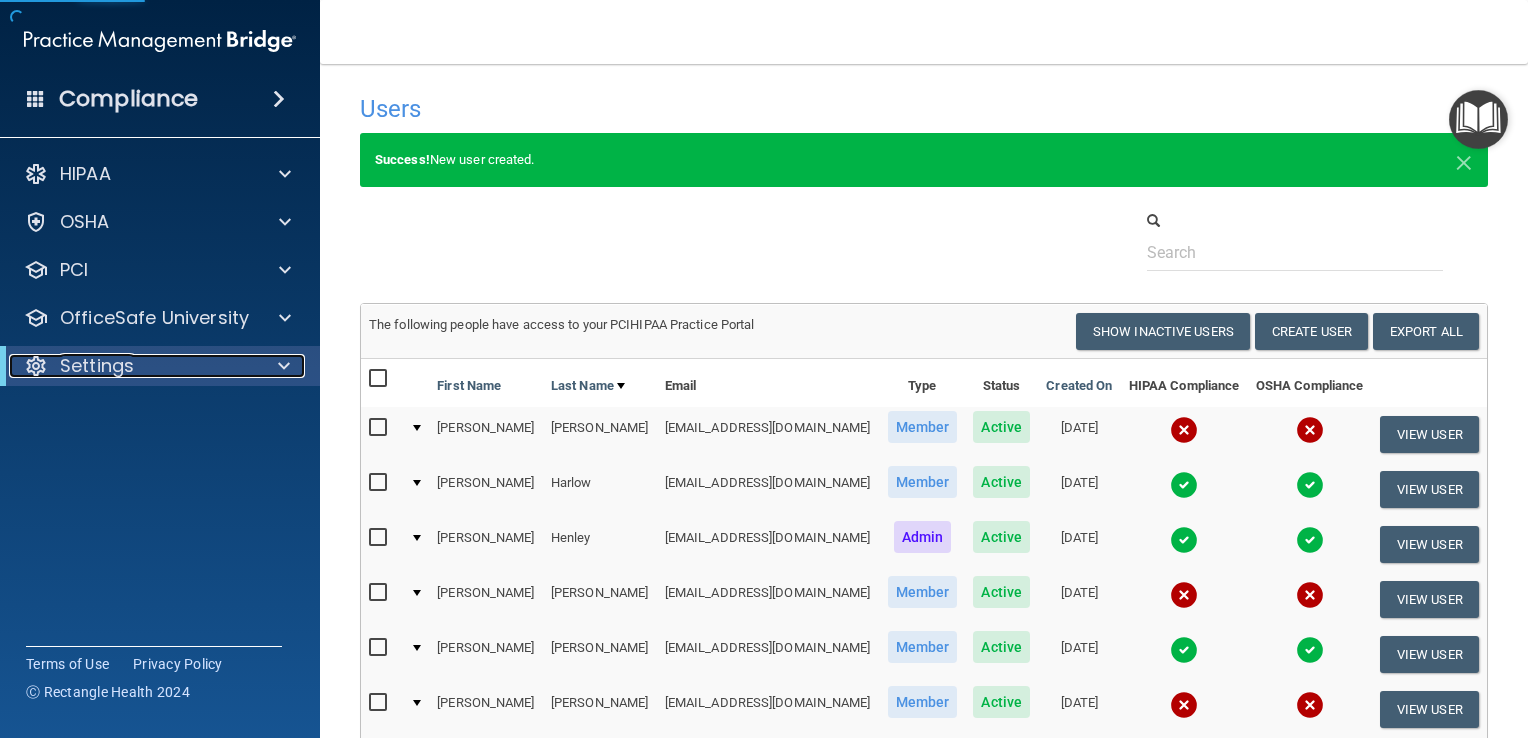 click on "Settings" at bounding box center (97, 366) 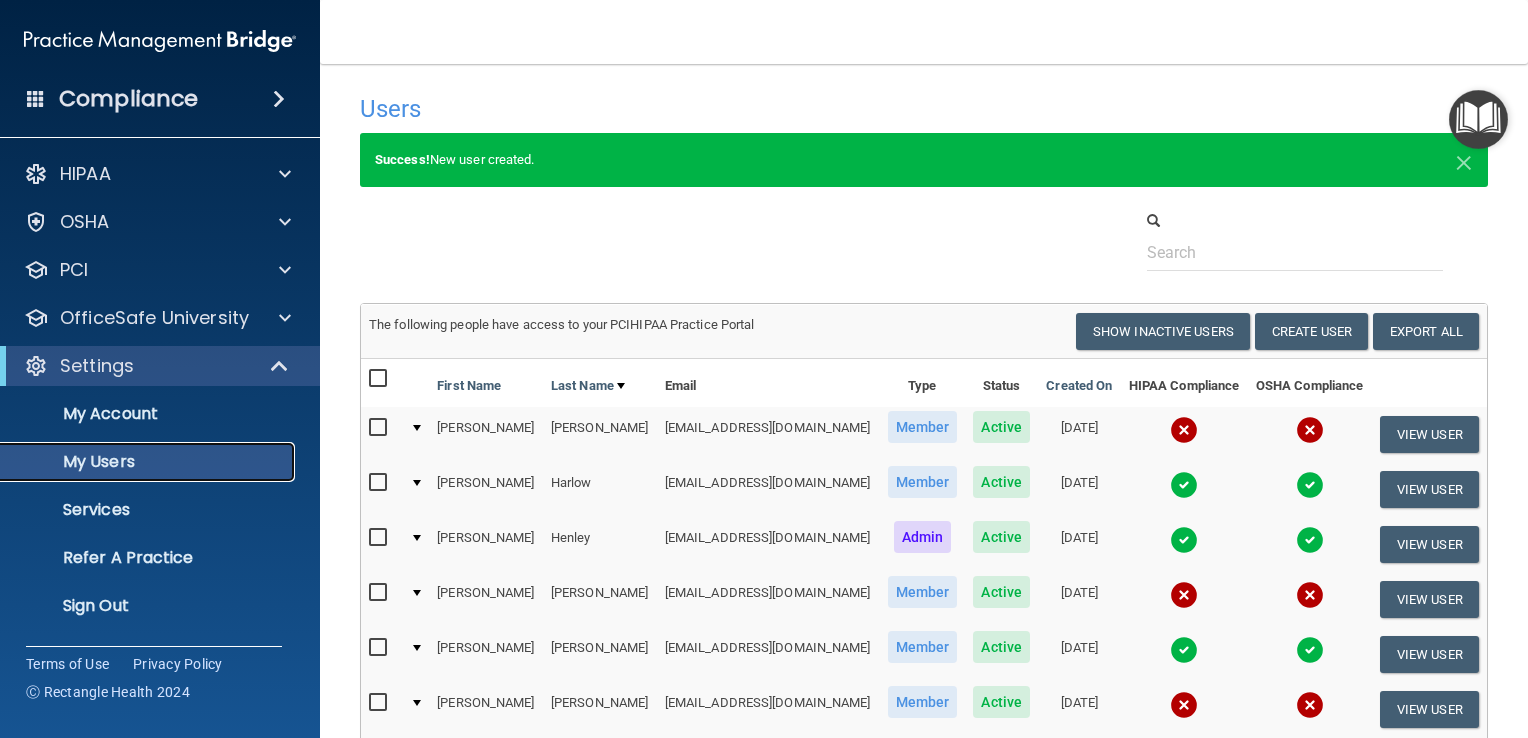 click on "My Users" at bounding box center [149, 462] 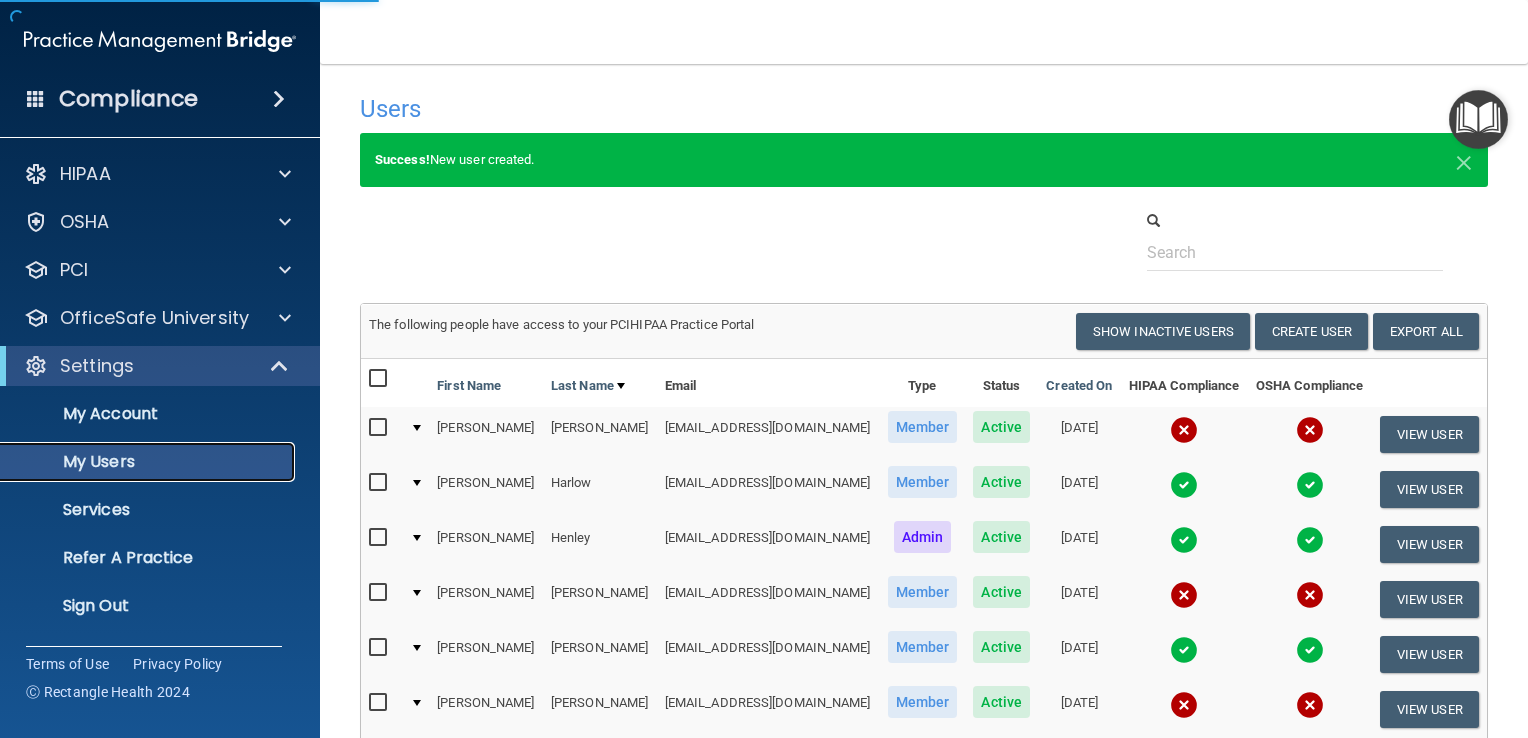 select on "20" 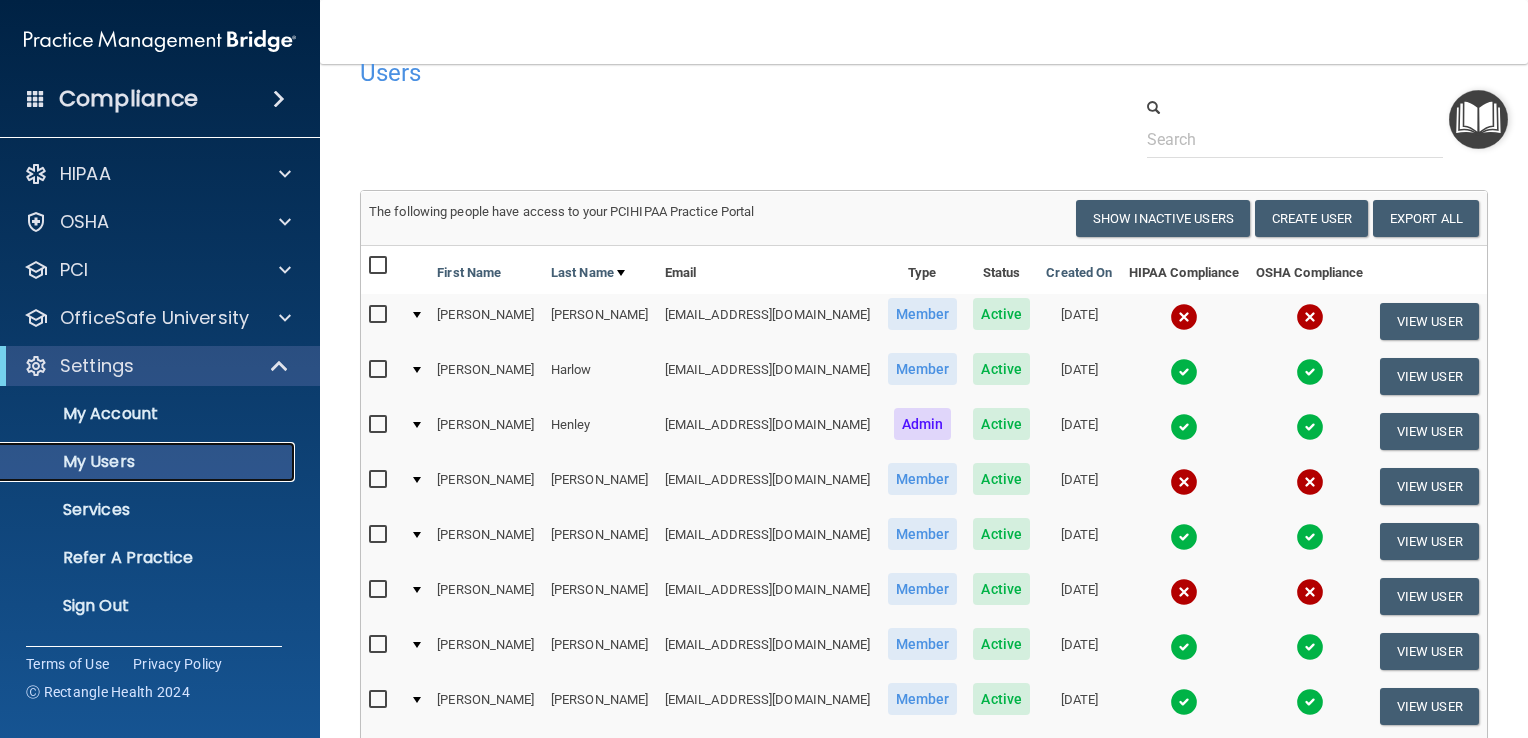 scroll, scrollTop: 36, scrollLeft: 0, axis: vertical 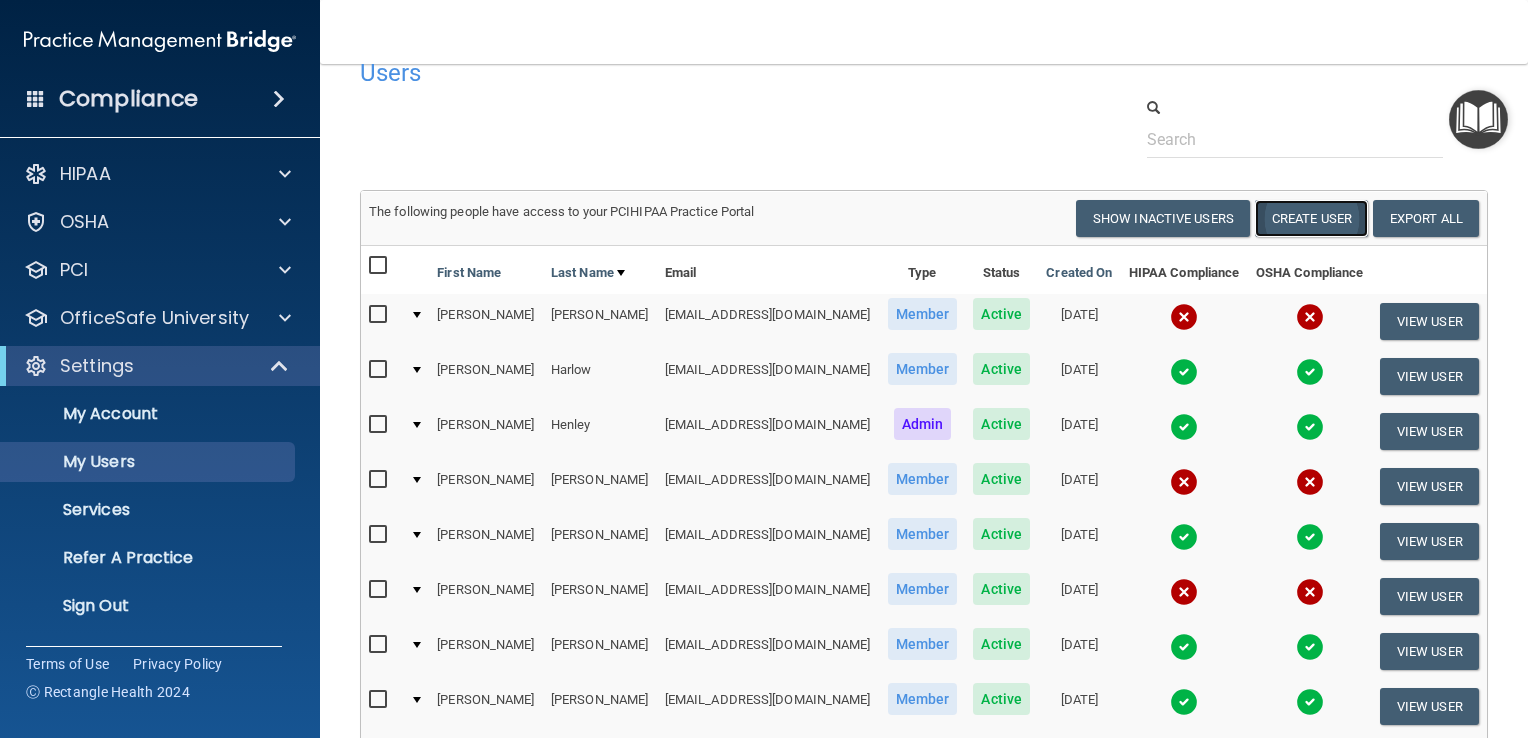 click on "Create User" at bounding box center [1311, 218] 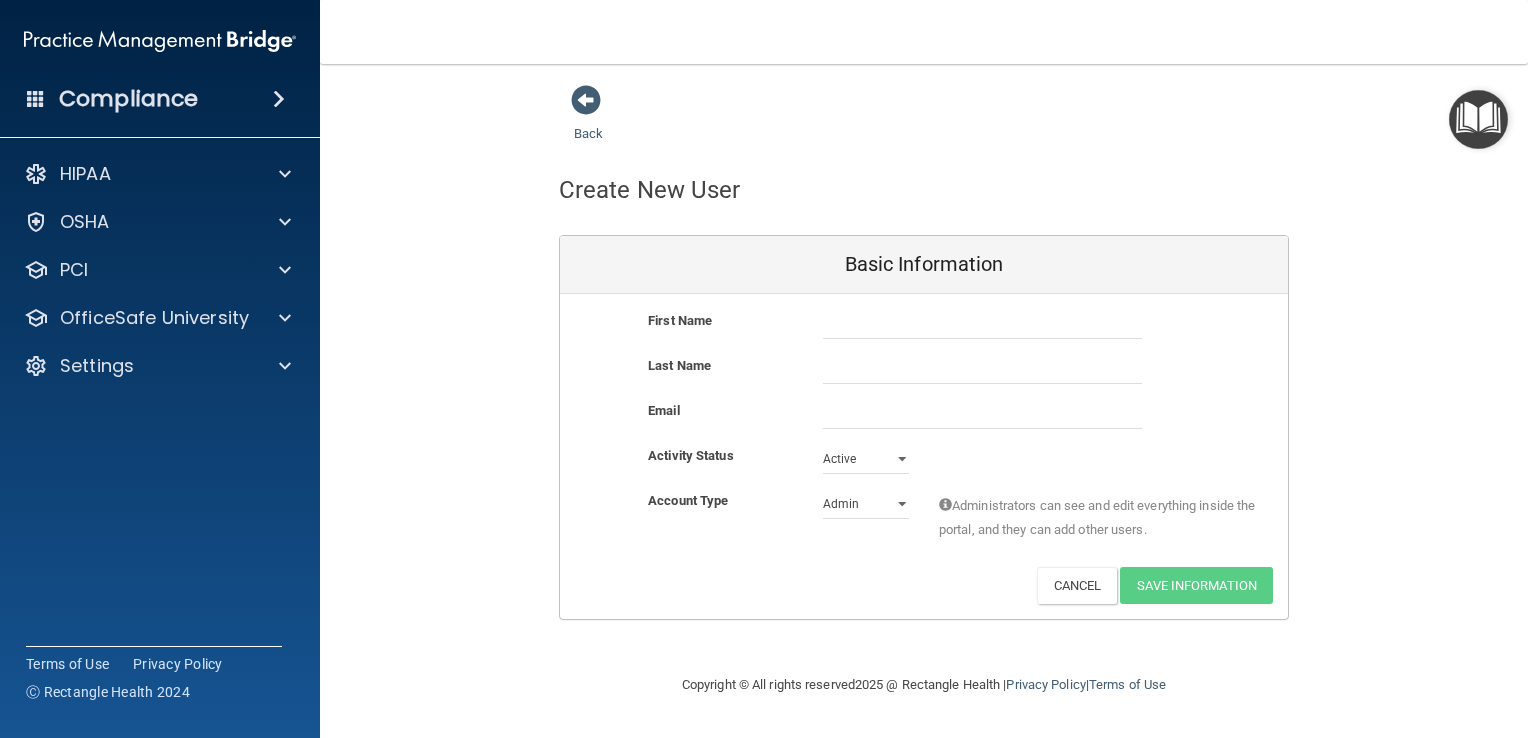 scroll, scrollTop: 0, scrollLeft: 0, axis: both 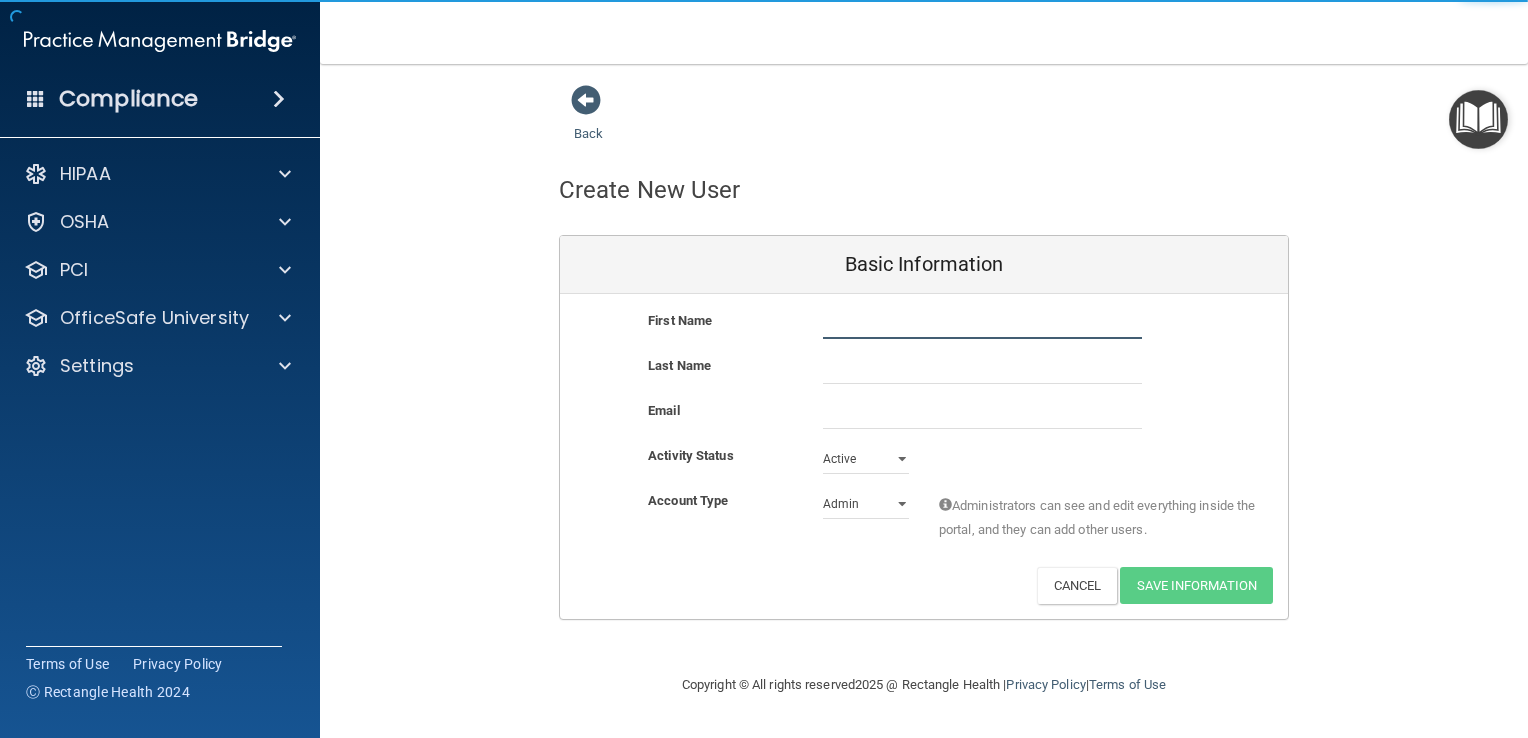 click at bounding box center (982, 324) 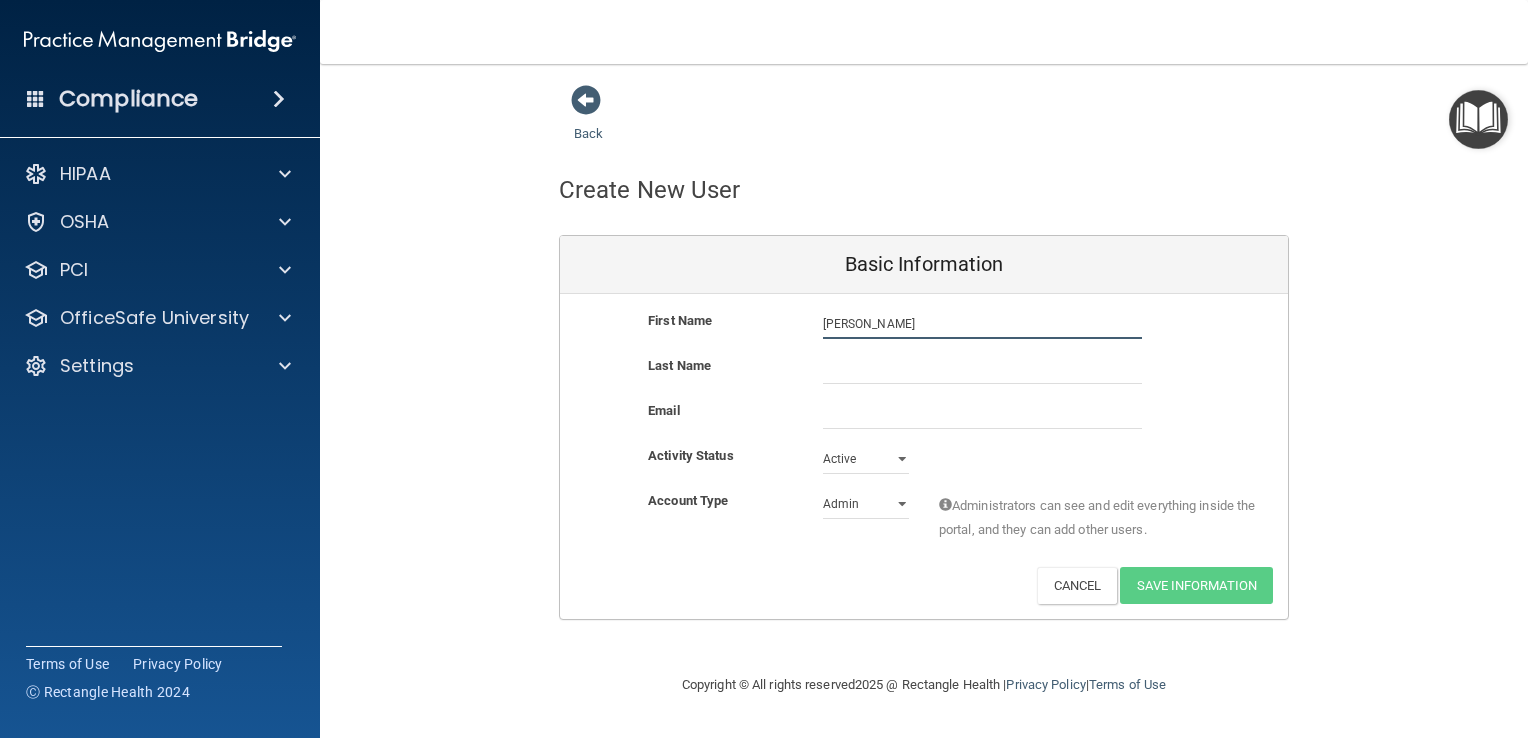 type on "[PERSON_NAME]" 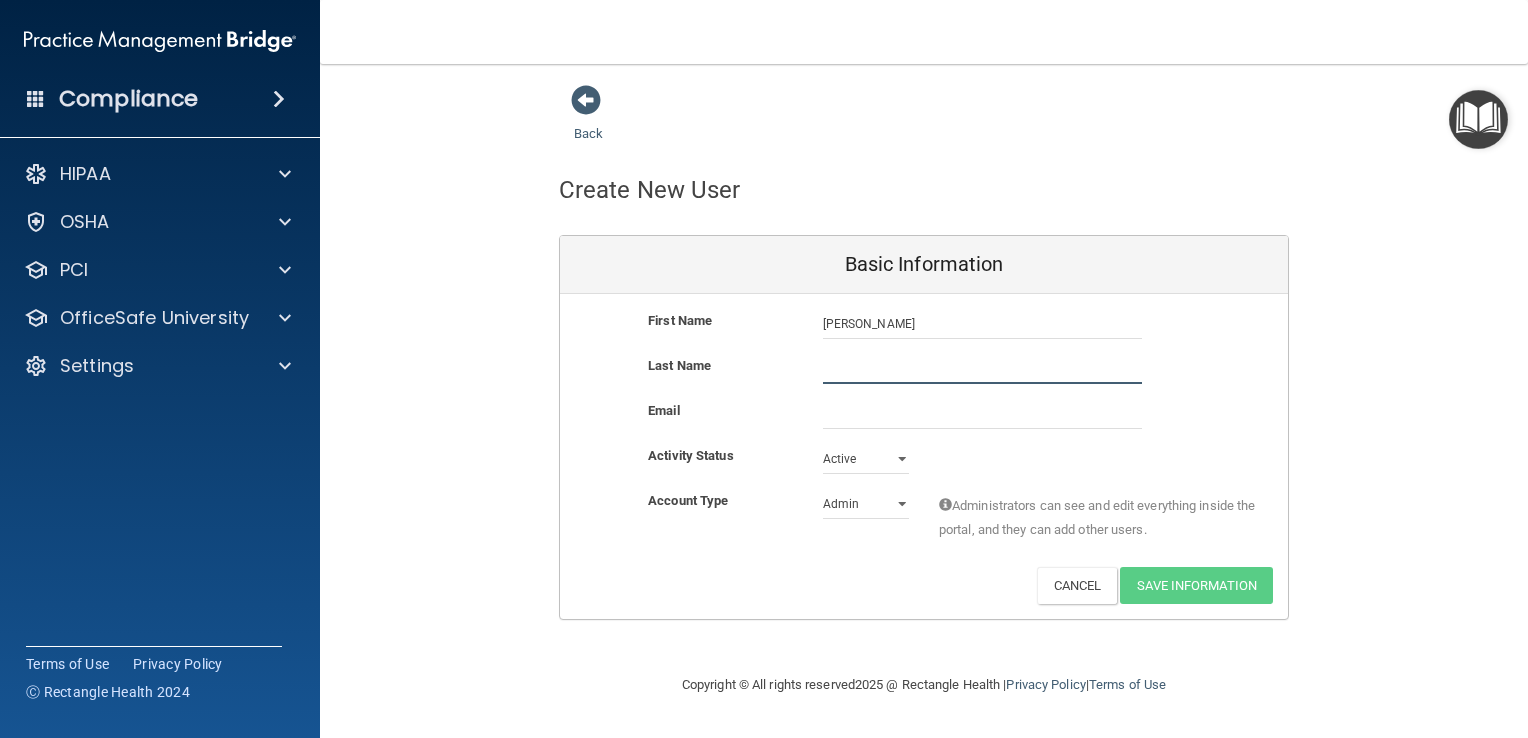 click at bounding box center [982, 369] 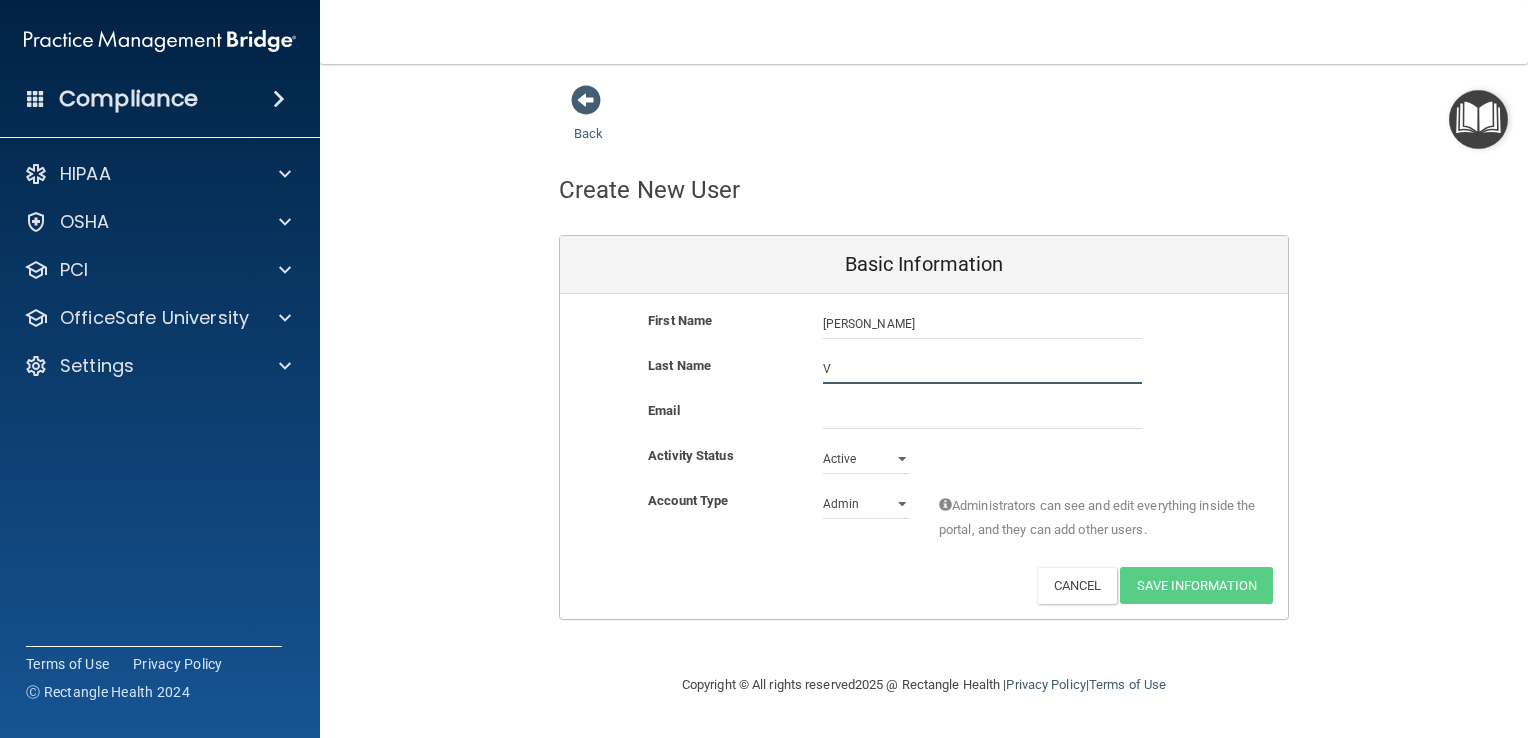 click on "V" at bounding box center (982, 369) 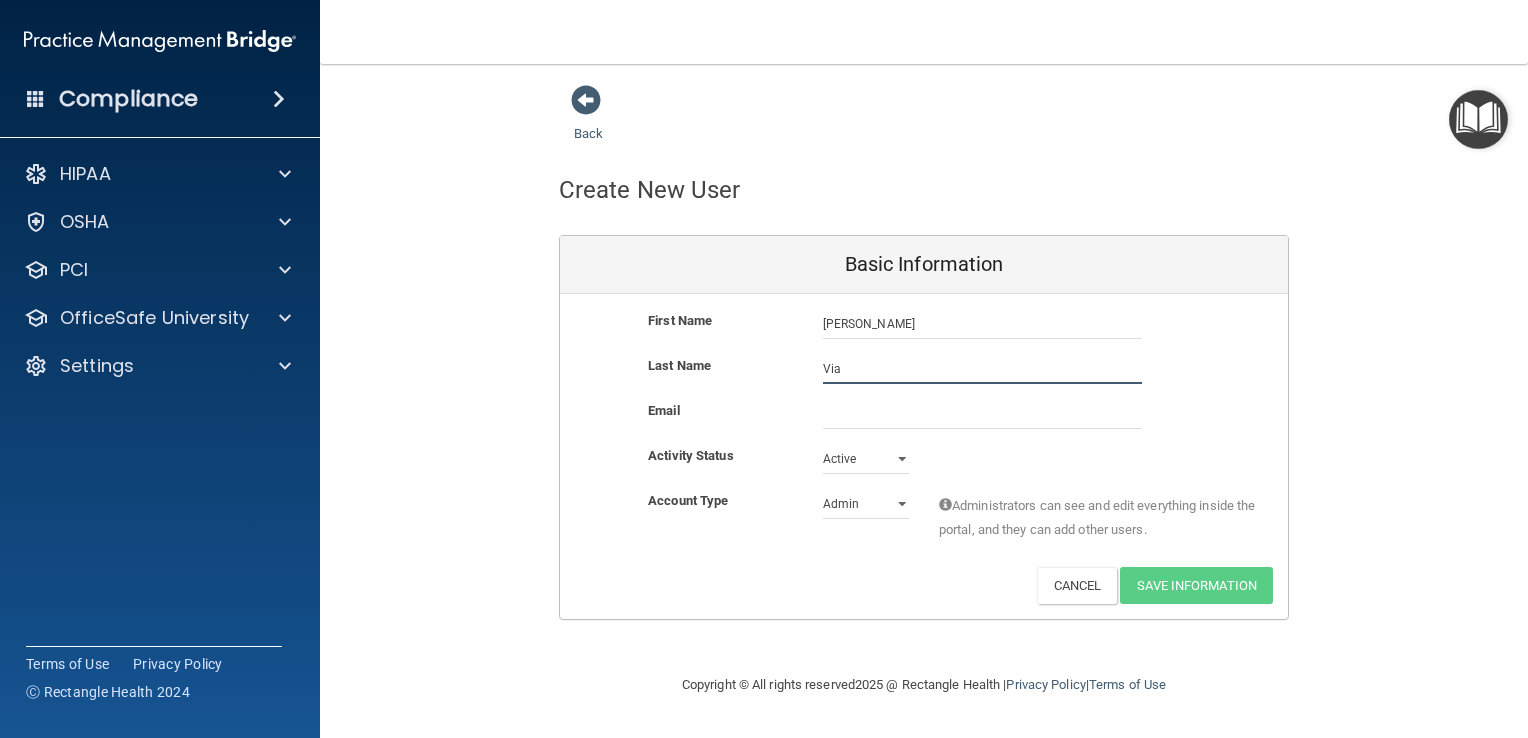 type on "Via" 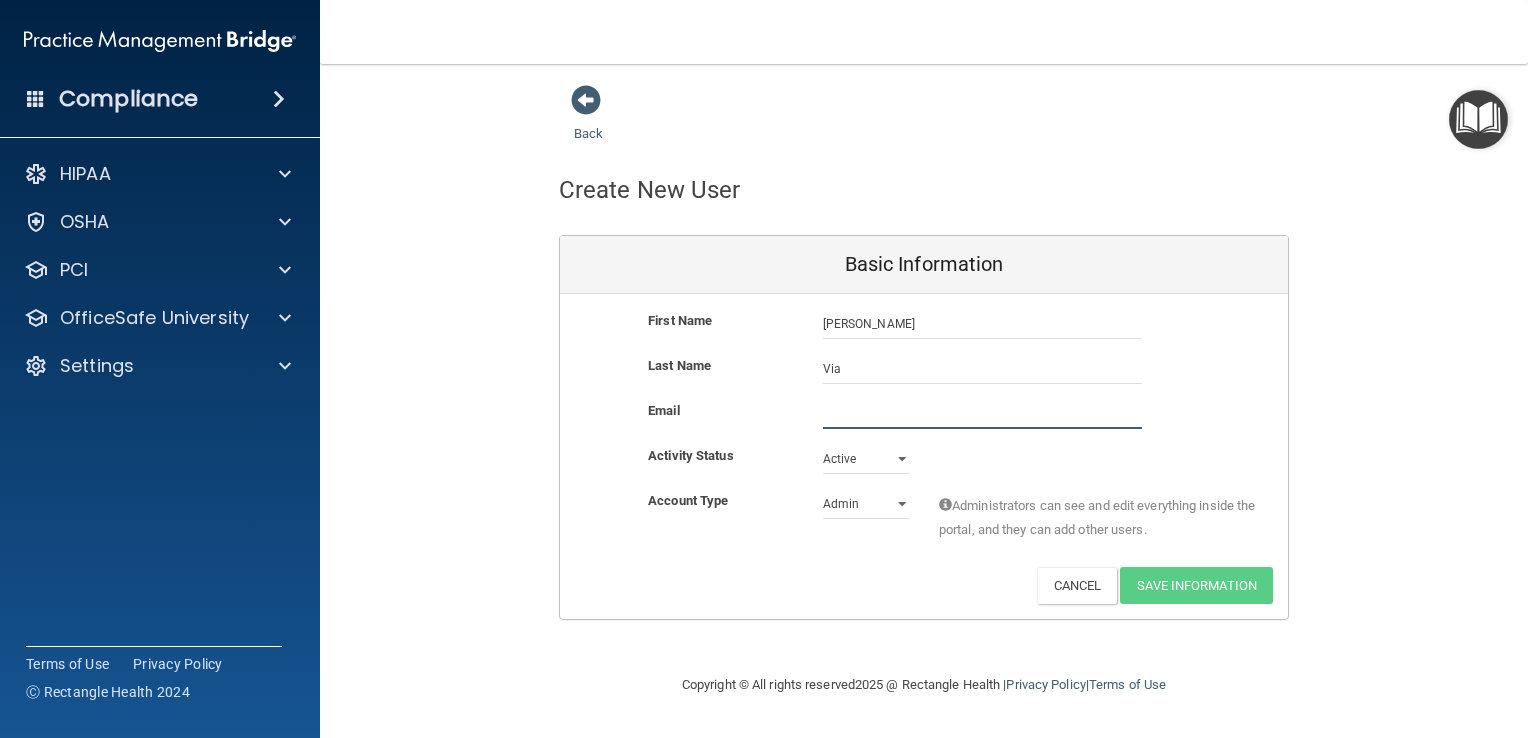 click at bounding box center [982, 414] 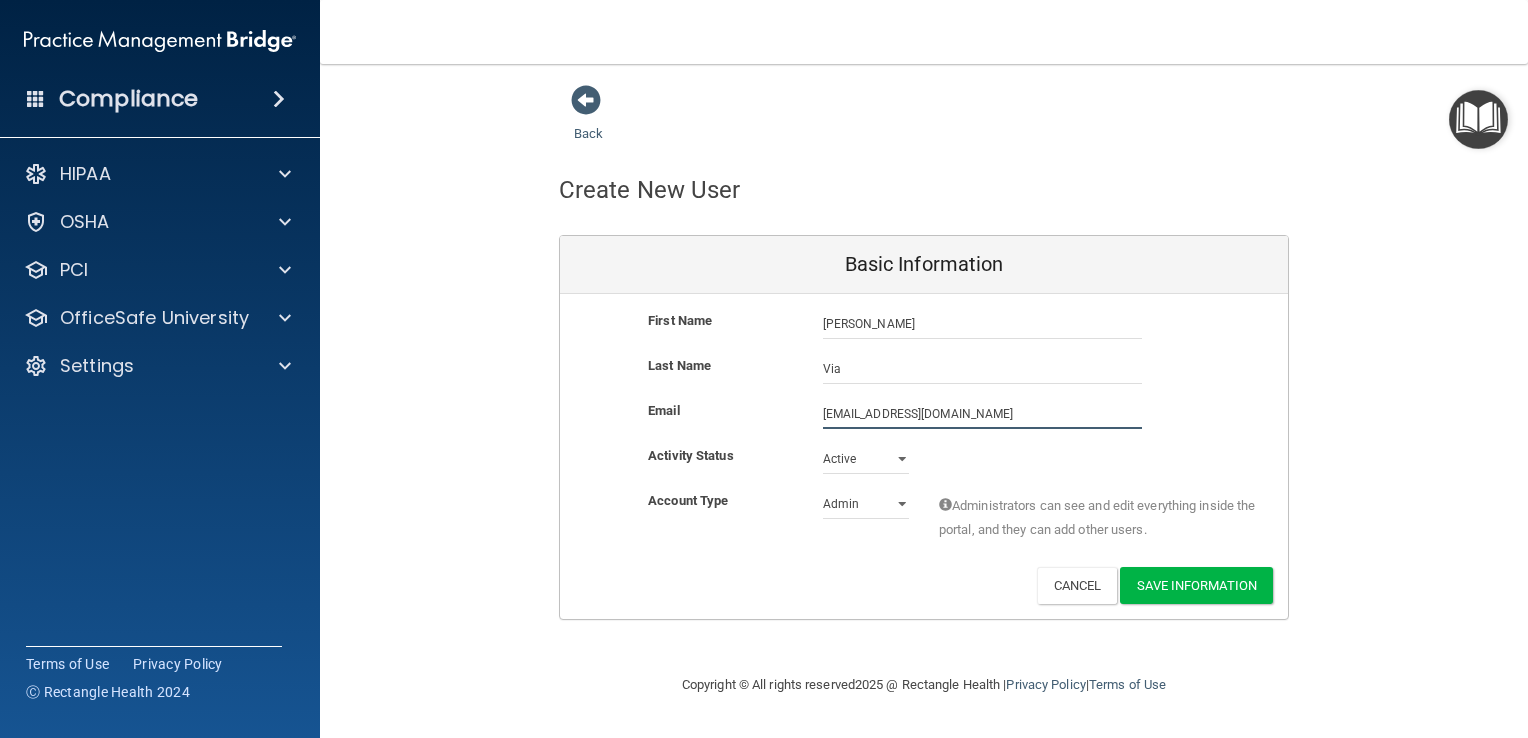 type on "[EMAIL_ADDRESS][DOMAIN_NAME]" 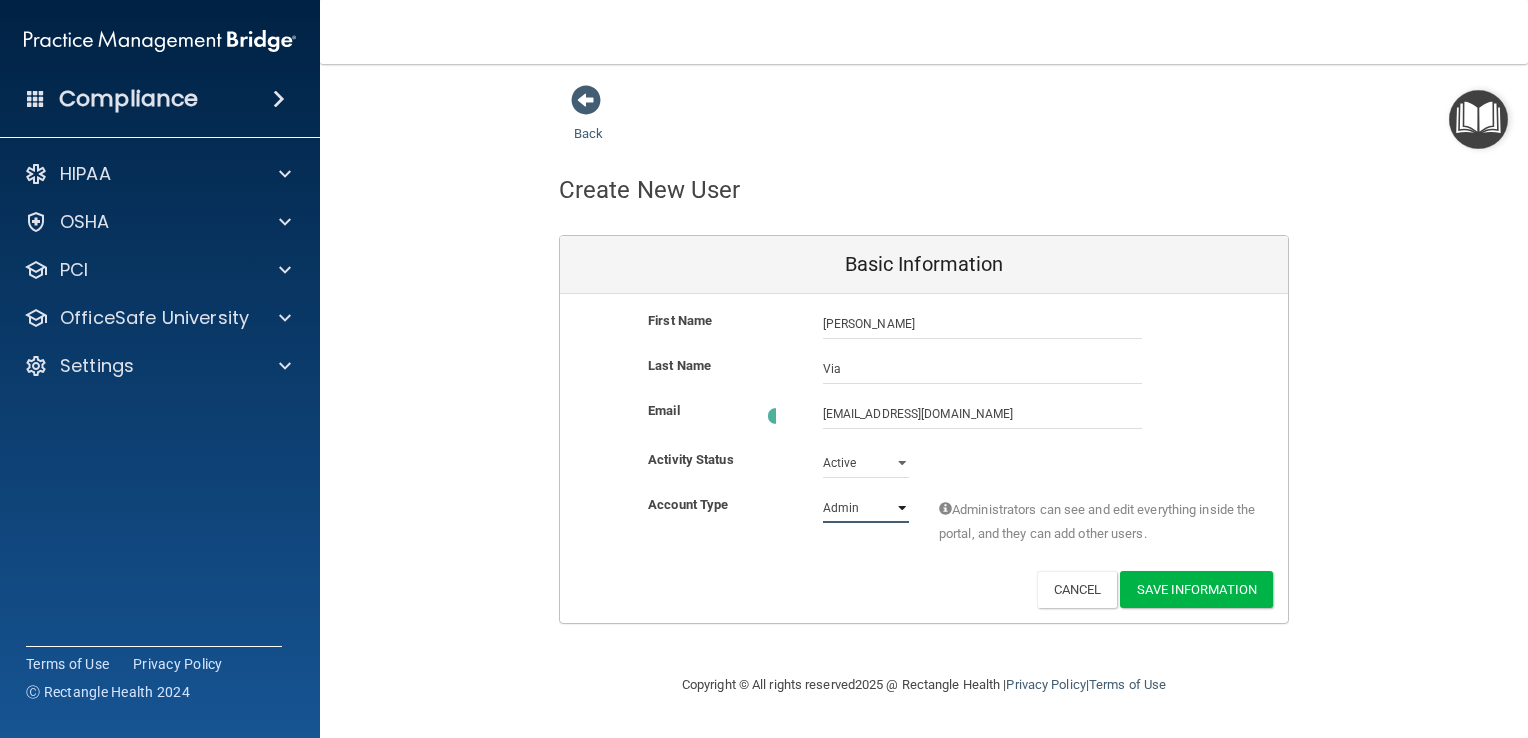 click on "Admin  Member" at bounding box center (866, 508) 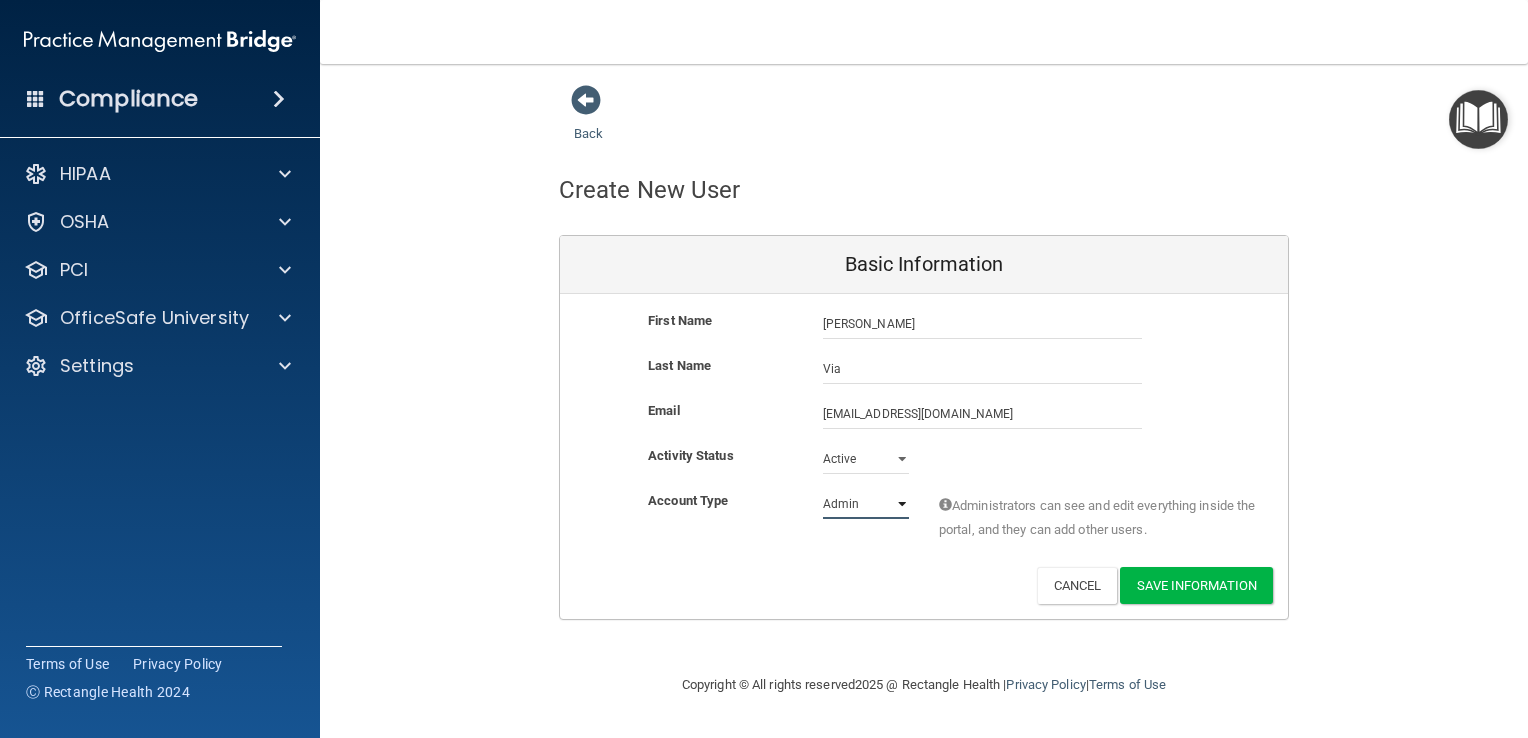 select on "practice_member" 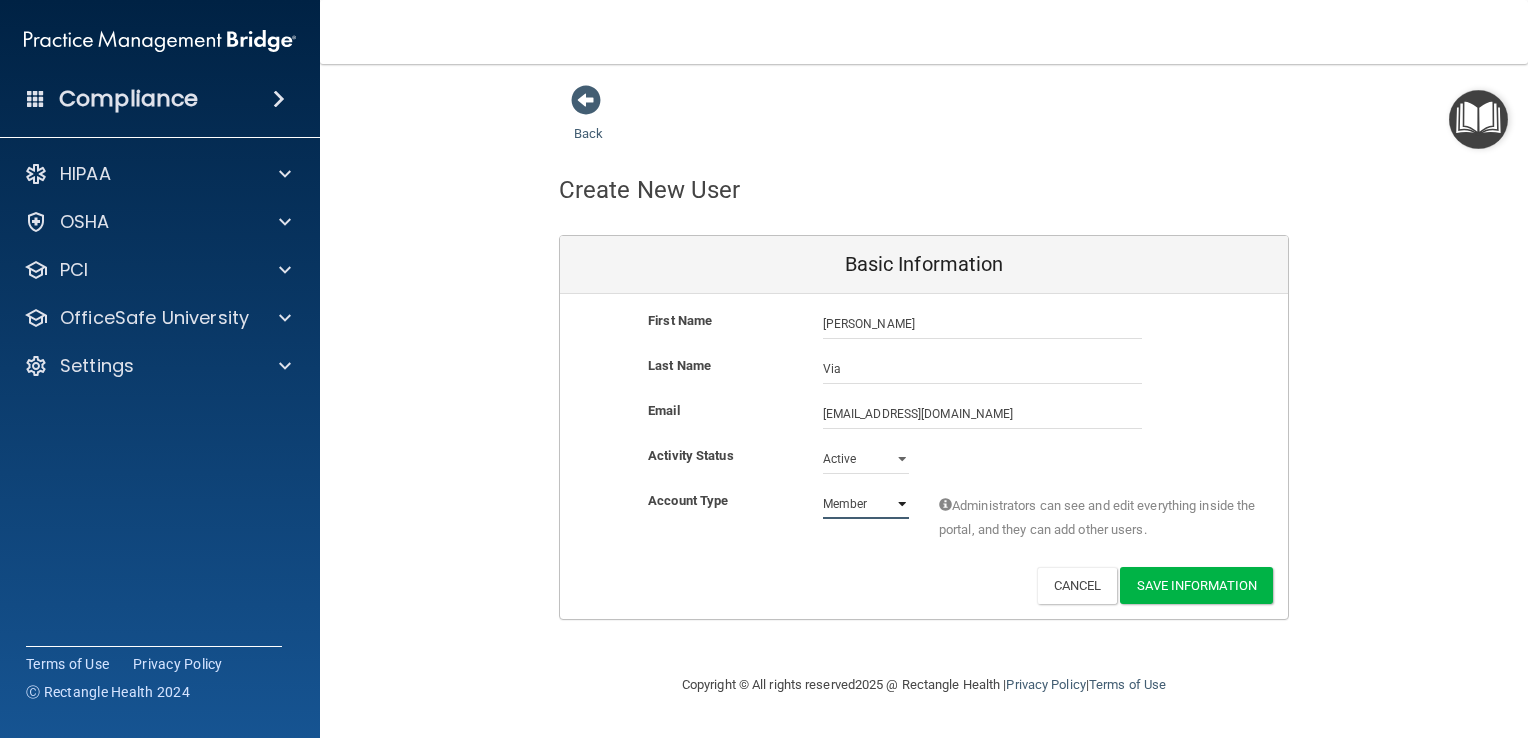 click on "Admin  Member" at bounding box center (866, 504) 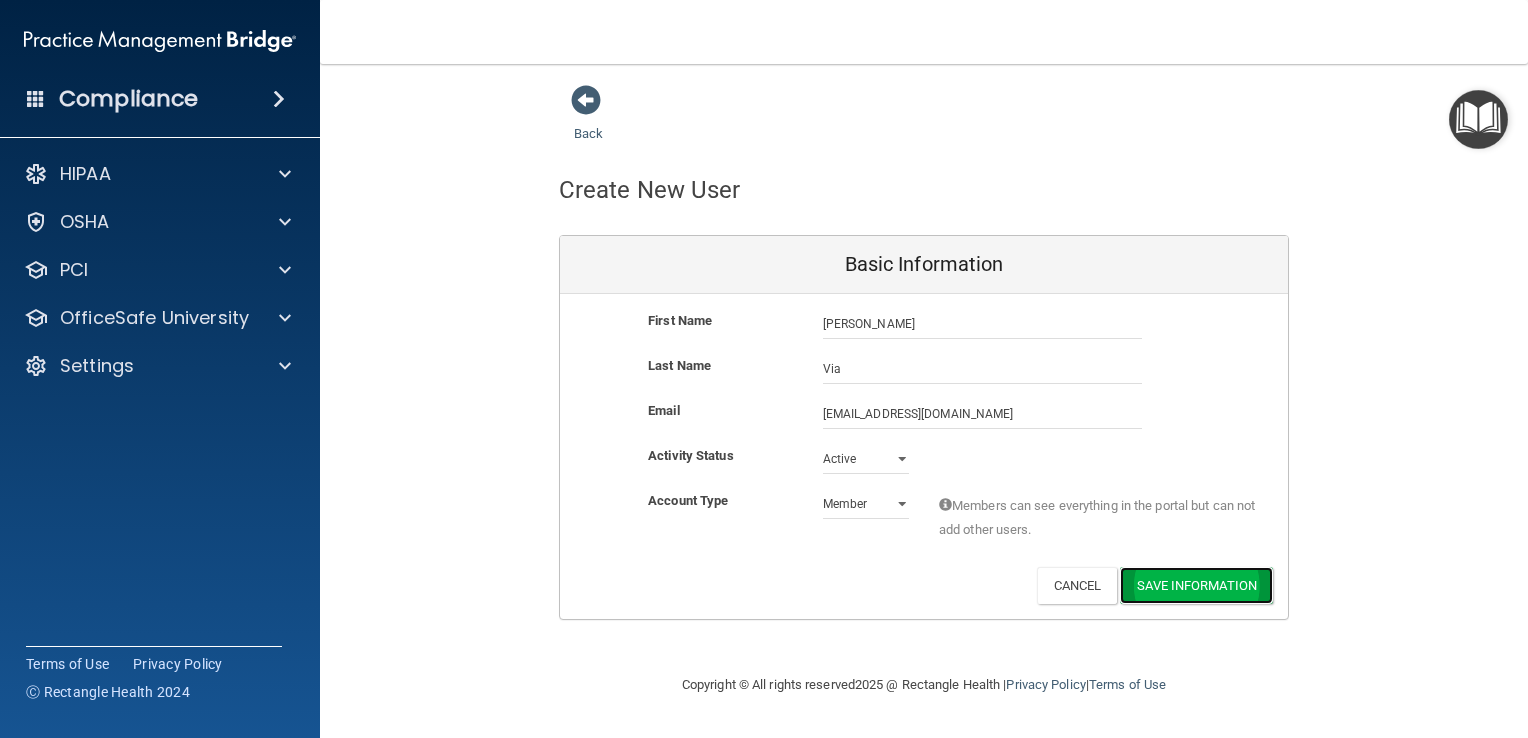 click on "Save Information" at bounding box center [1196, 585] 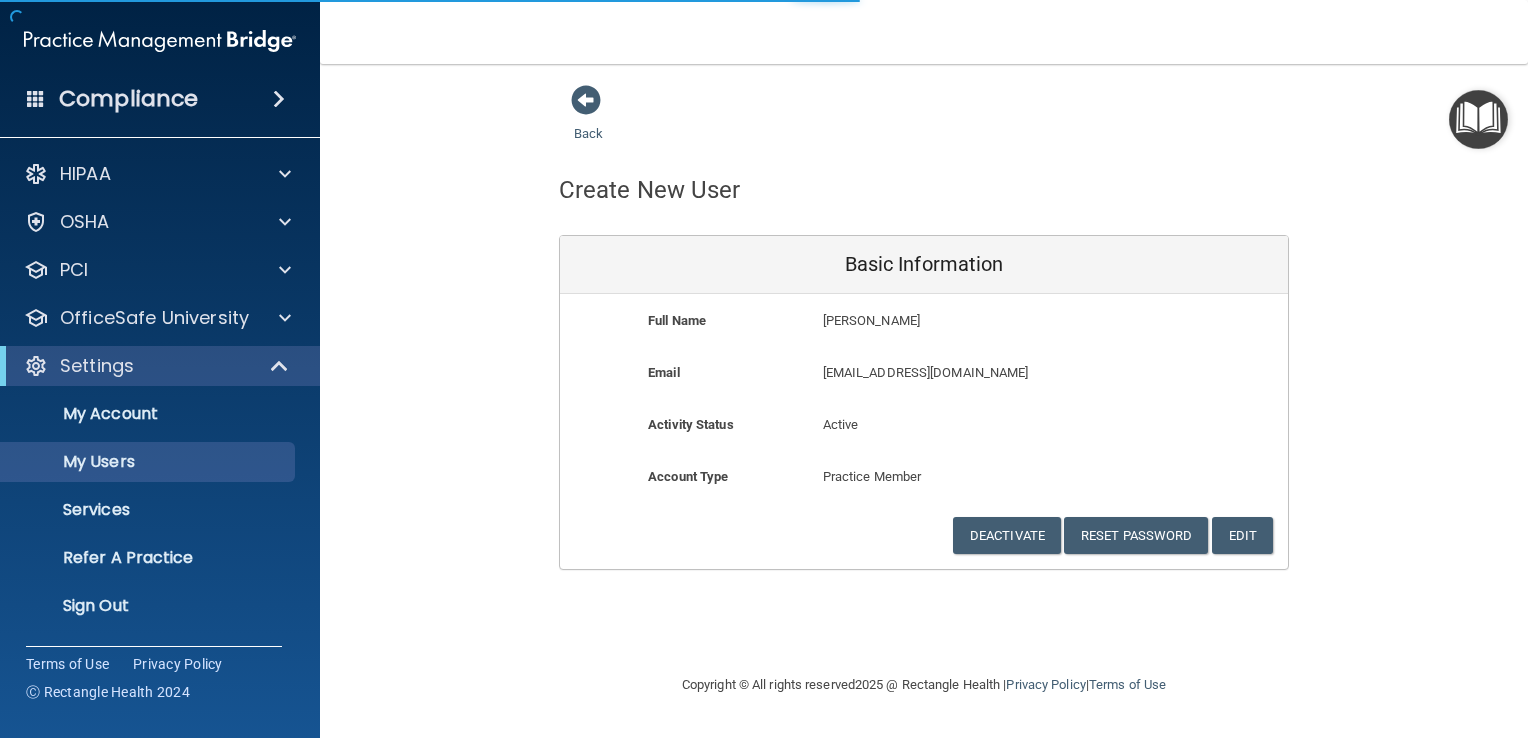 drag, startPoint x: 77, startPoint y: 380, endPoint x: 26, endPoint y: 487, distance: 118.5327 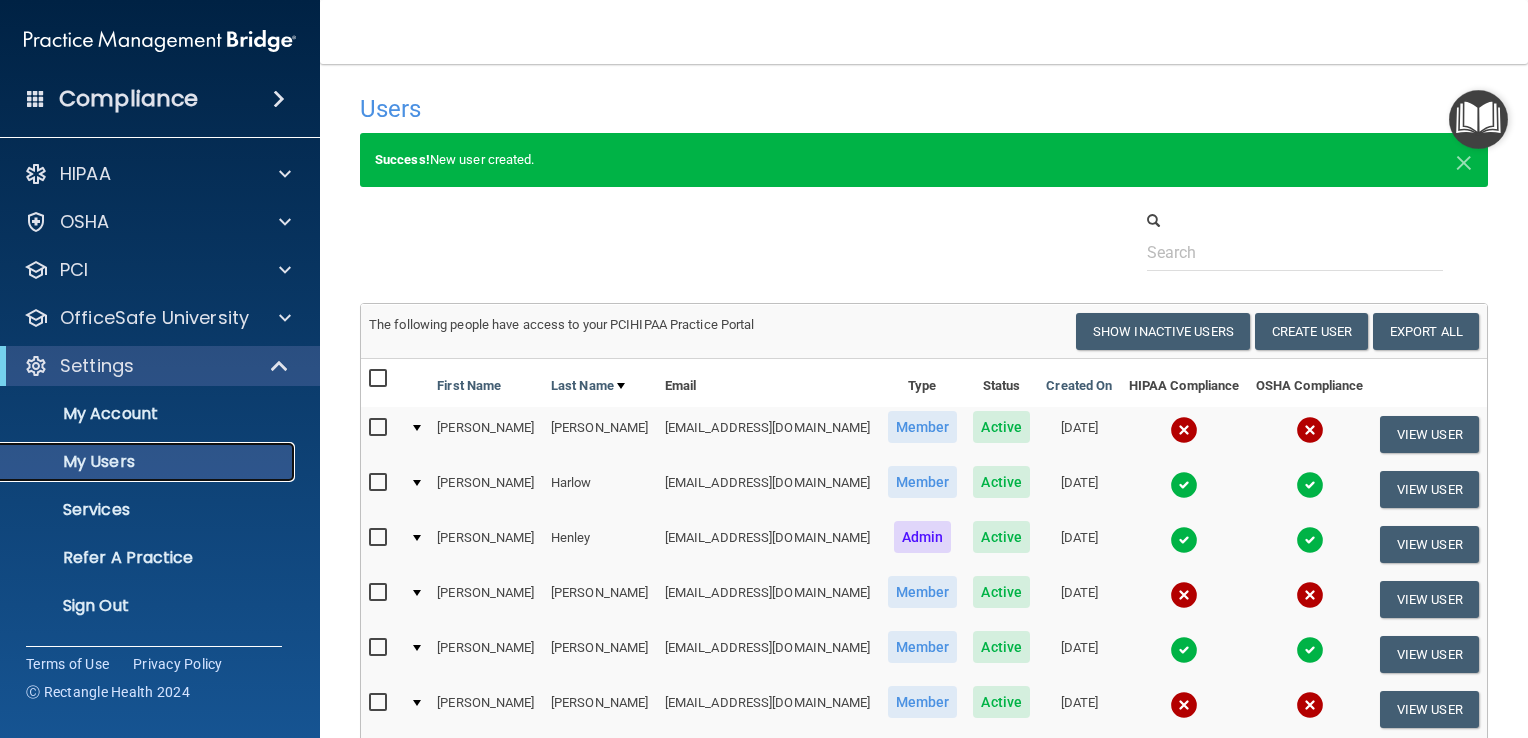 click on "My Users" at bounding box center (149, 462) 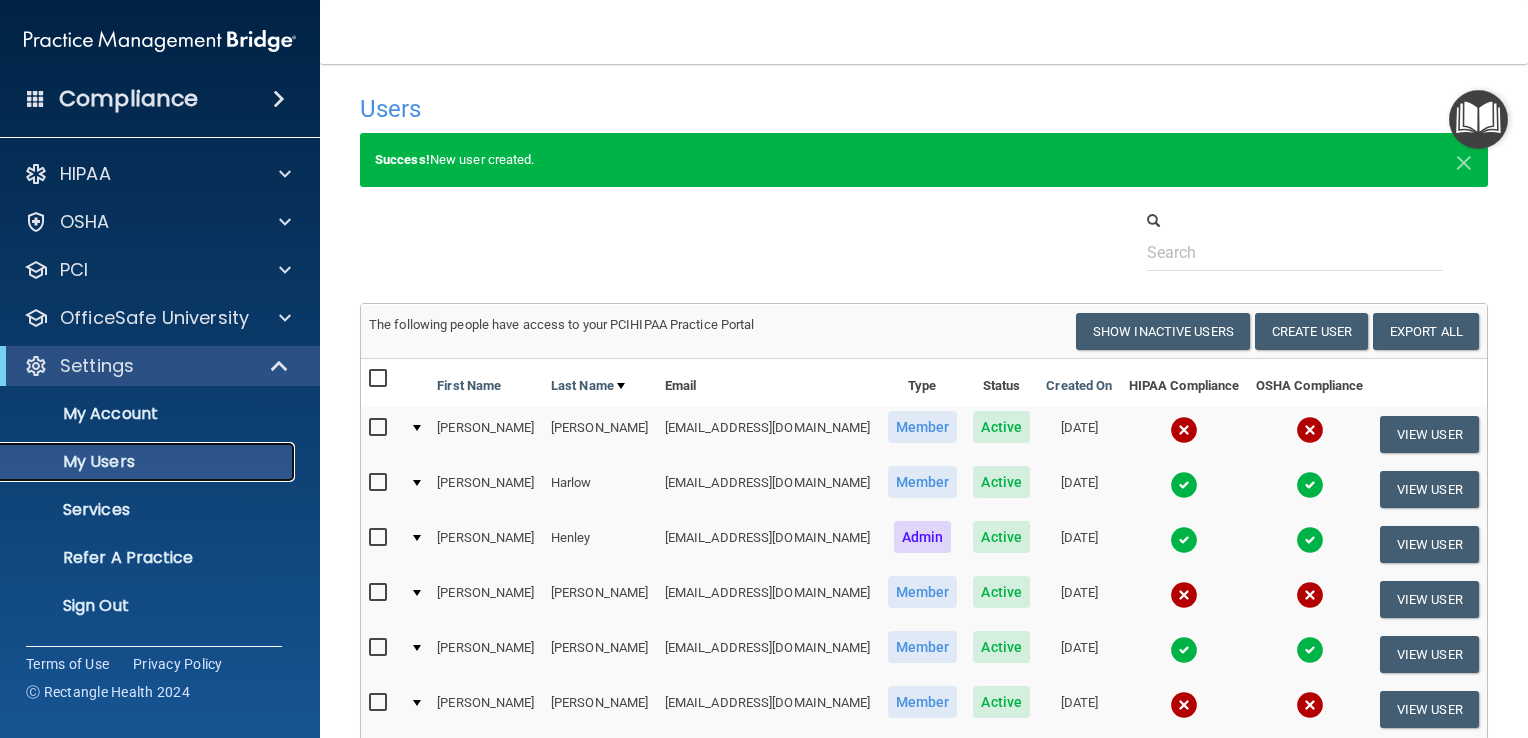 select on "20" 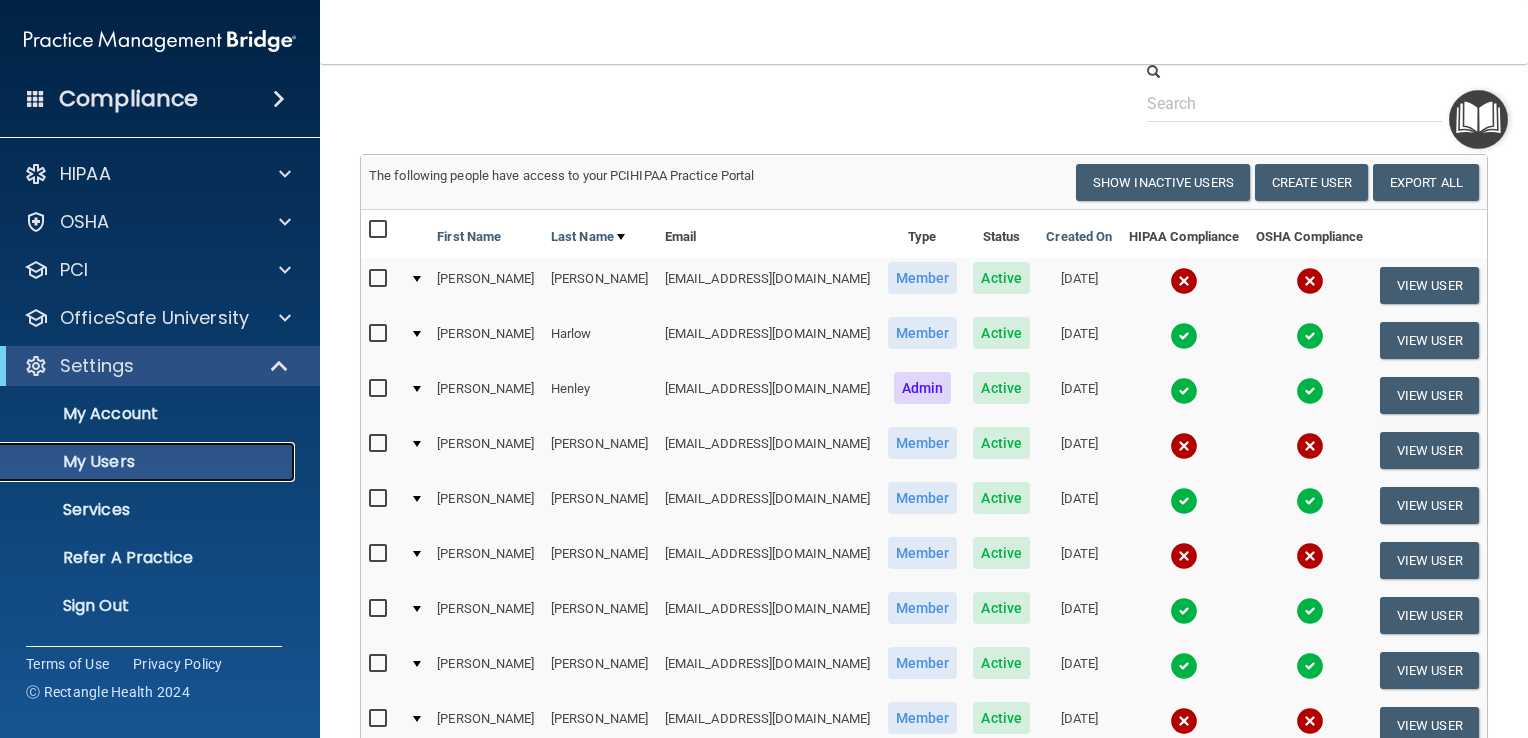 scroll, scrollTop: 68, scrollLeft: 0, axis: vertical 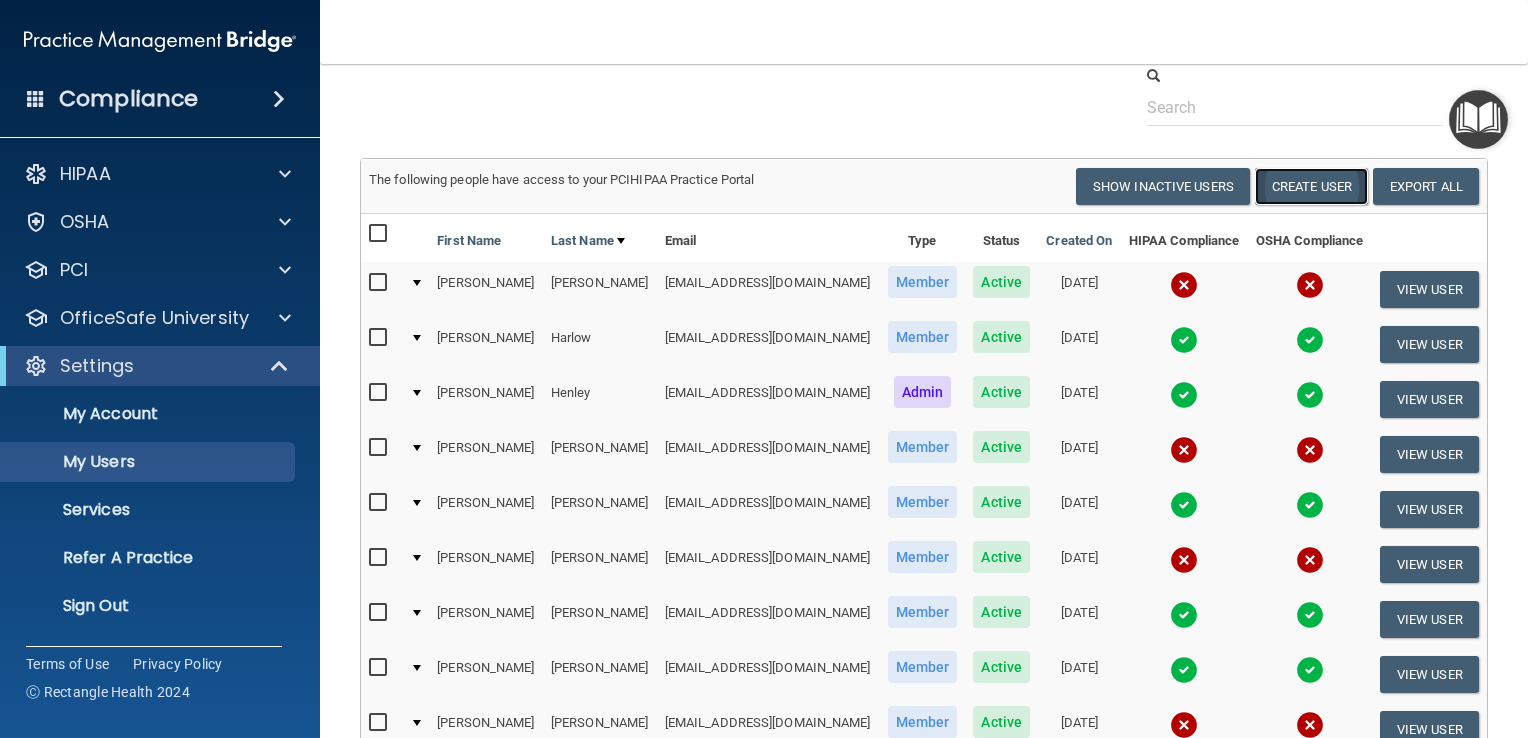 click on "Create User" at bounding box center [1311, 186] 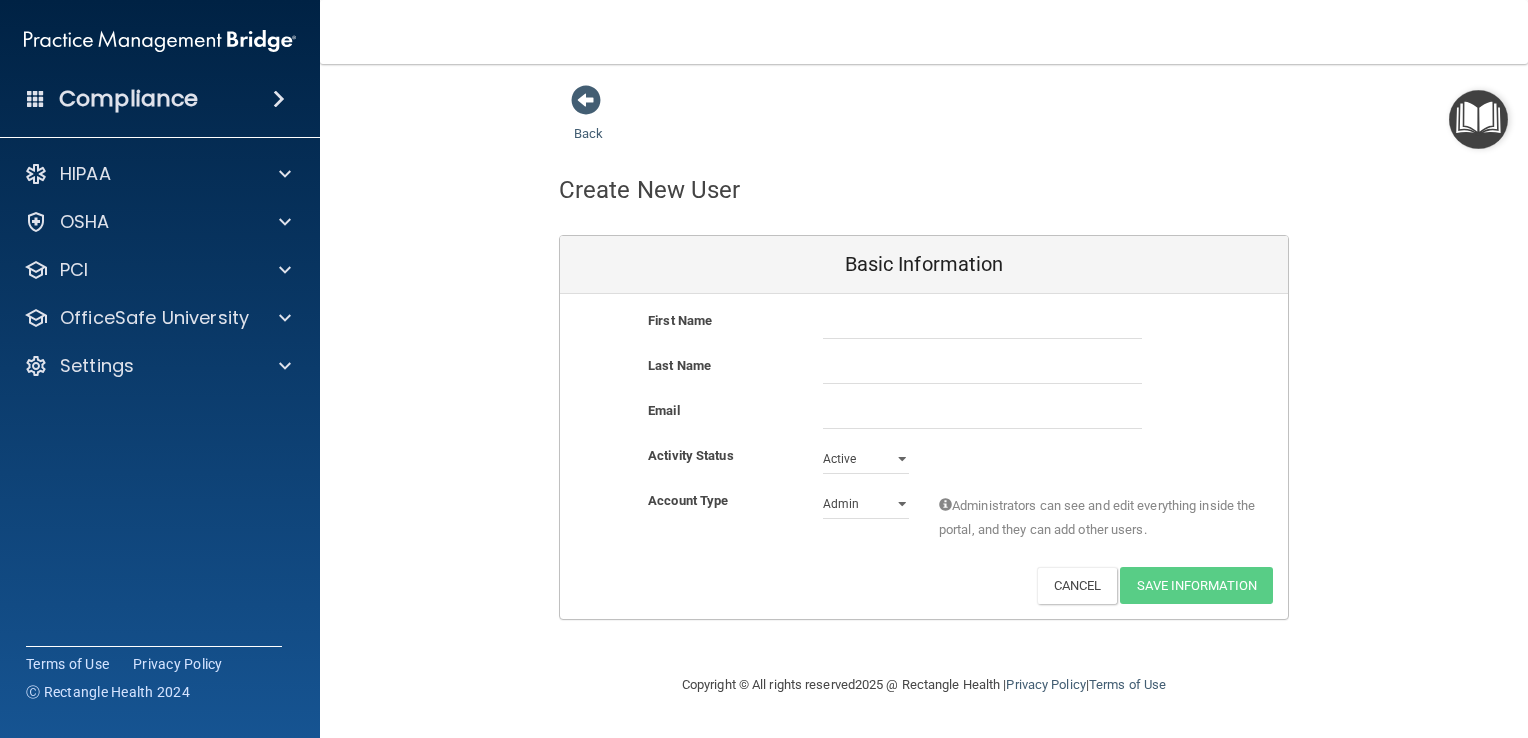 scroll, scrollTop: 0, scrollLeft: 0, axis: both 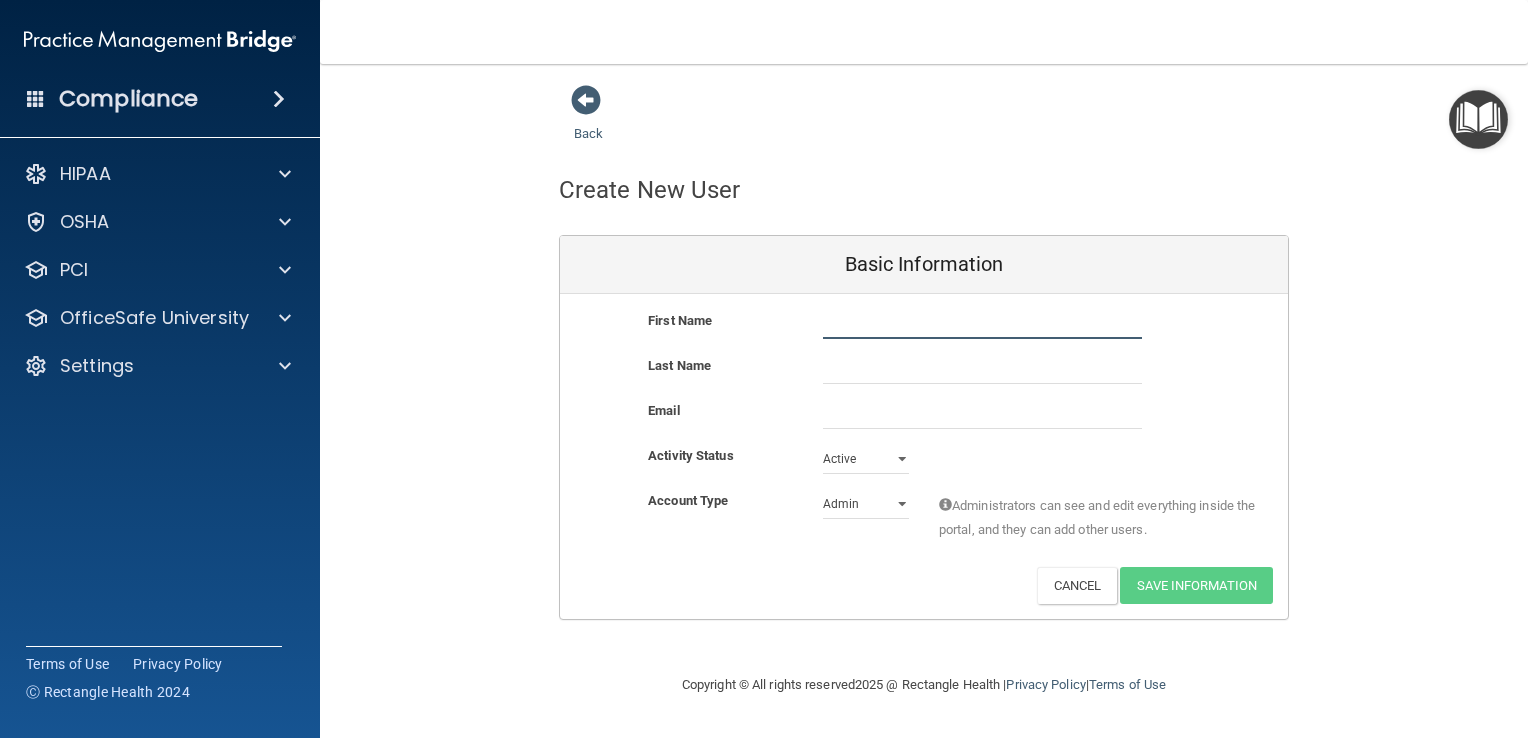 click at bounding box center [982, 324] 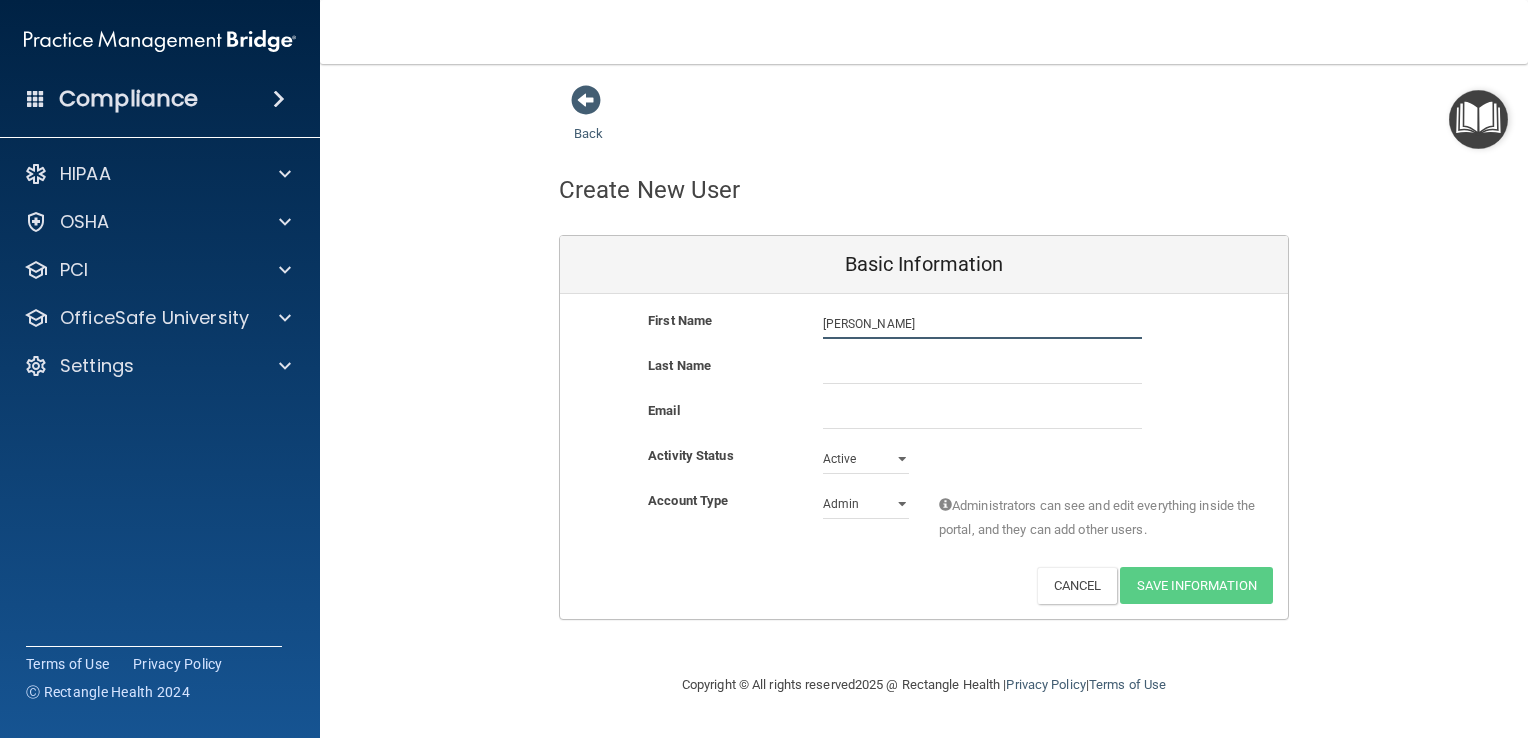 type on "[PERSON_NAME]" 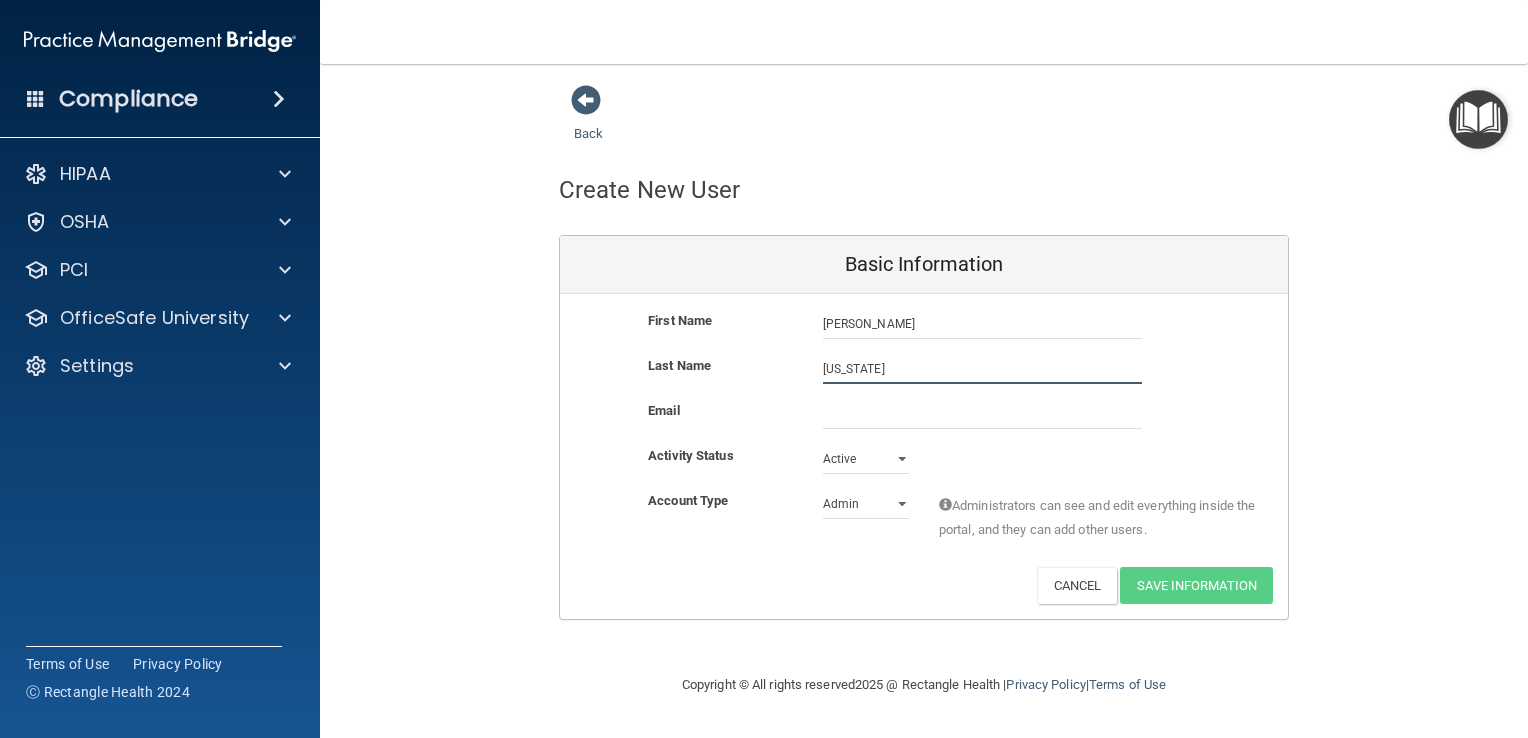 type on "[US_STATE]" 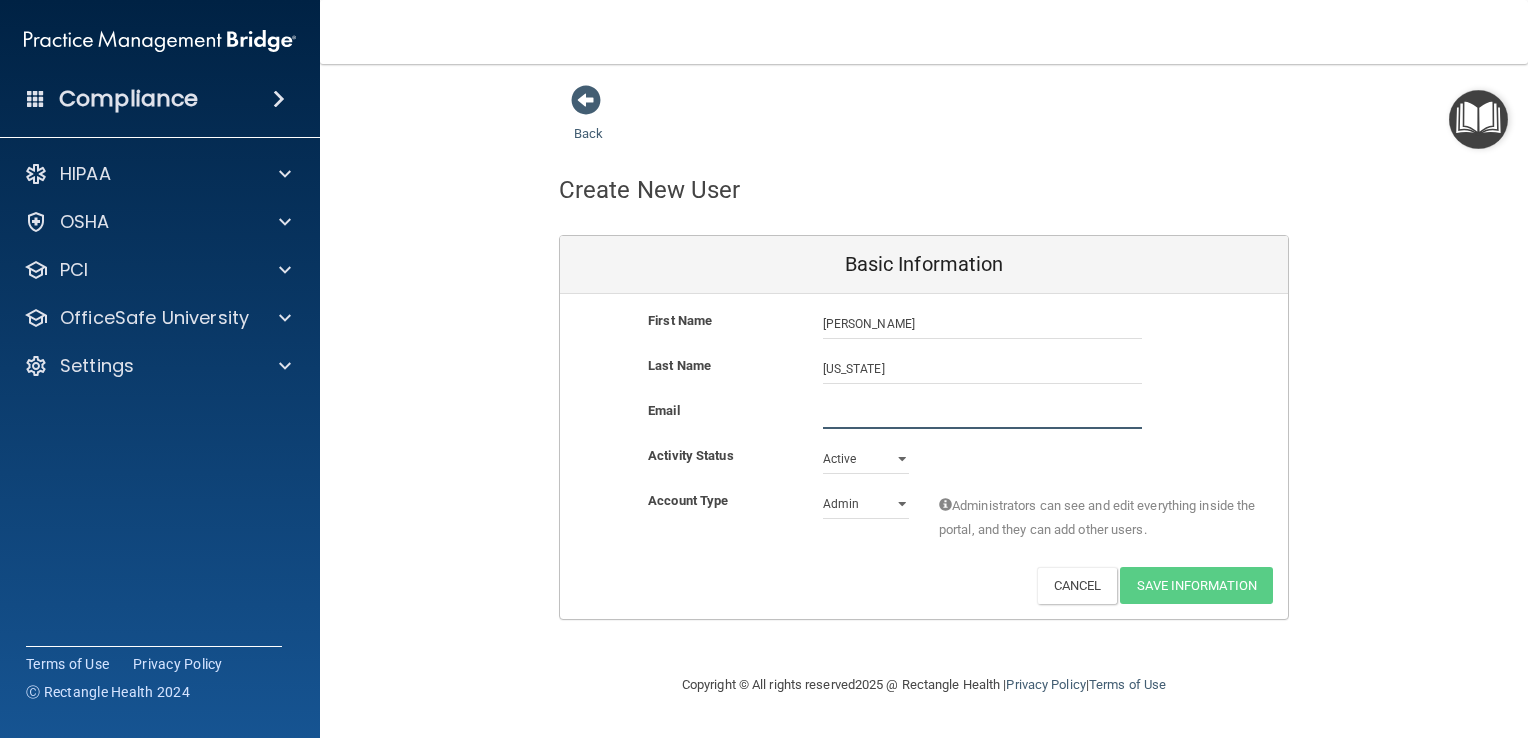 click at bounding box center (982, 414) 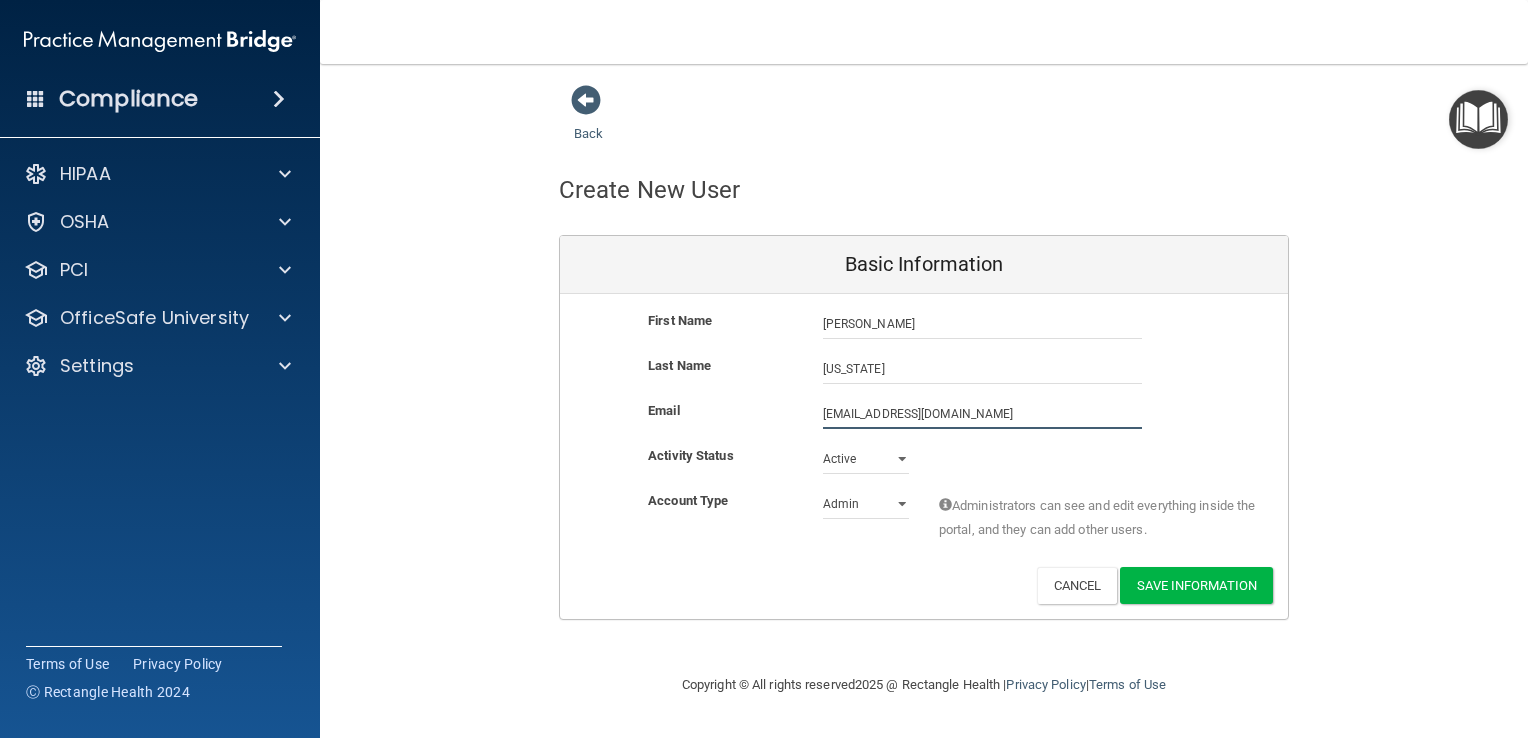 type on "[EMAIL_ADDRESS][DOMAIN_NAME]" 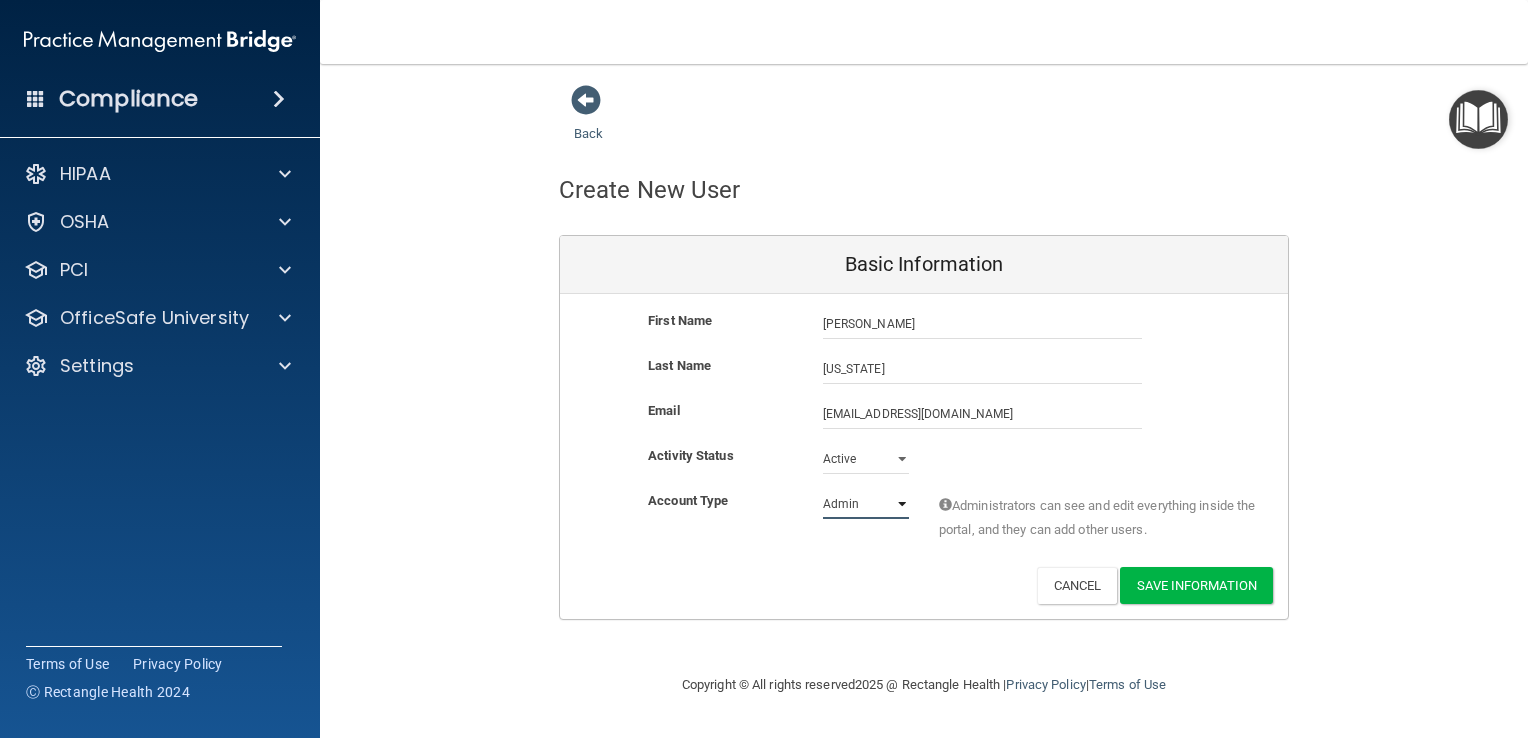 click on "Admin  Member" at bounding box center (866, 504) 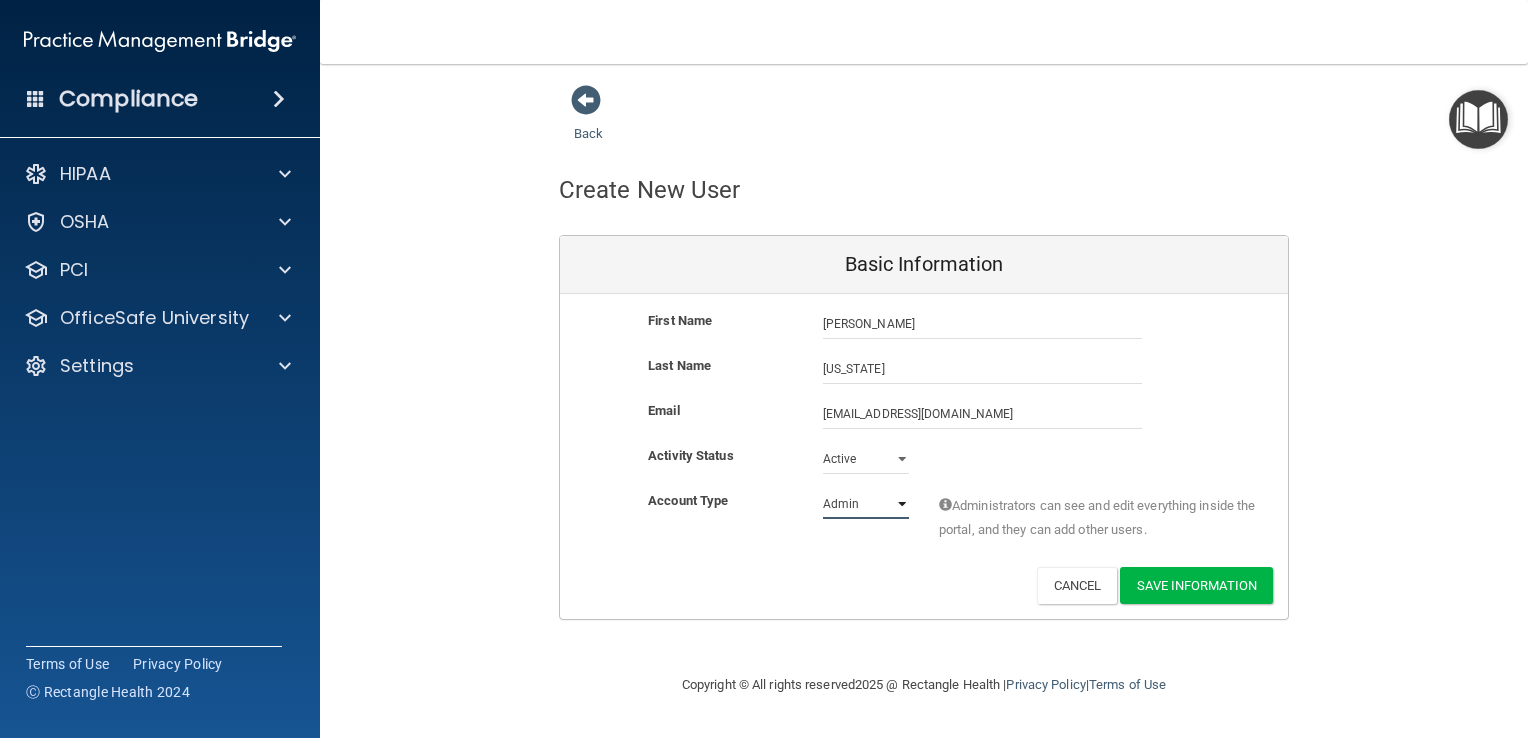 select on "practice_member" 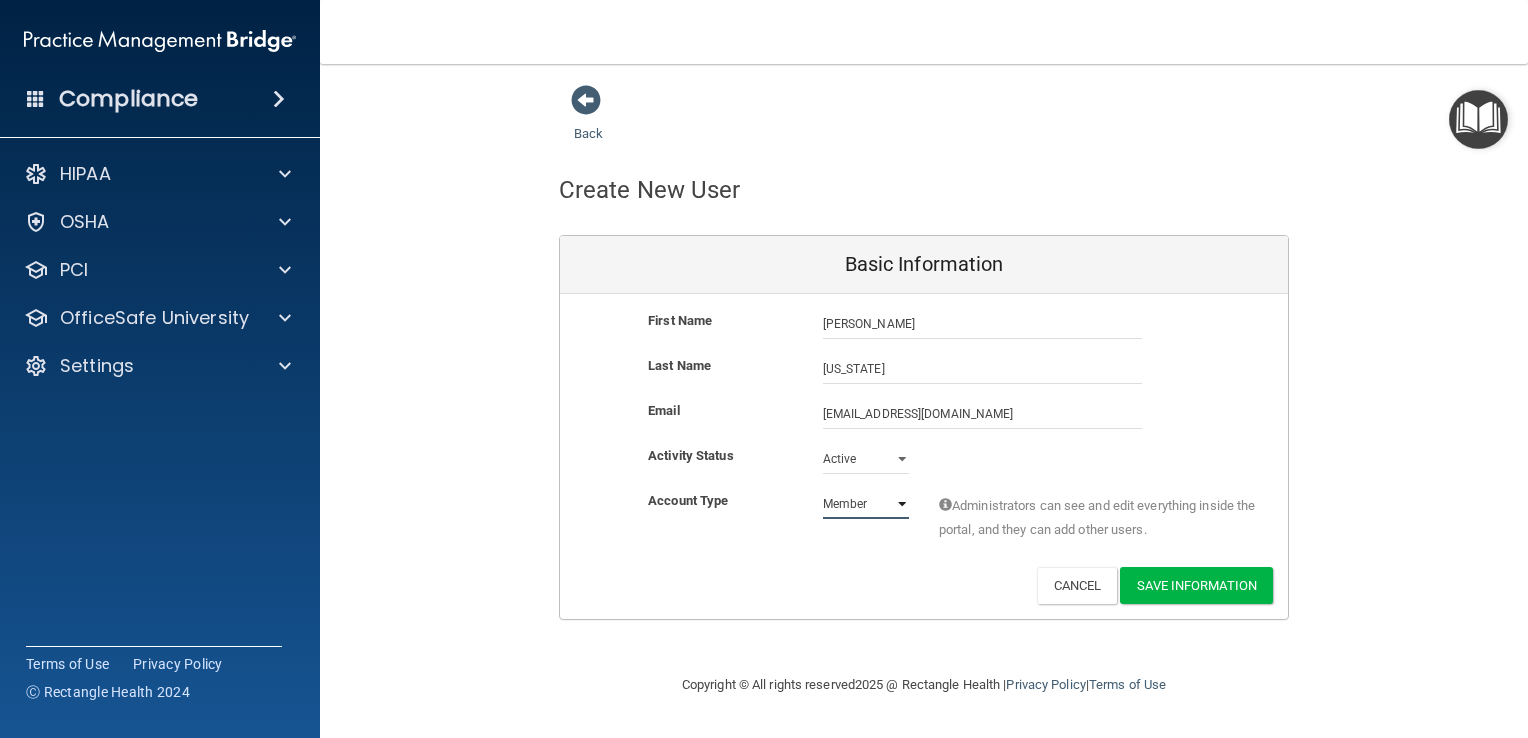 click on "Admin  Member" at bounding box center (866, 504) 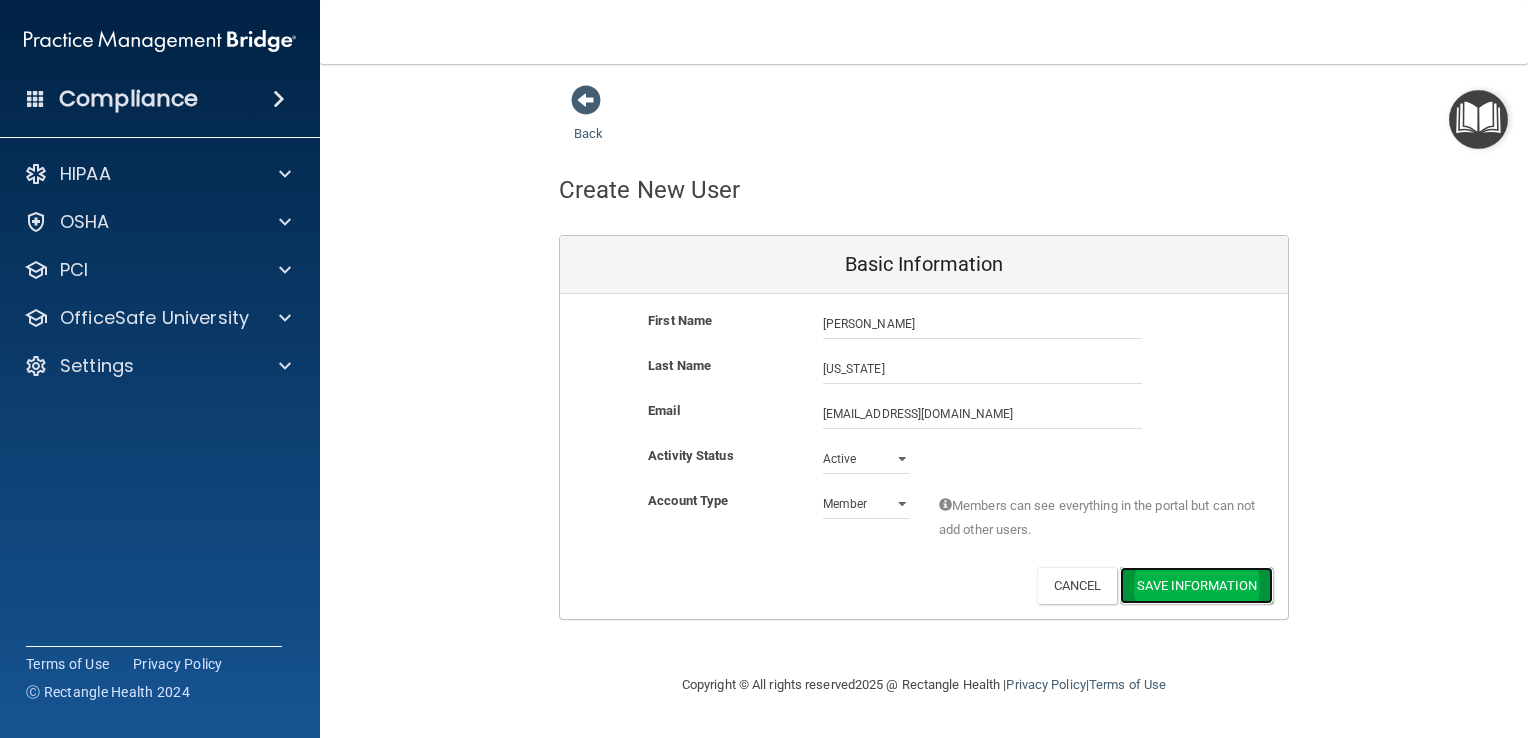 click on "Save Information" at bounding box center [1196, 585] 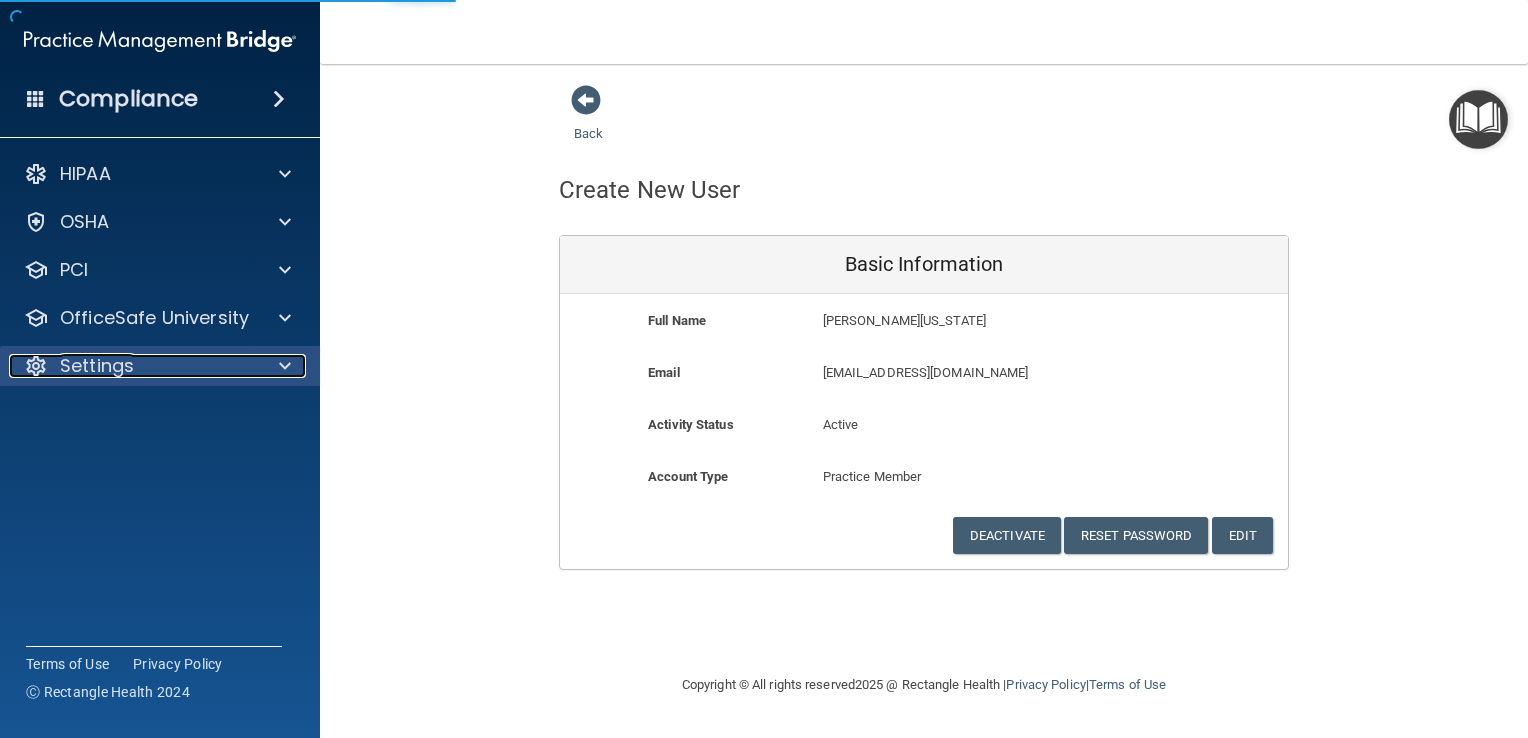 click on "Settings" at bounding box center [97, 366] 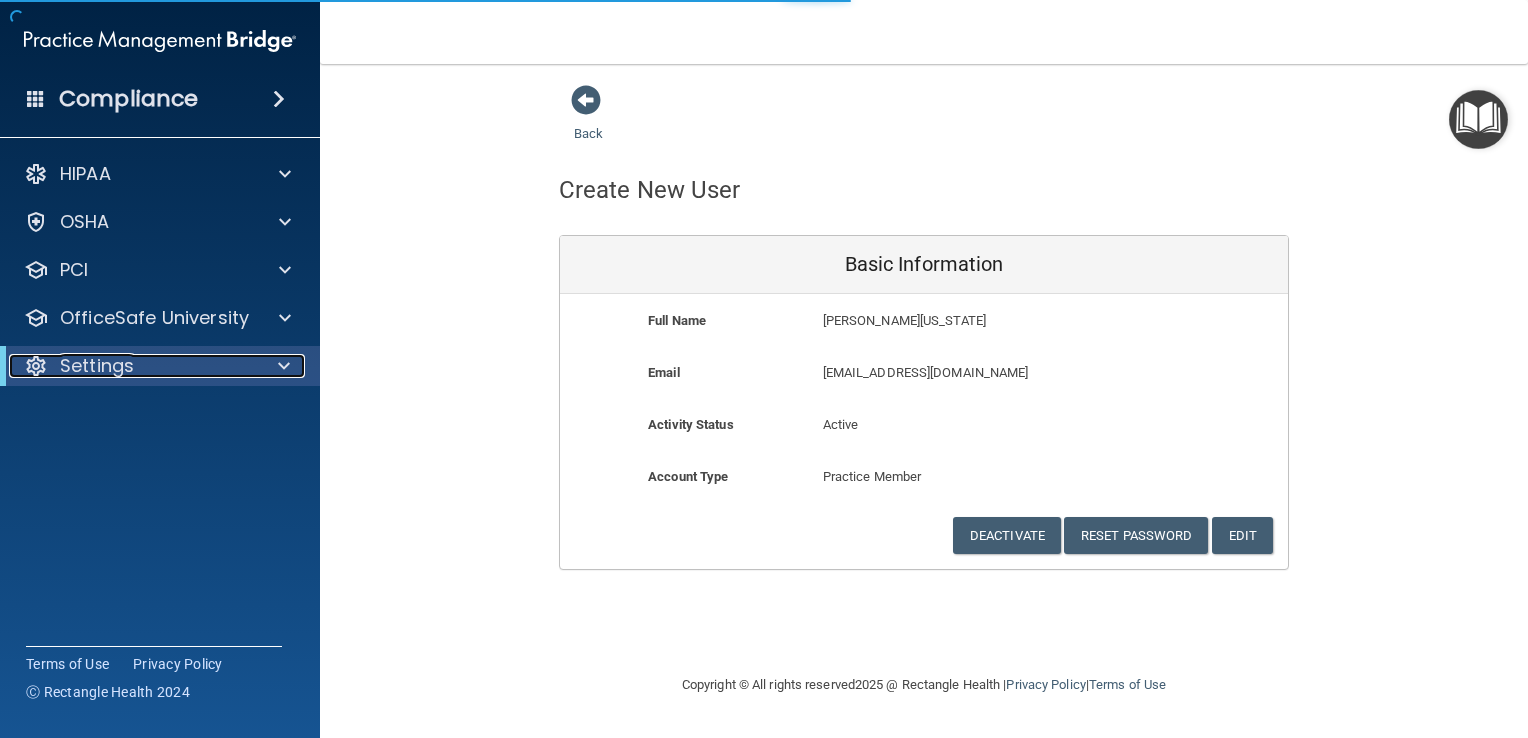 click on "Settings" at bounding box center [97, 366] 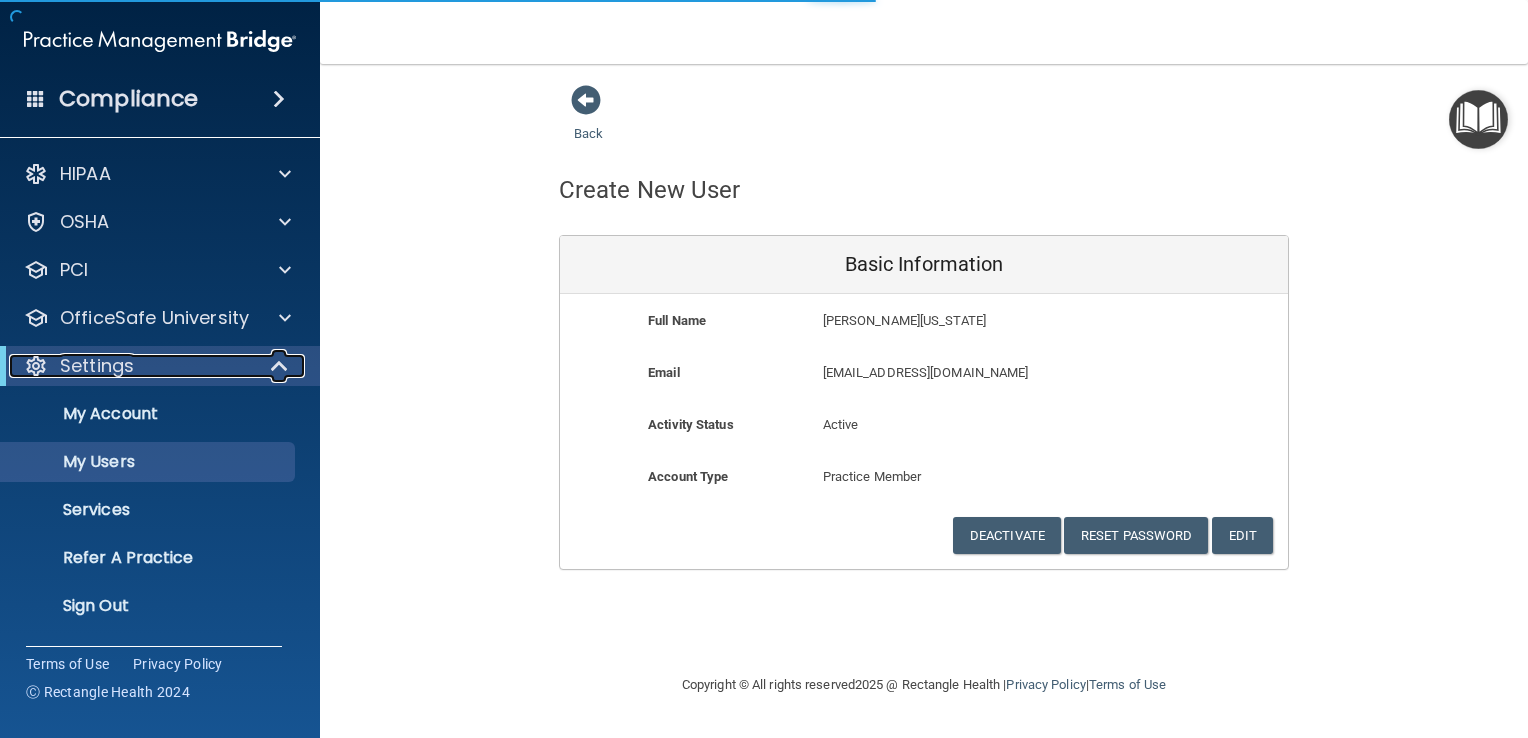 select on "20" 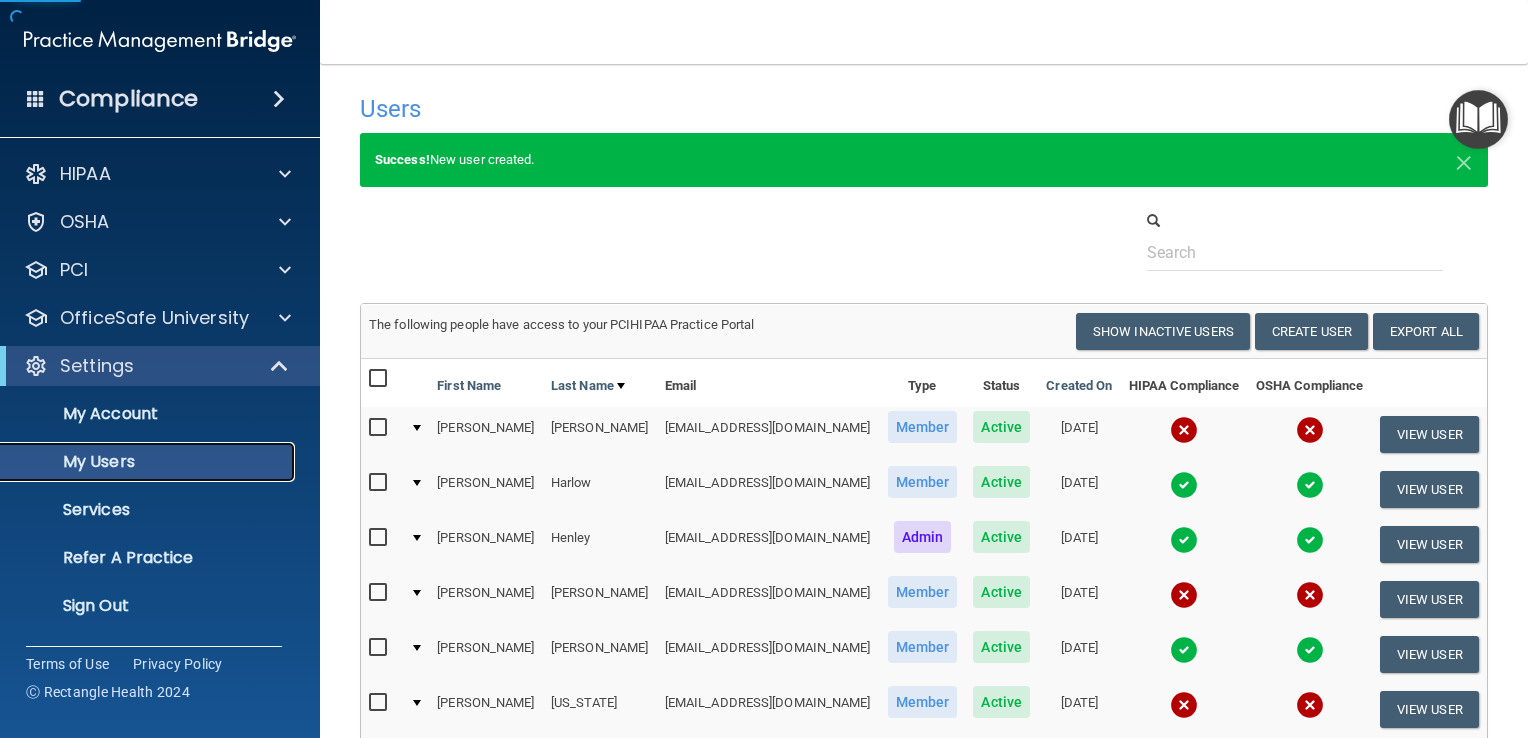click on "My Users" at bounding box center (137, 462) 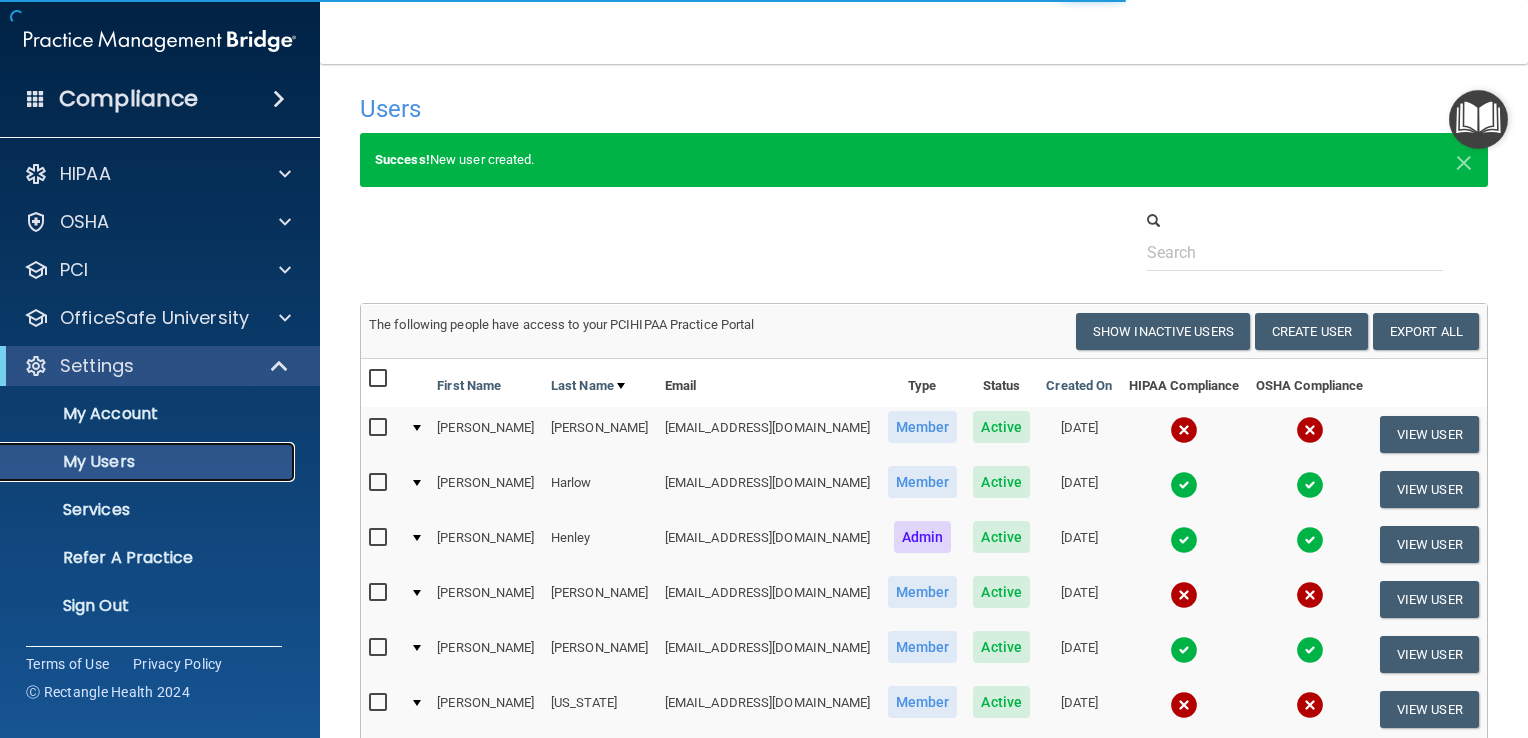 select on "20" 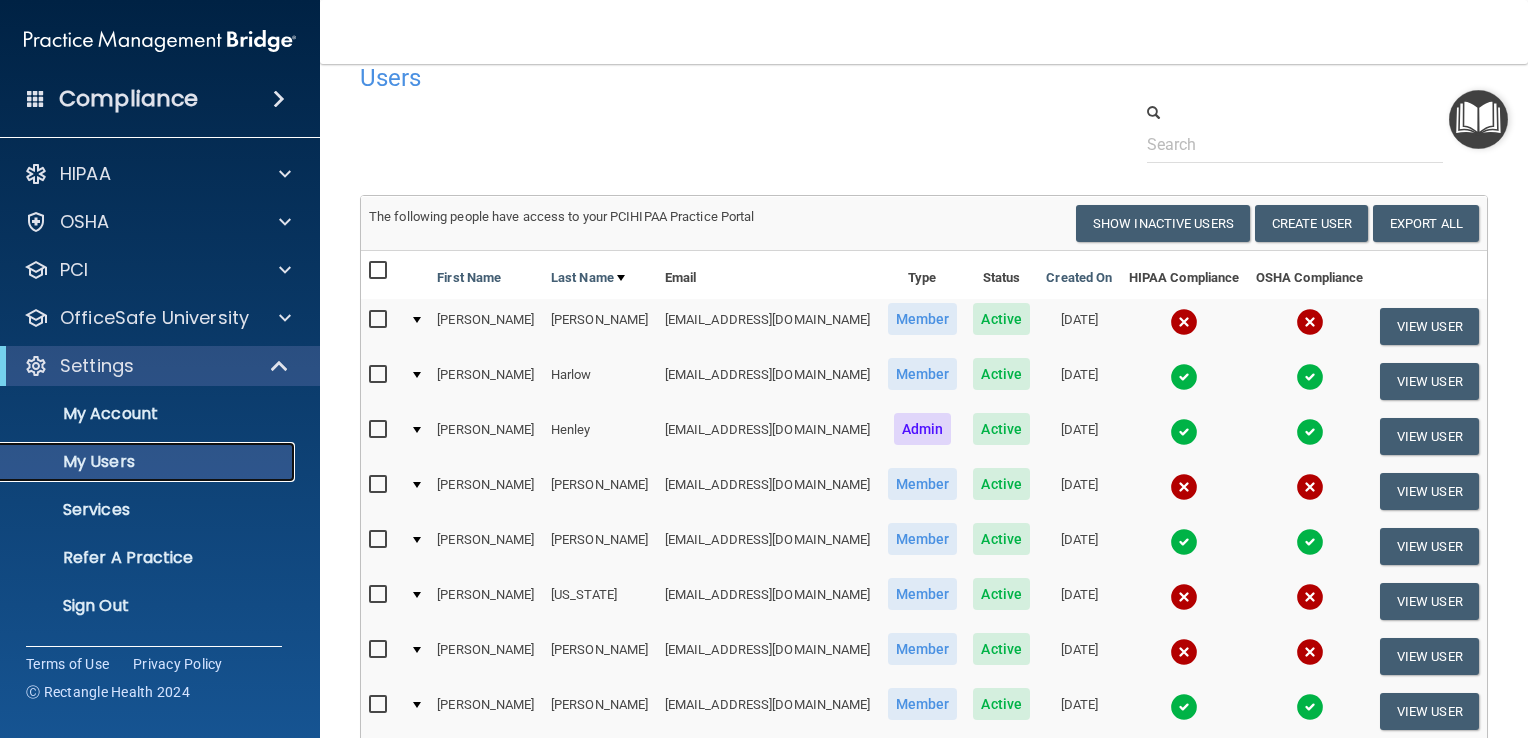 scroll, scrollTop: 30, scrollLeft: 0, axis: vertical 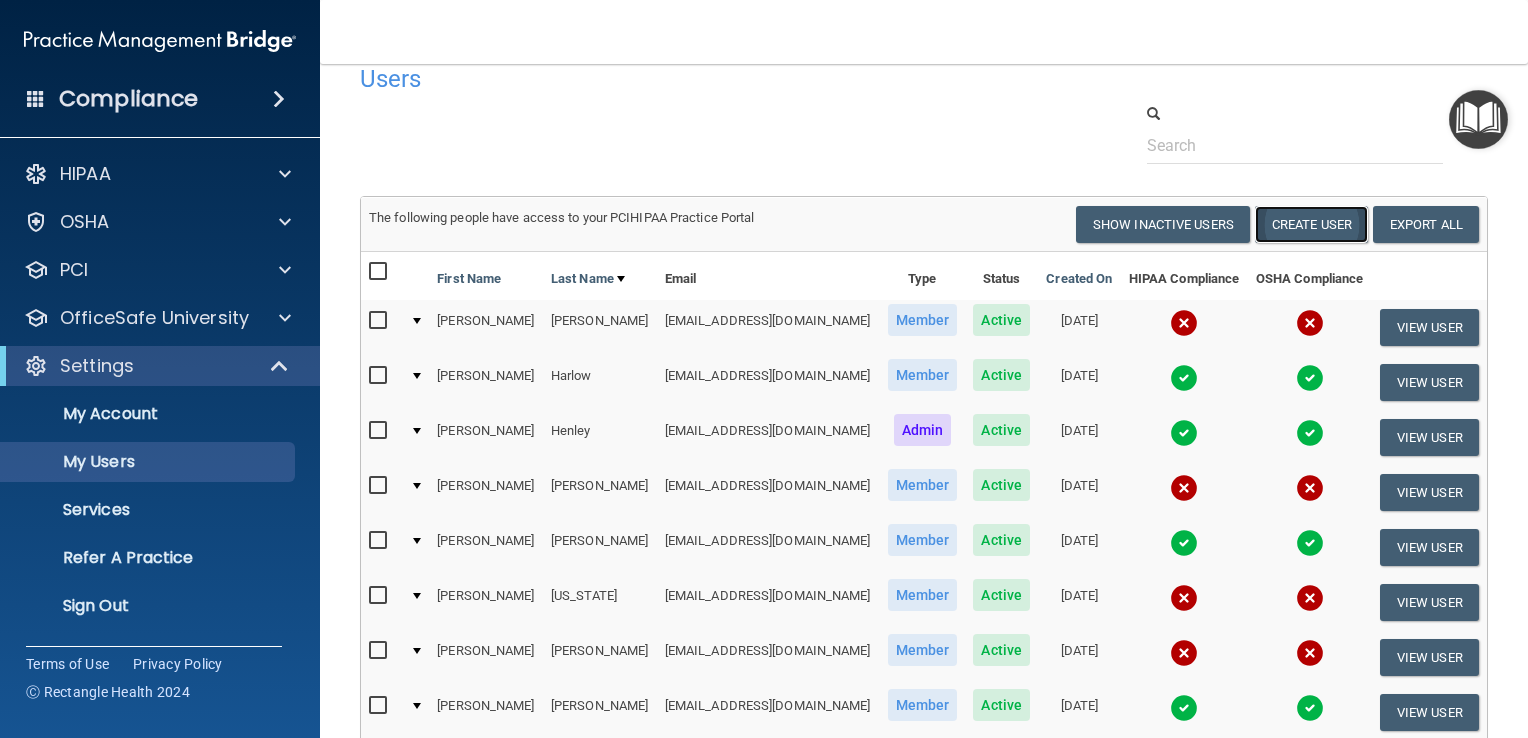click on "Create User" at bounding box center (1311, 224) 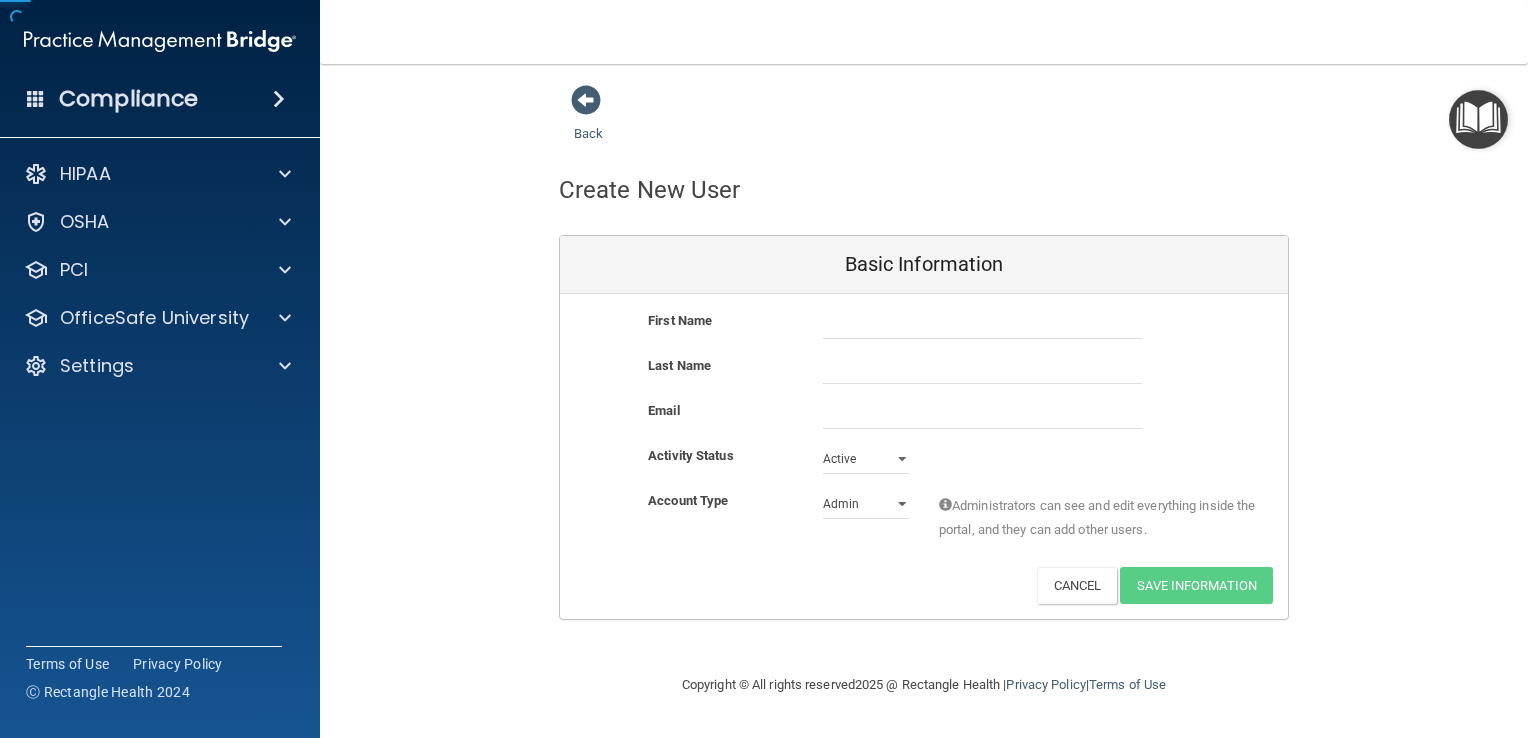 scroll, scrollTop: 0, scrollLeft: 0, axis: both 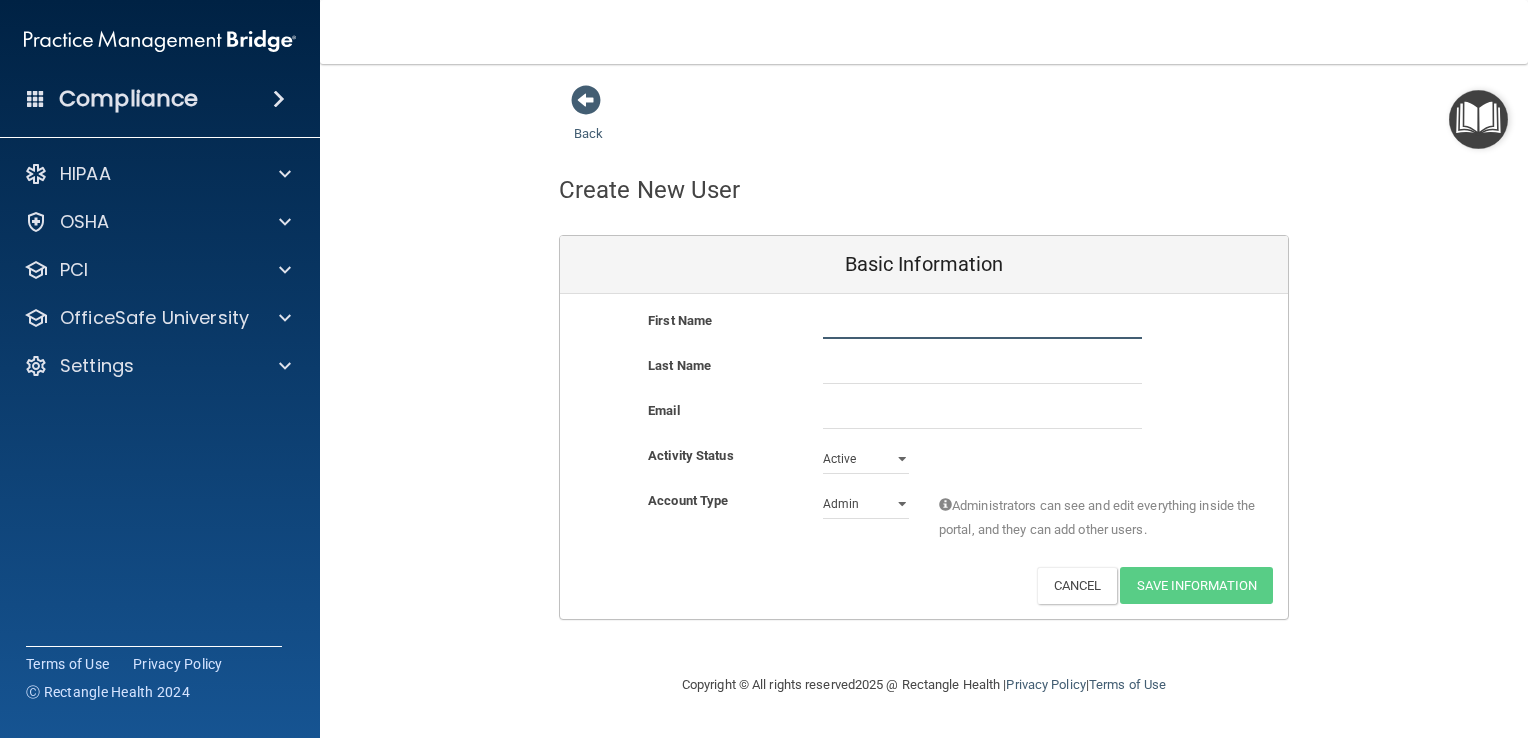 click at bounding box center [982, 324] 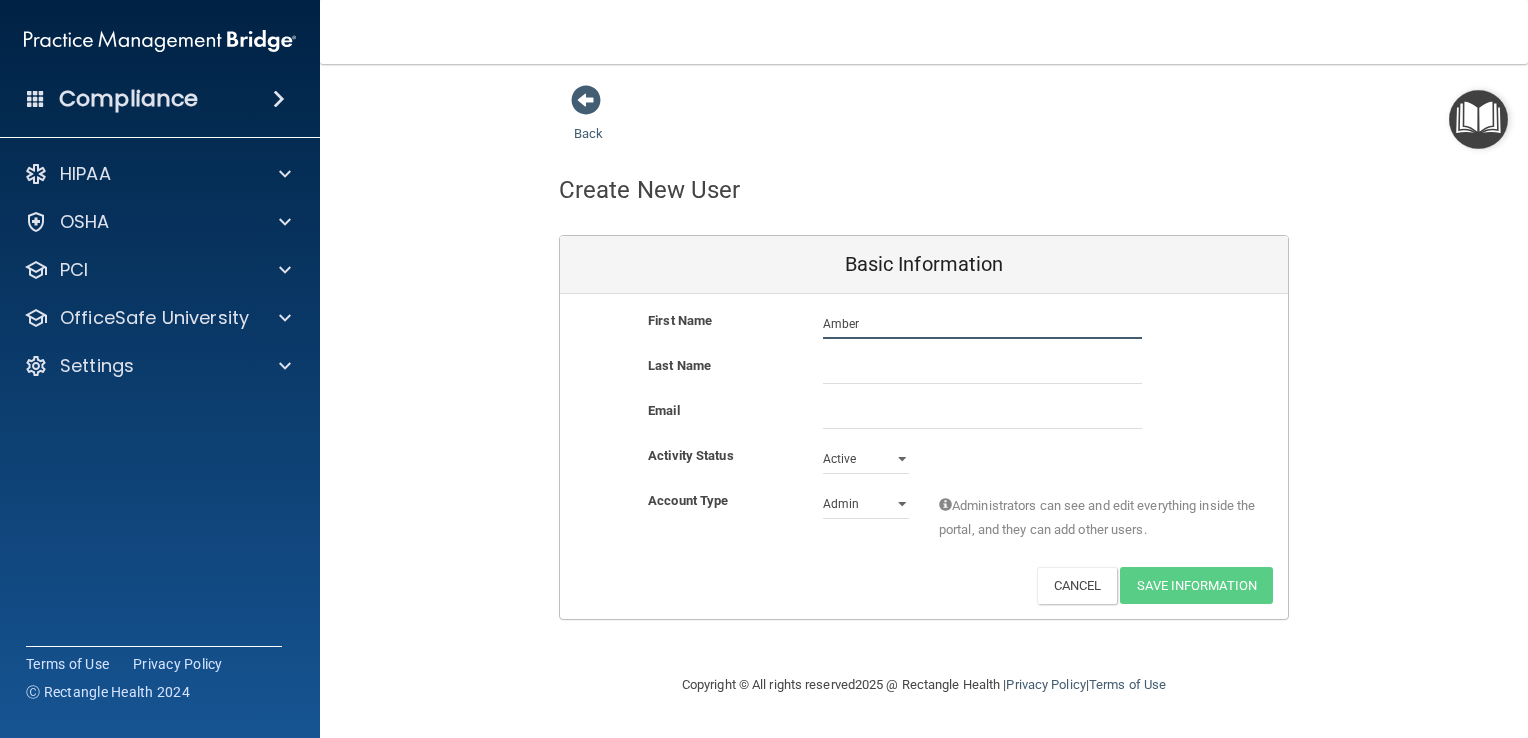 type on "Amber" 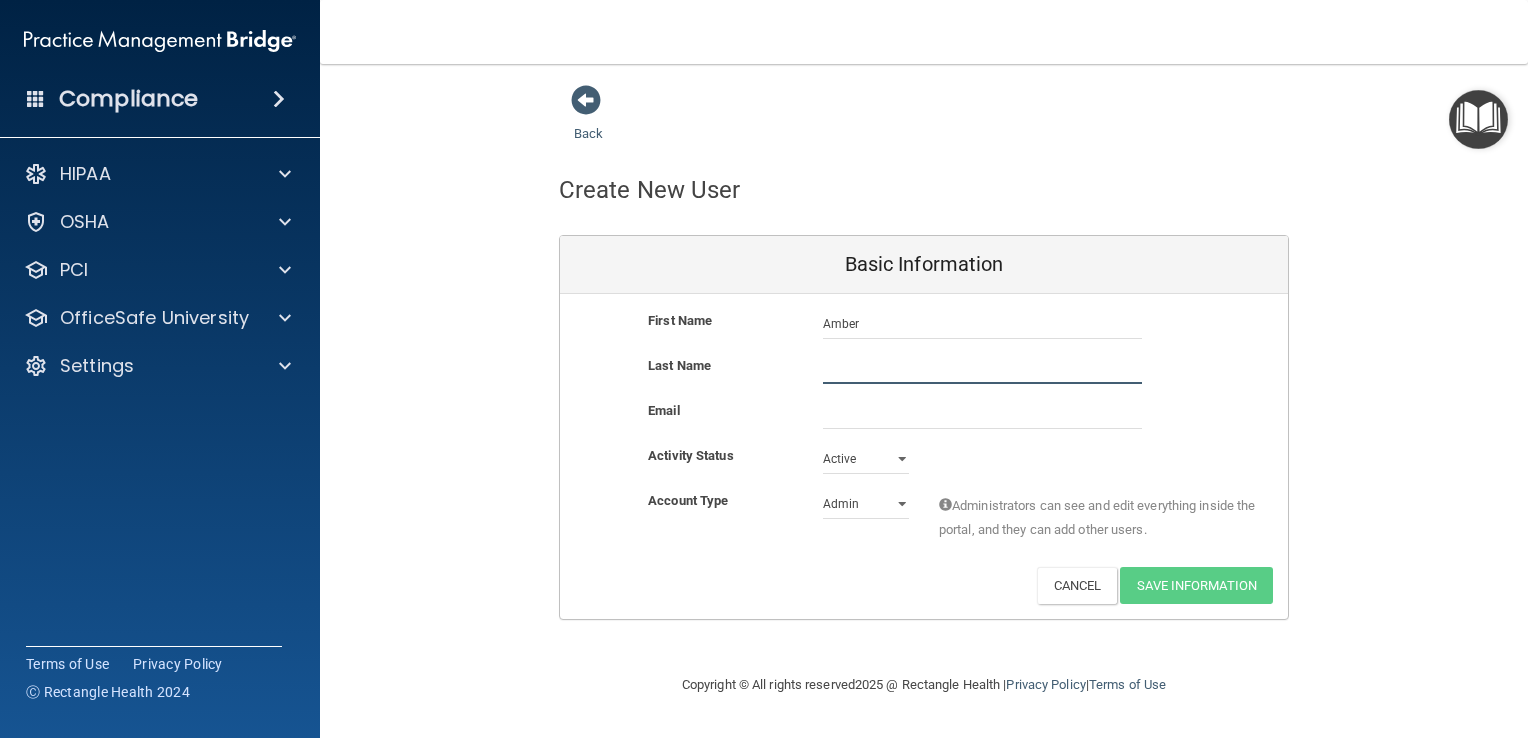 click at bounding box center [982, 369] 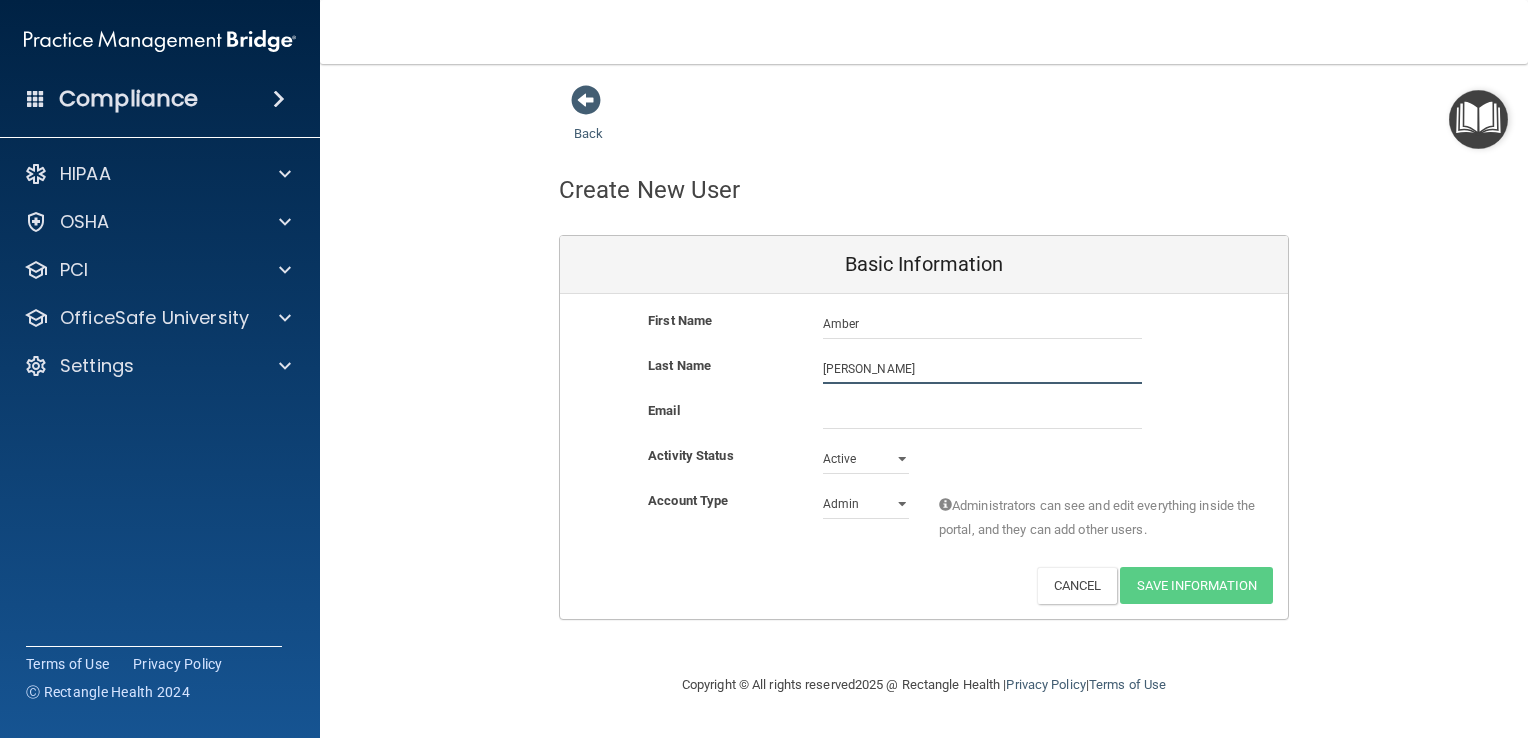type on "[PERSON_NAME]" 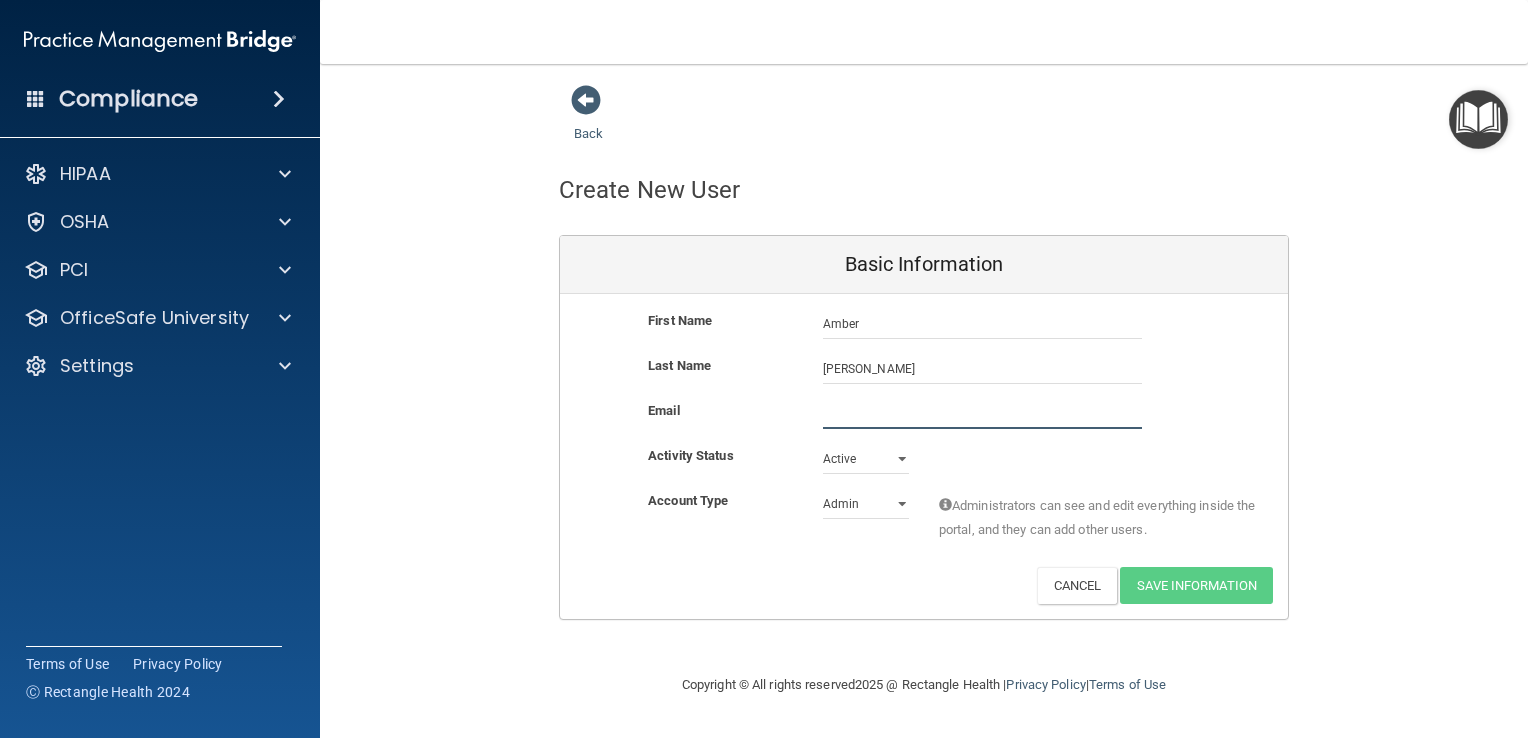 click at bounding box center (982, 414) 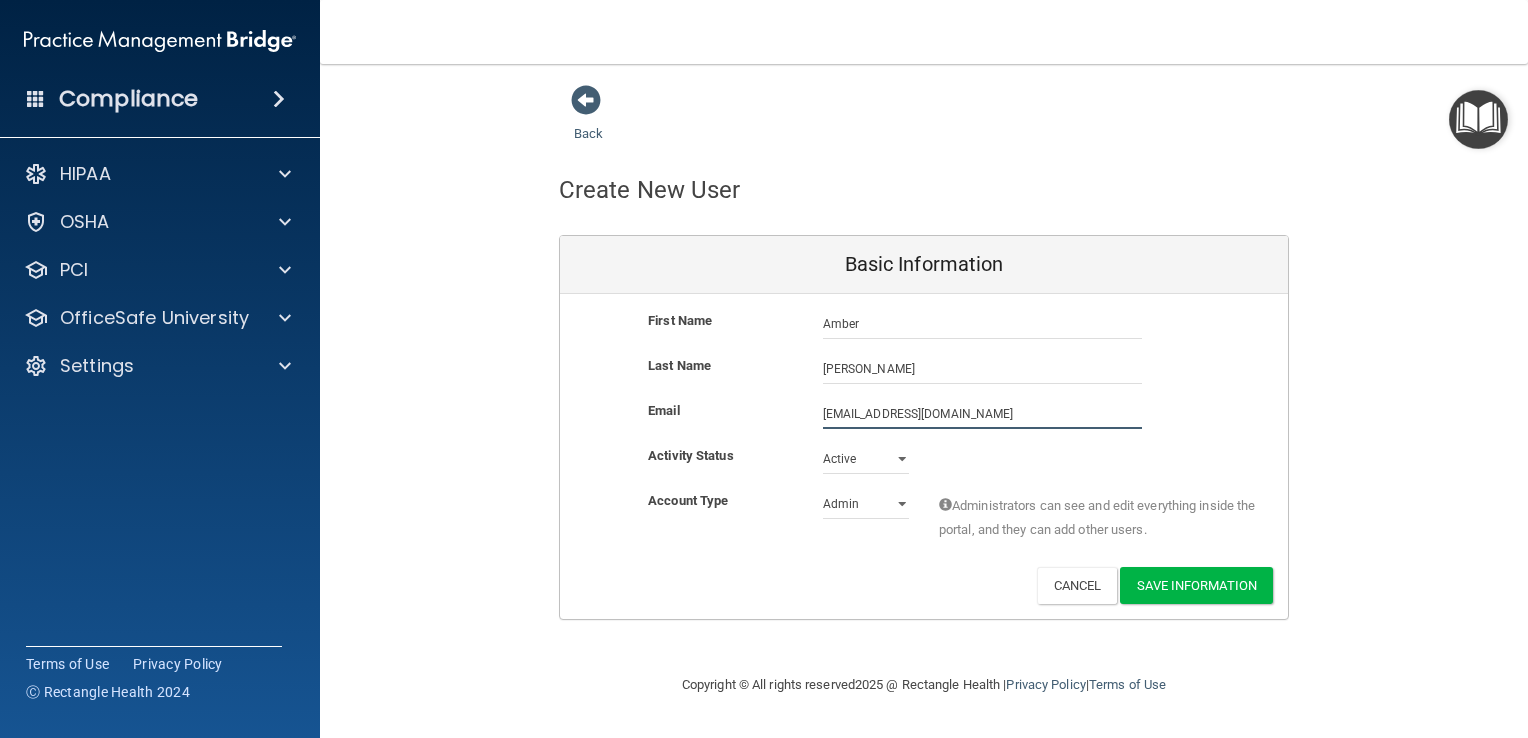 type on "[EMAIL_ADDRESS][DOMAIN_NAME]" 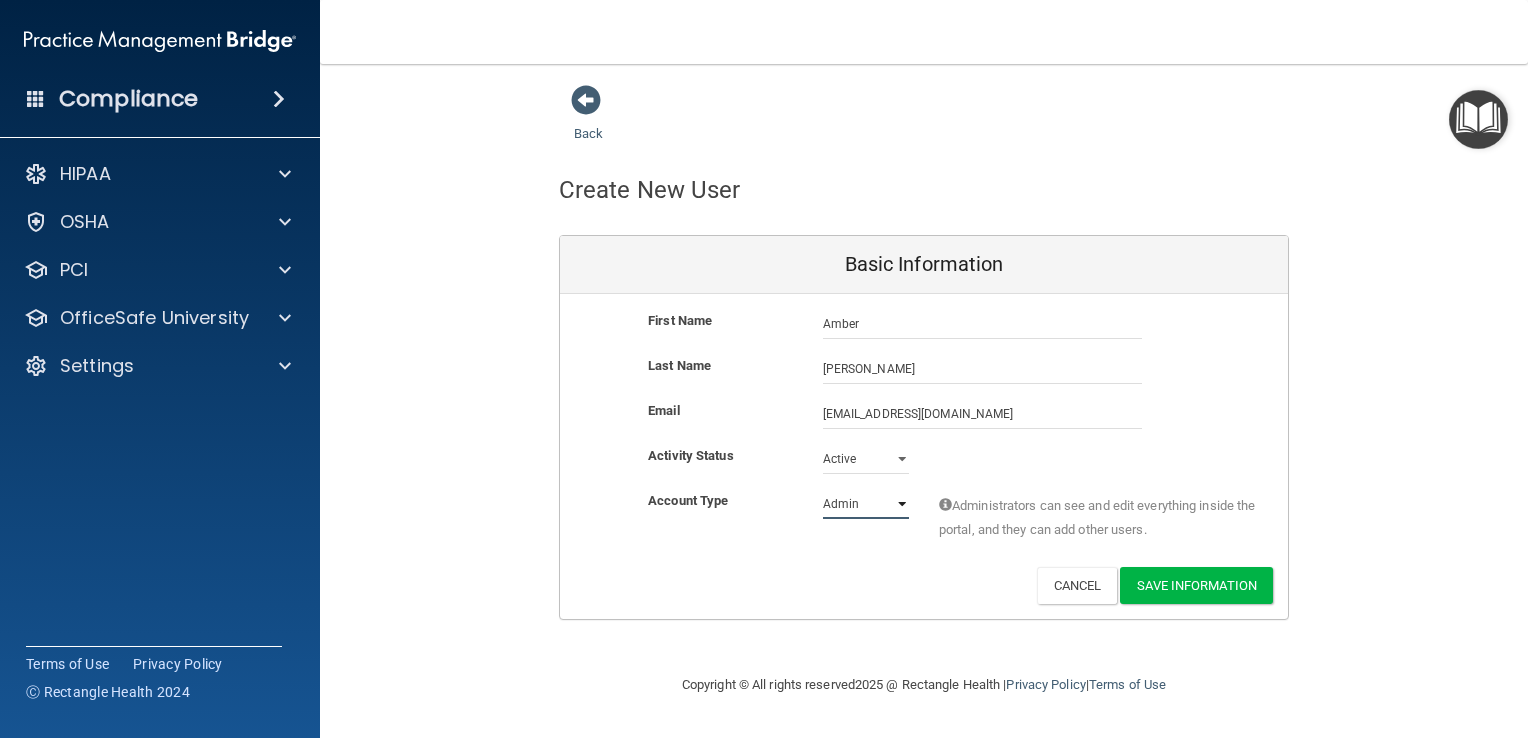 click on "Admin  Member" at bounding box center (866, 504) 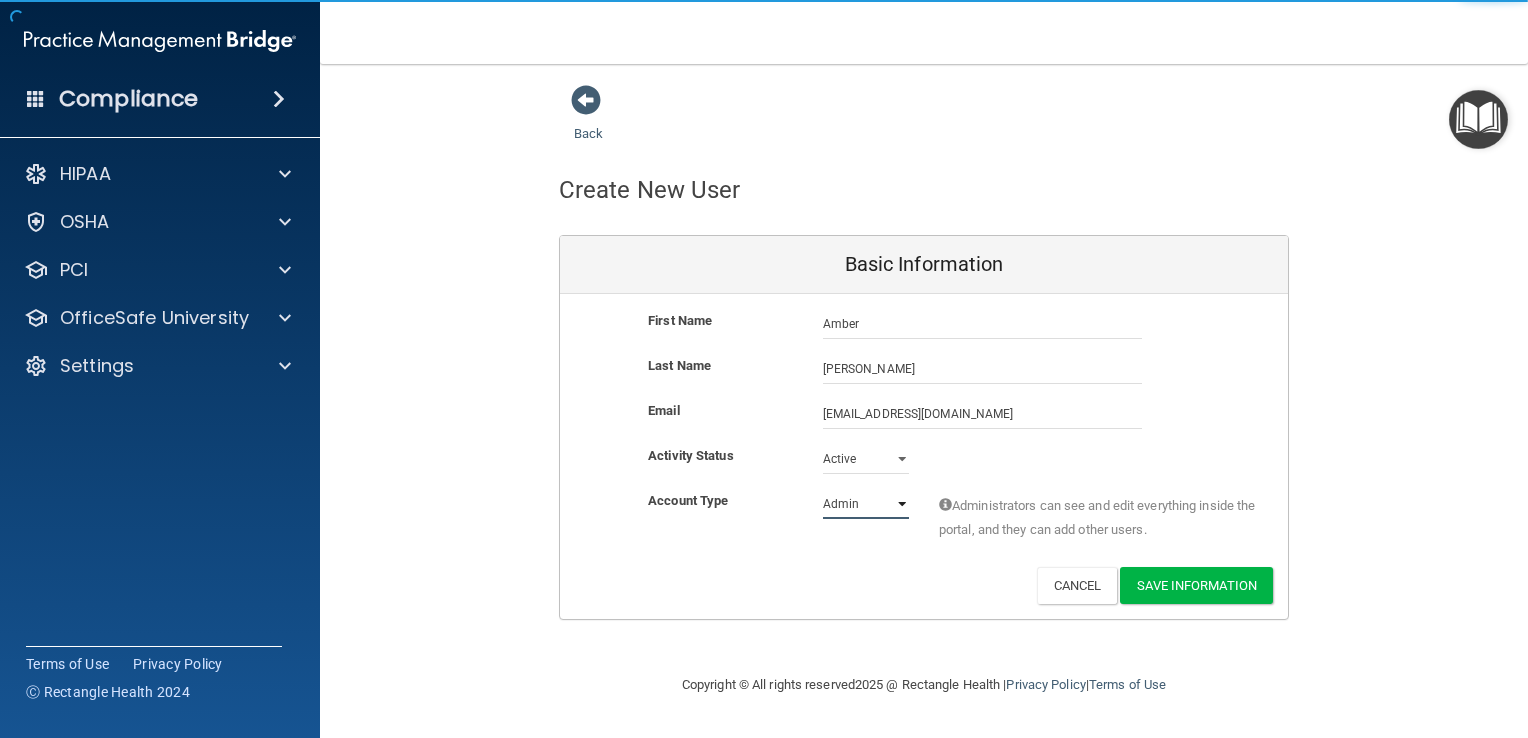 select on "practice_member" 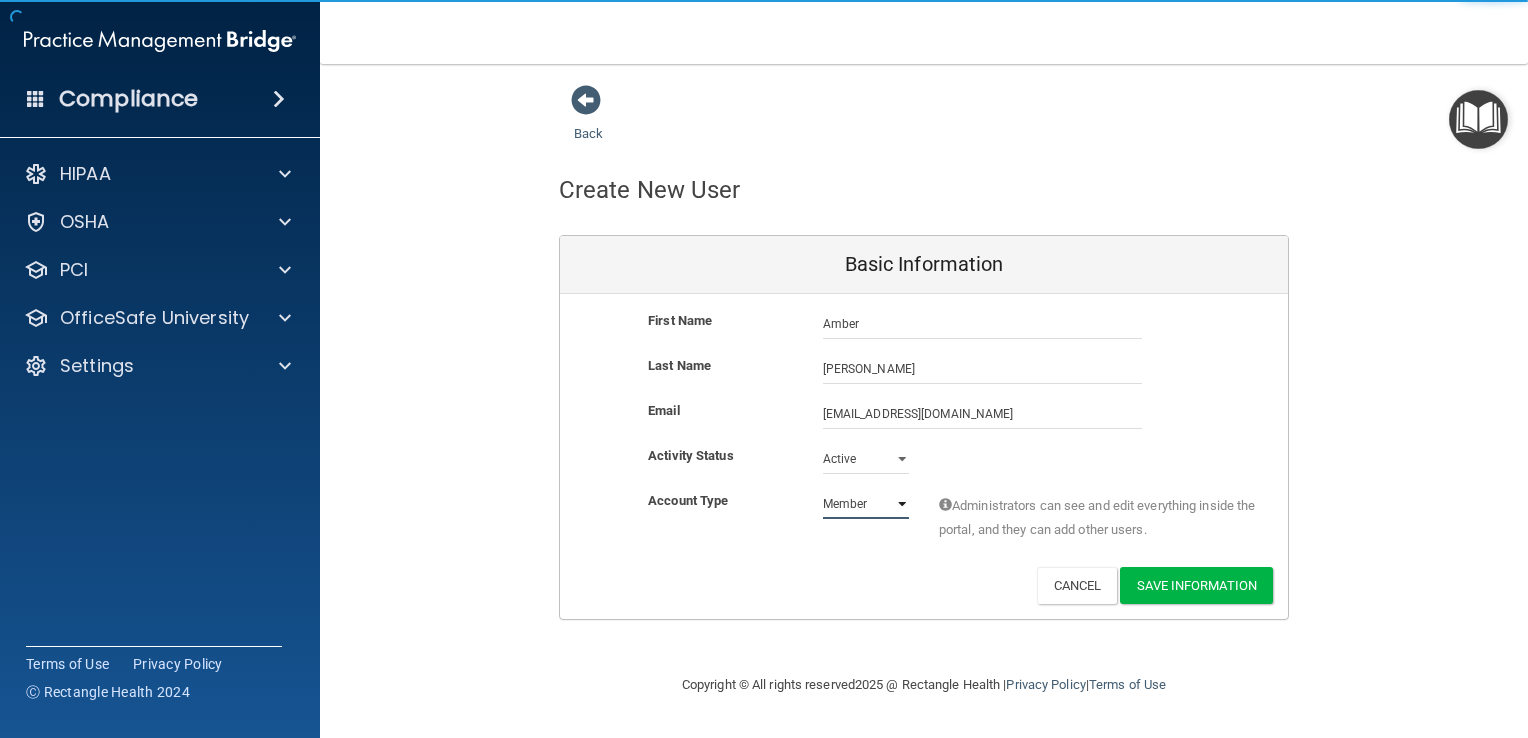 click on "Admin  Member" at bounding box center (866, 504) 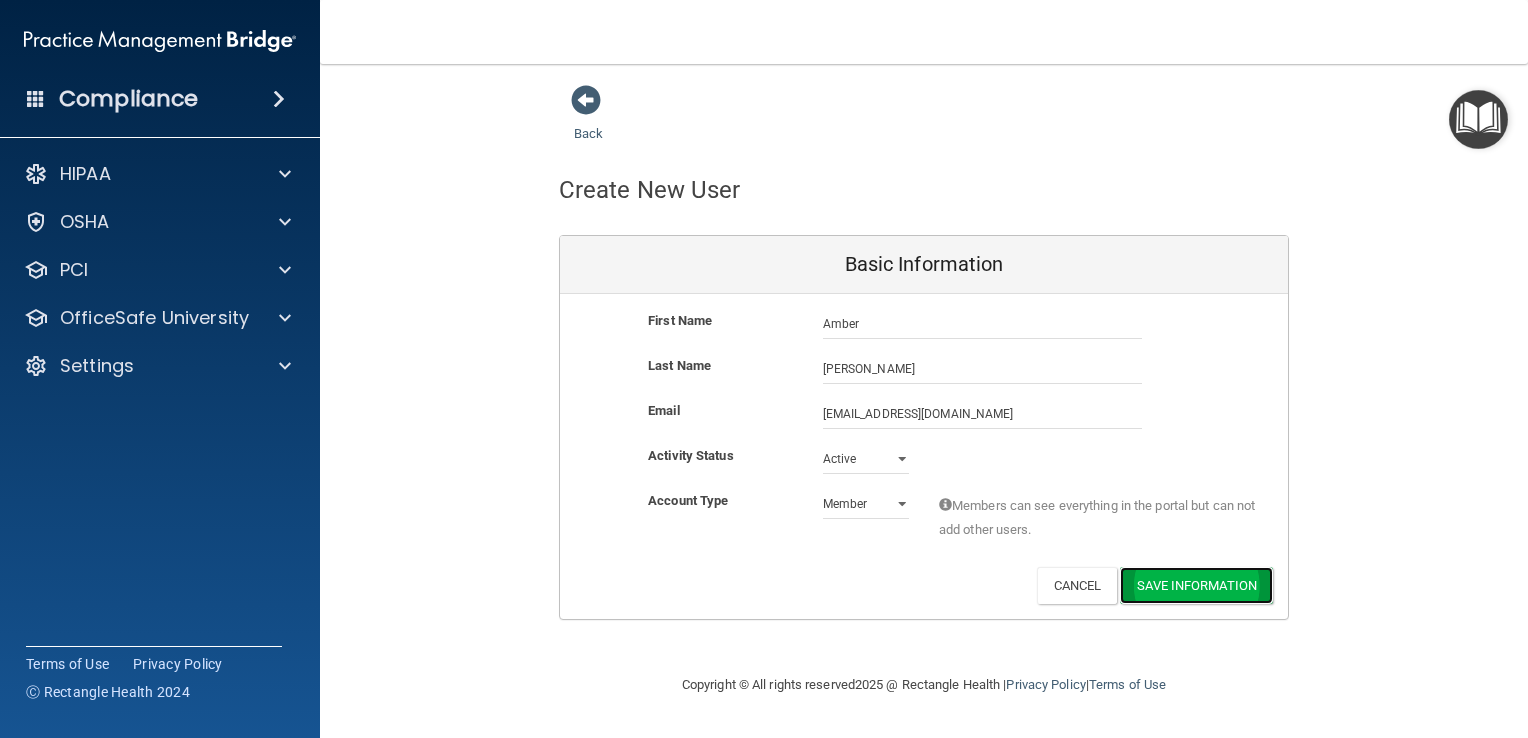 click on "Save Information" at bounding box center [1196, 585] 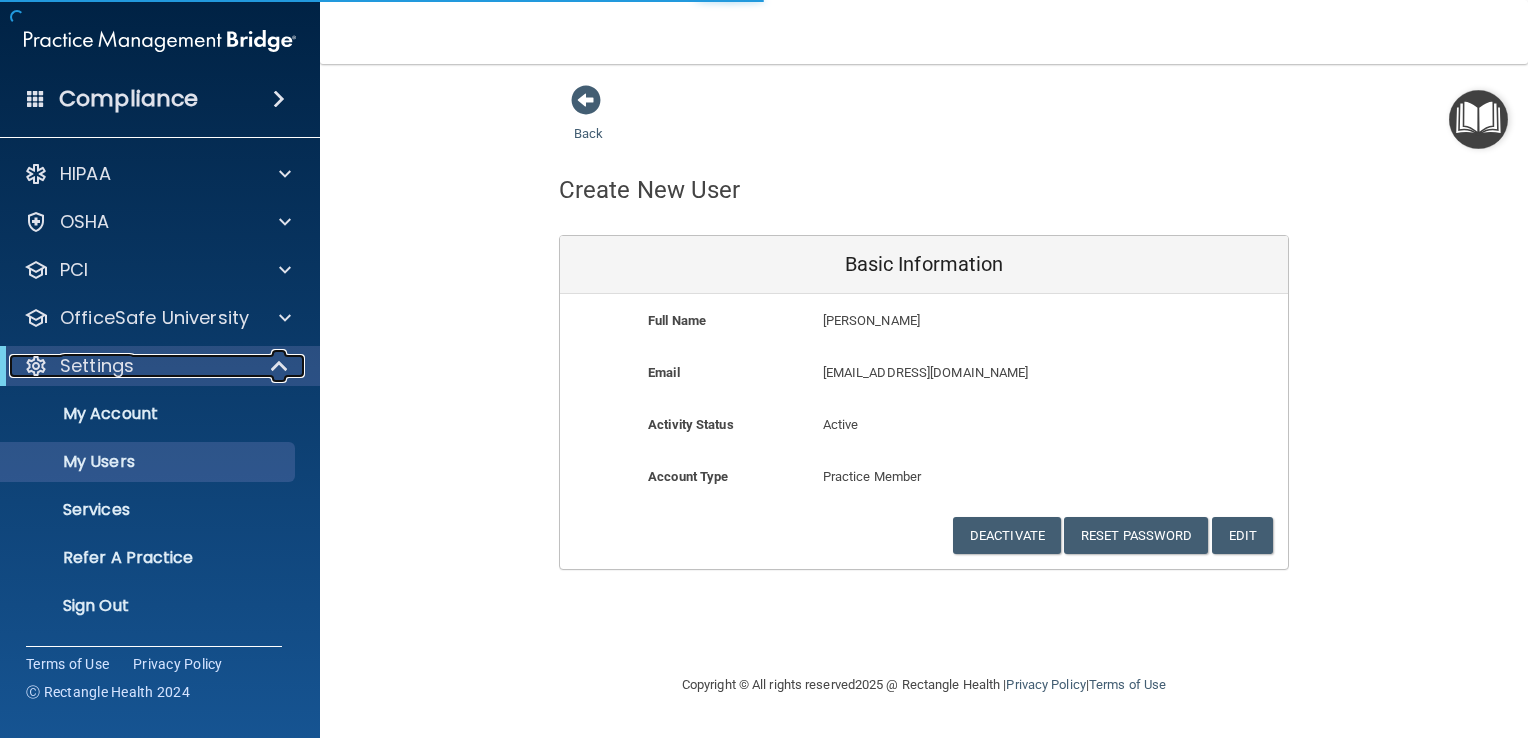 click on "Settings" at bounding box center (132, 366) 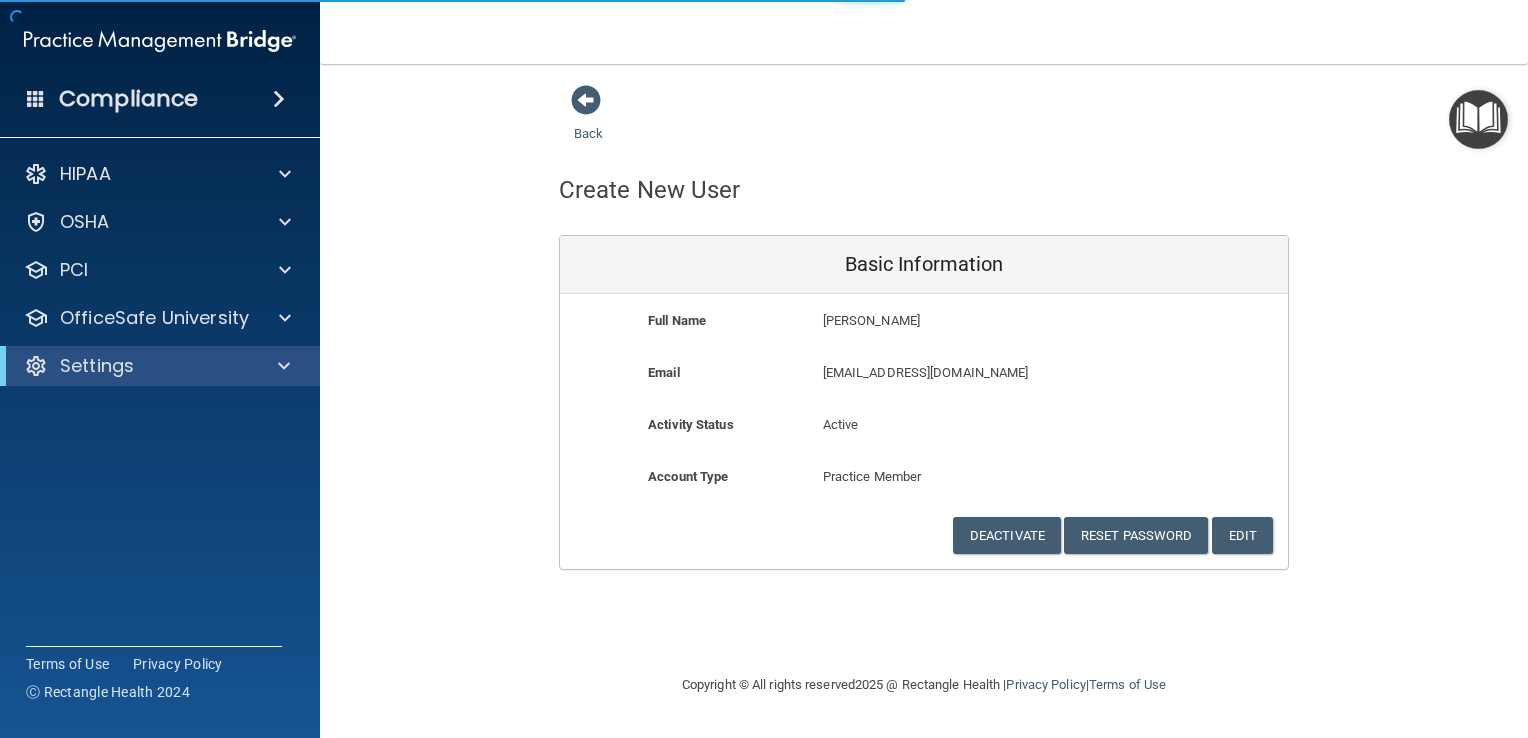 select on "20" 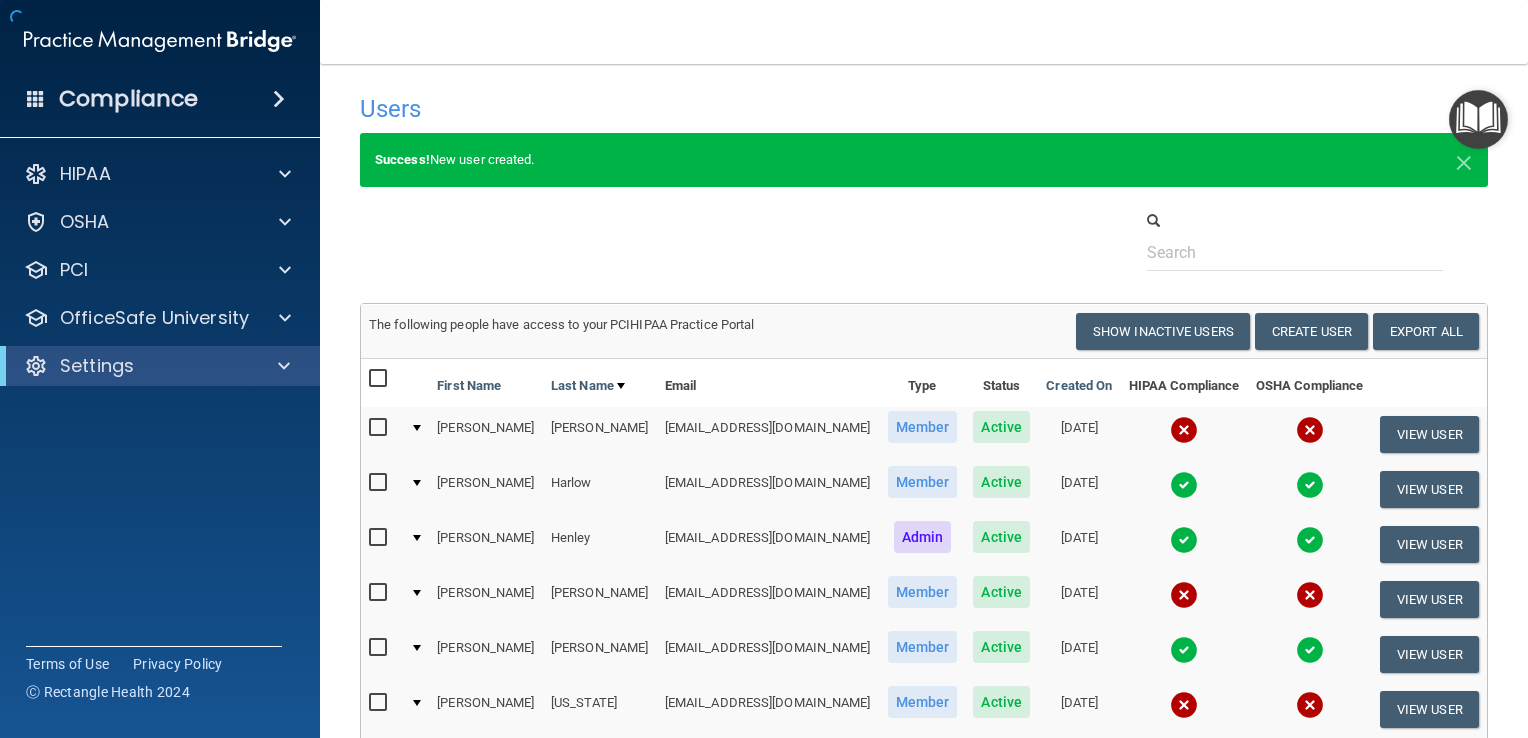 click on "Settings" at bounding box center [160, 366] 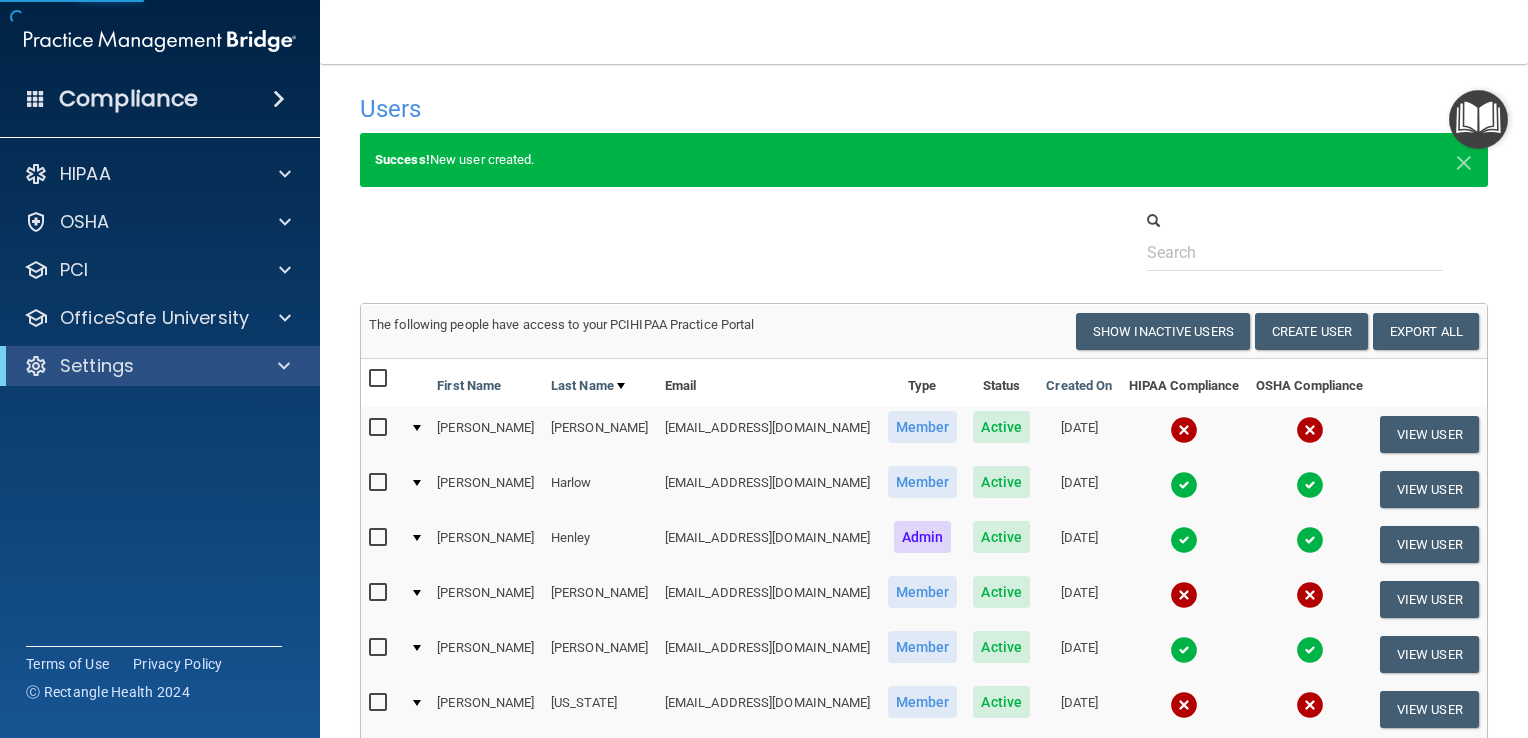 click on "Settings" at bounding box center (160, 366) 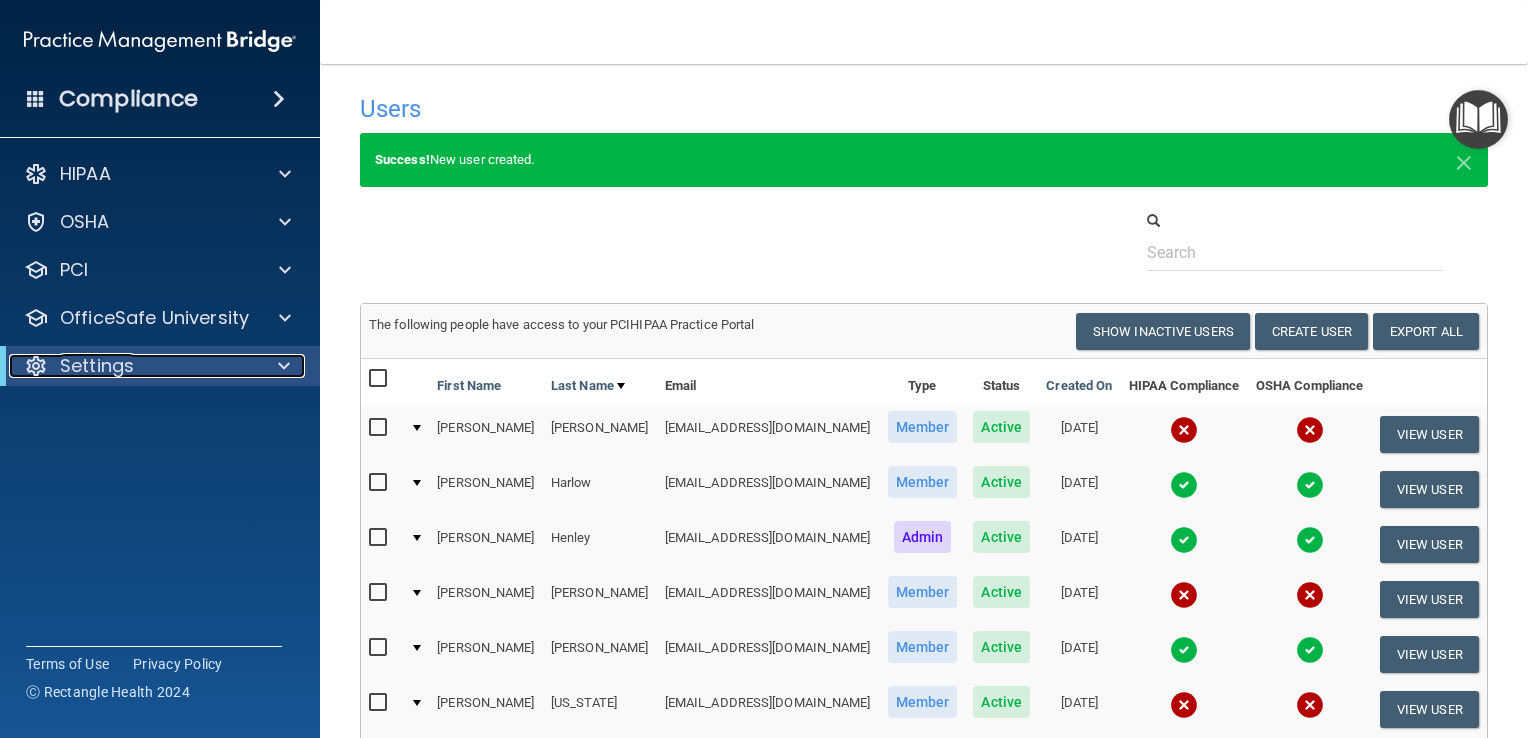 click on "Settings" at bounding box center [97, 366] 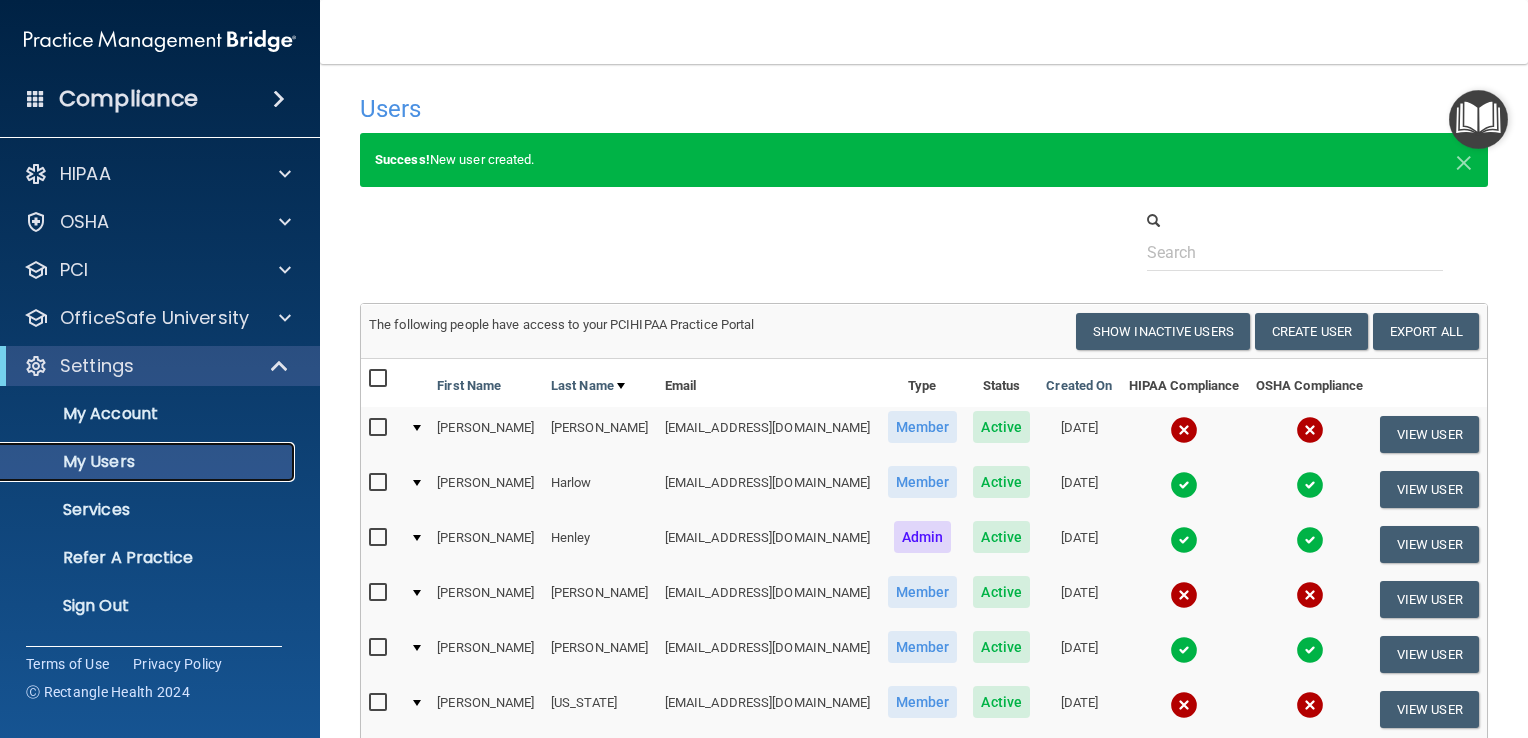 click on "My Users" at bounding box center (149, 462) 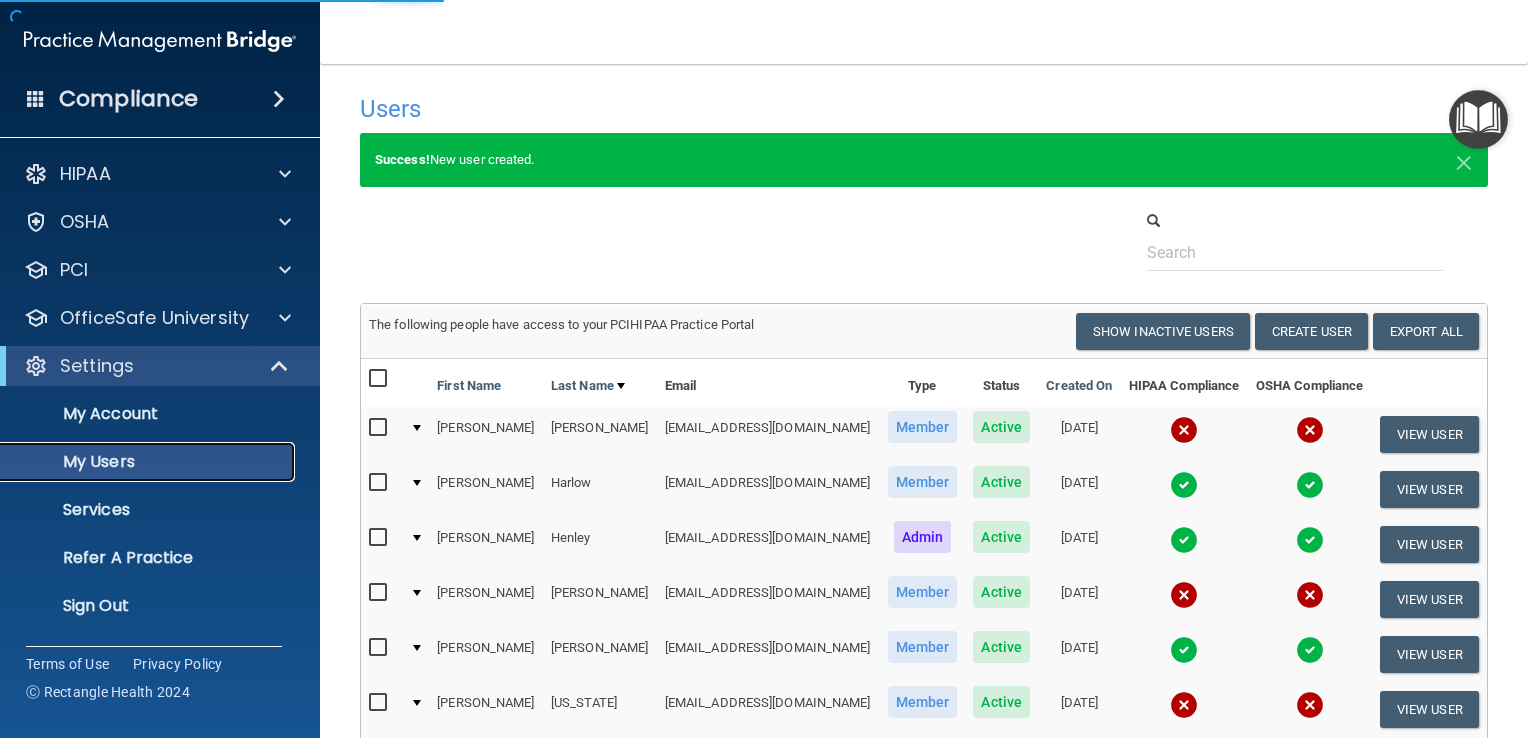 select on "20" 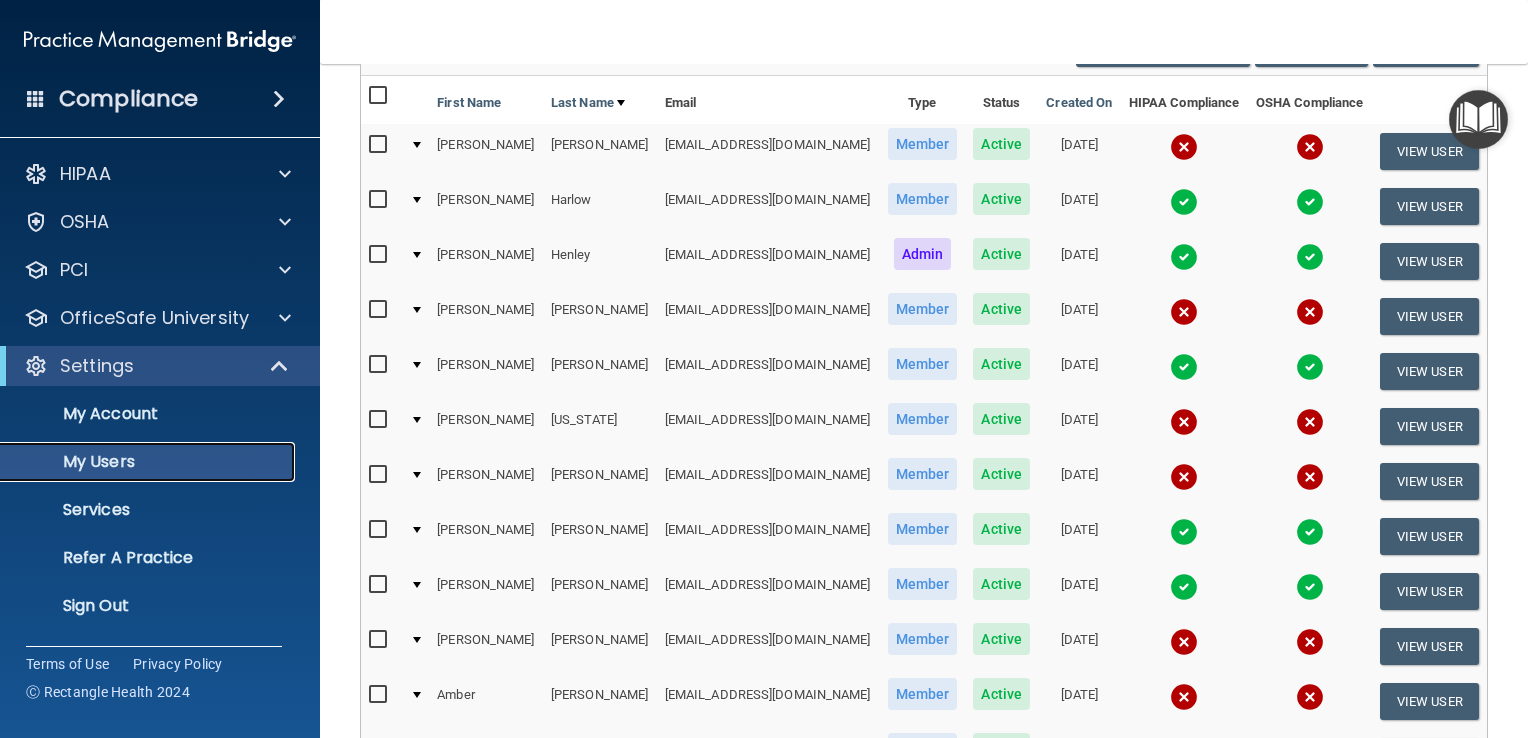 scroll, scrollTop: 208, scrollLeft: 0, axis: vertical 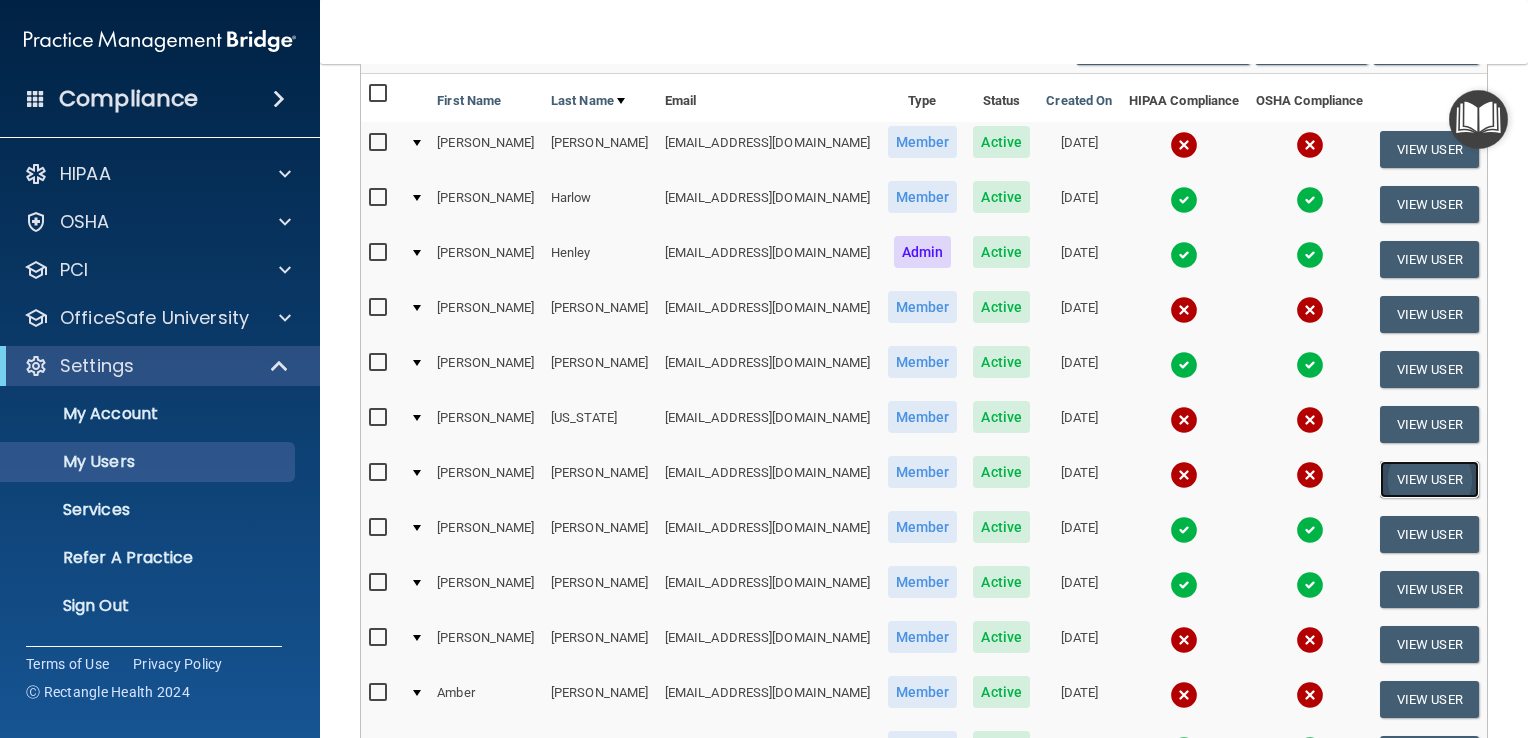 click on "View User" at bounding box center (1429, 479) 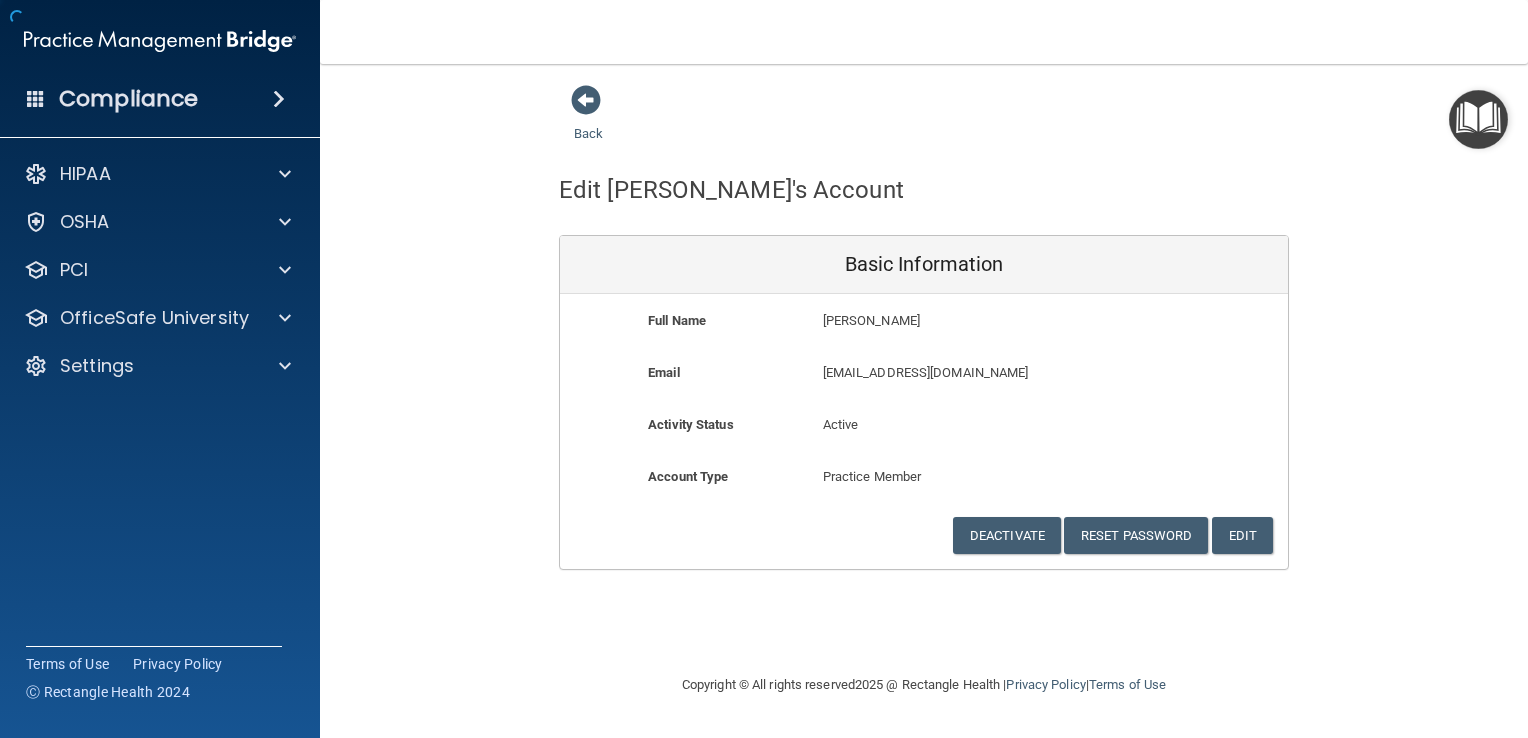scroll, scrollTop: 0, scrollLeft: 0, axis: both 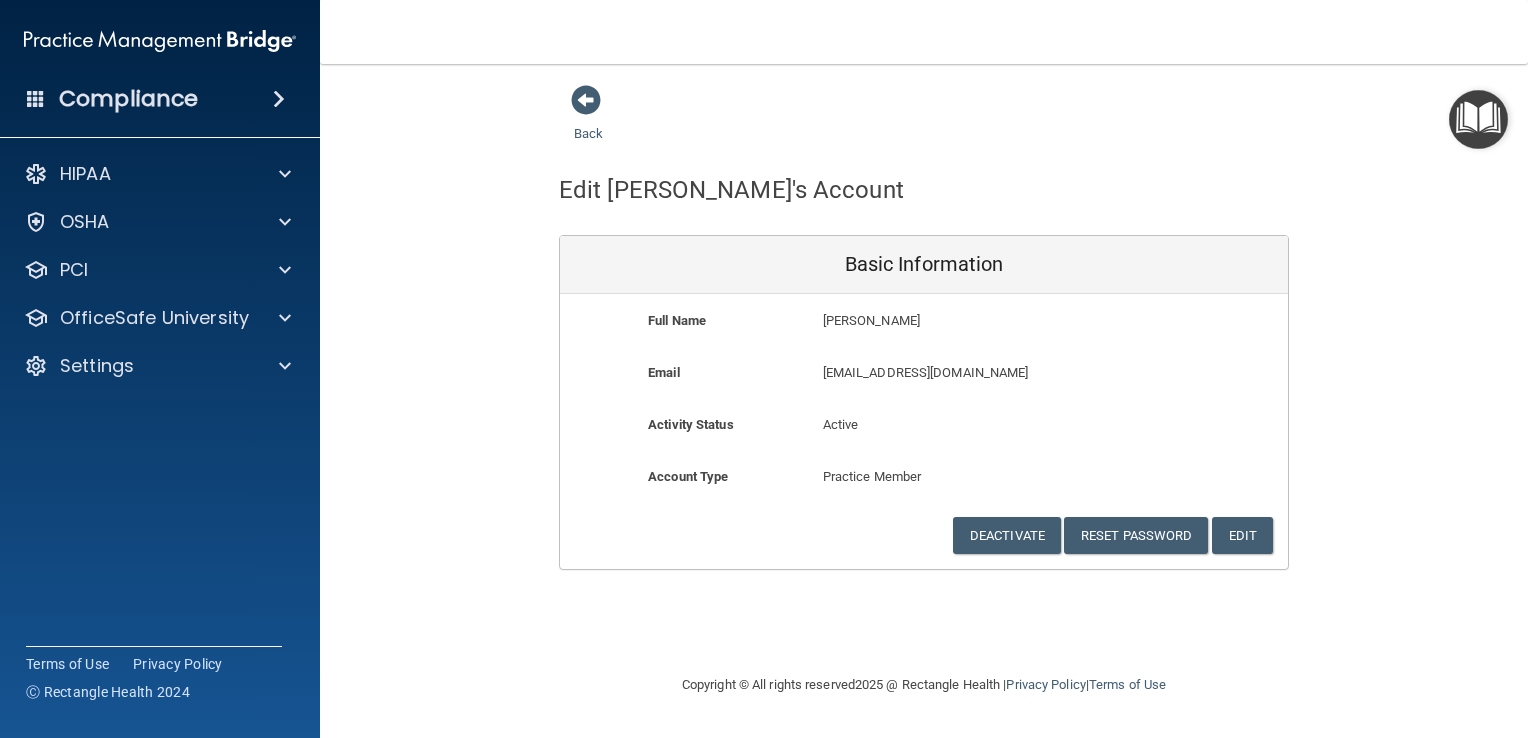 click on "HIPAA
Documents and Policies                 Report an Incident               Business Associates               Emergency Planning               Resources               HIPAA Checklist               HIPAA Risk Assessment
[GEOGRAPHIC_DATA]
Documents               Safety Data Sheets               Self-Assessment                Injury and Illness Report                Resources
PCI
PCI Compliance                Merchant Savings Calculator
[GEOGRAPHIC_DATA]
HIPAA Training                   OSHA Training                   Continuing Education
Settings
My Account               My Users               Services" at bounding box center (160, 274) 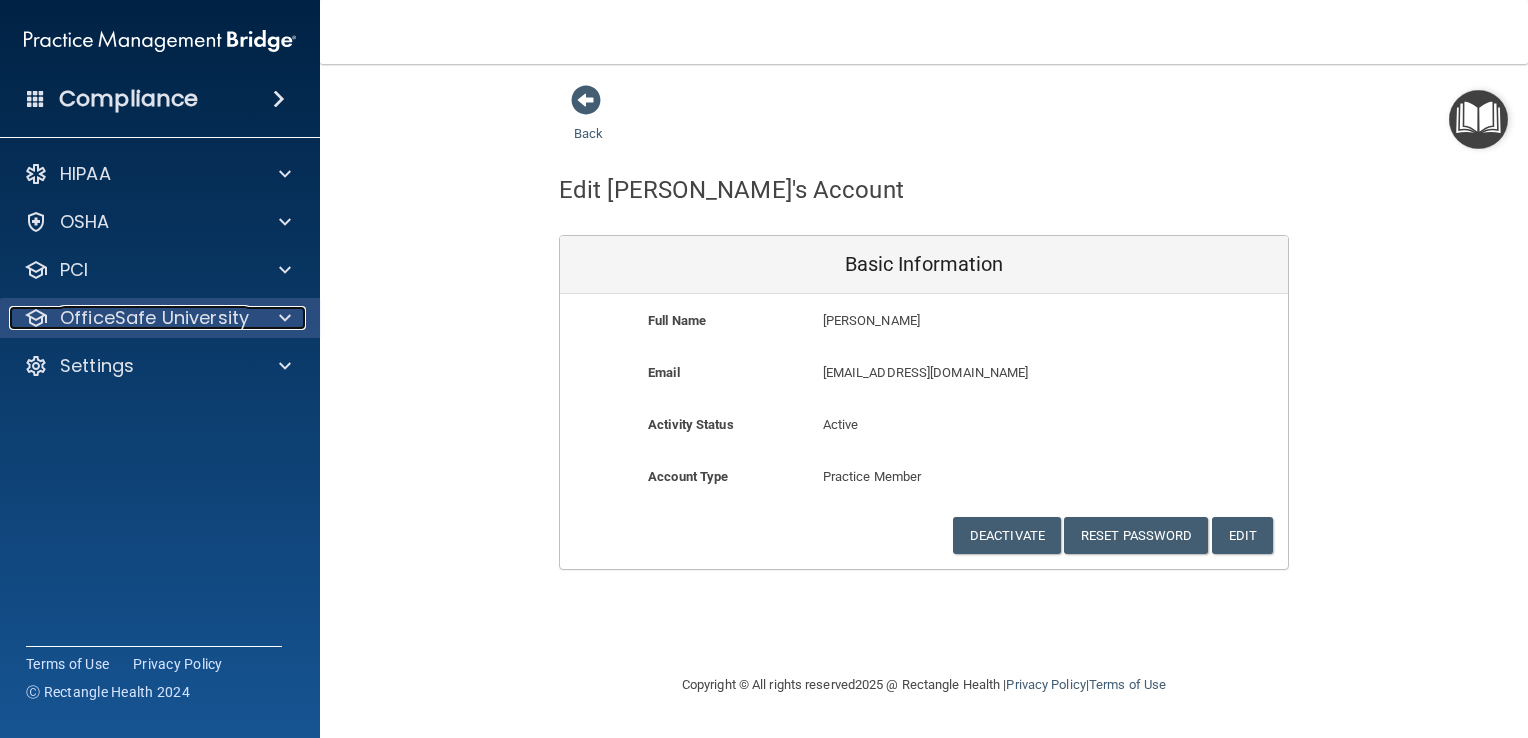click on "OfficeSafe University" at bounding box center [154, 318] 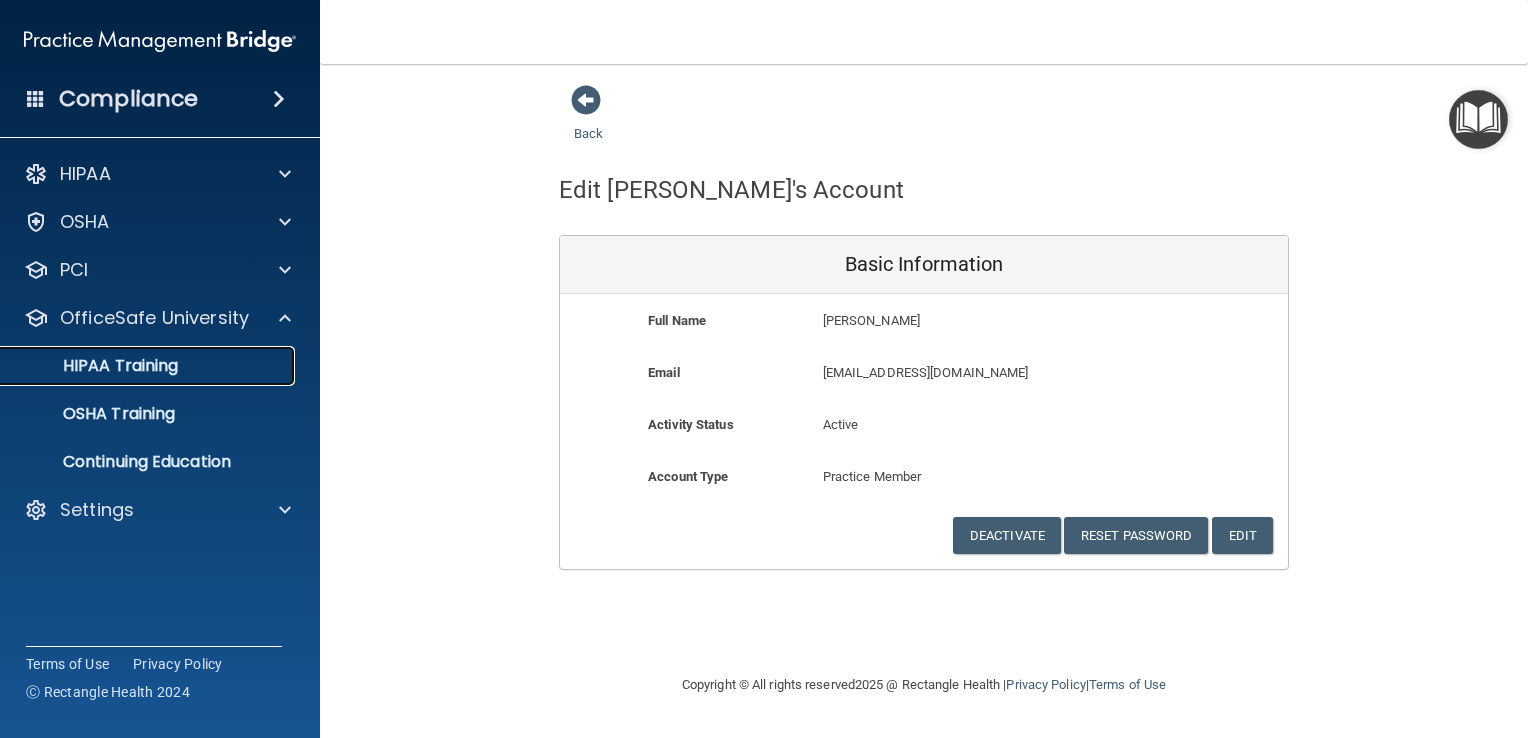 click on "HIPAA Training" at bounding box center (95, 366) 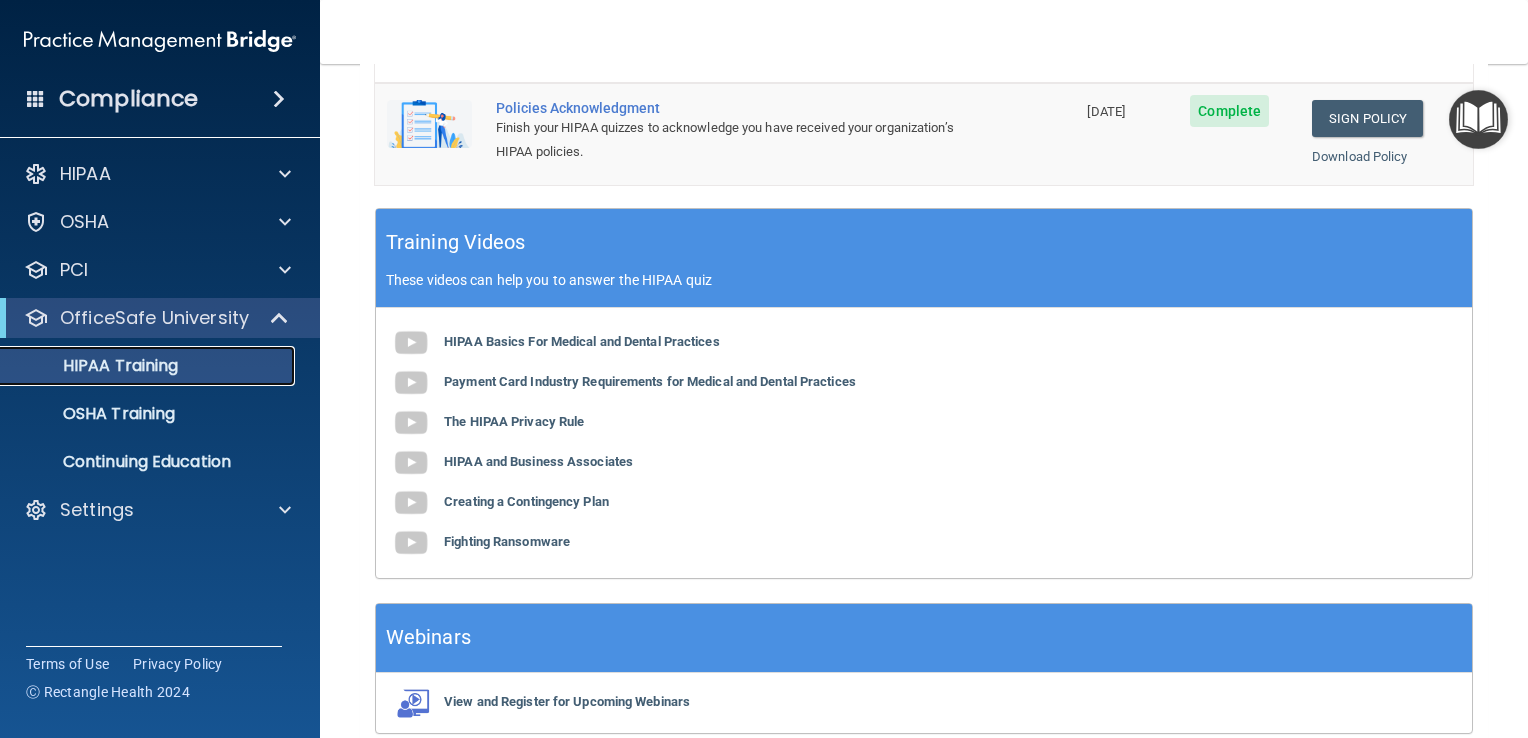 scroll, scrollTop: 628, scrollLeft: 0, axis: vertical 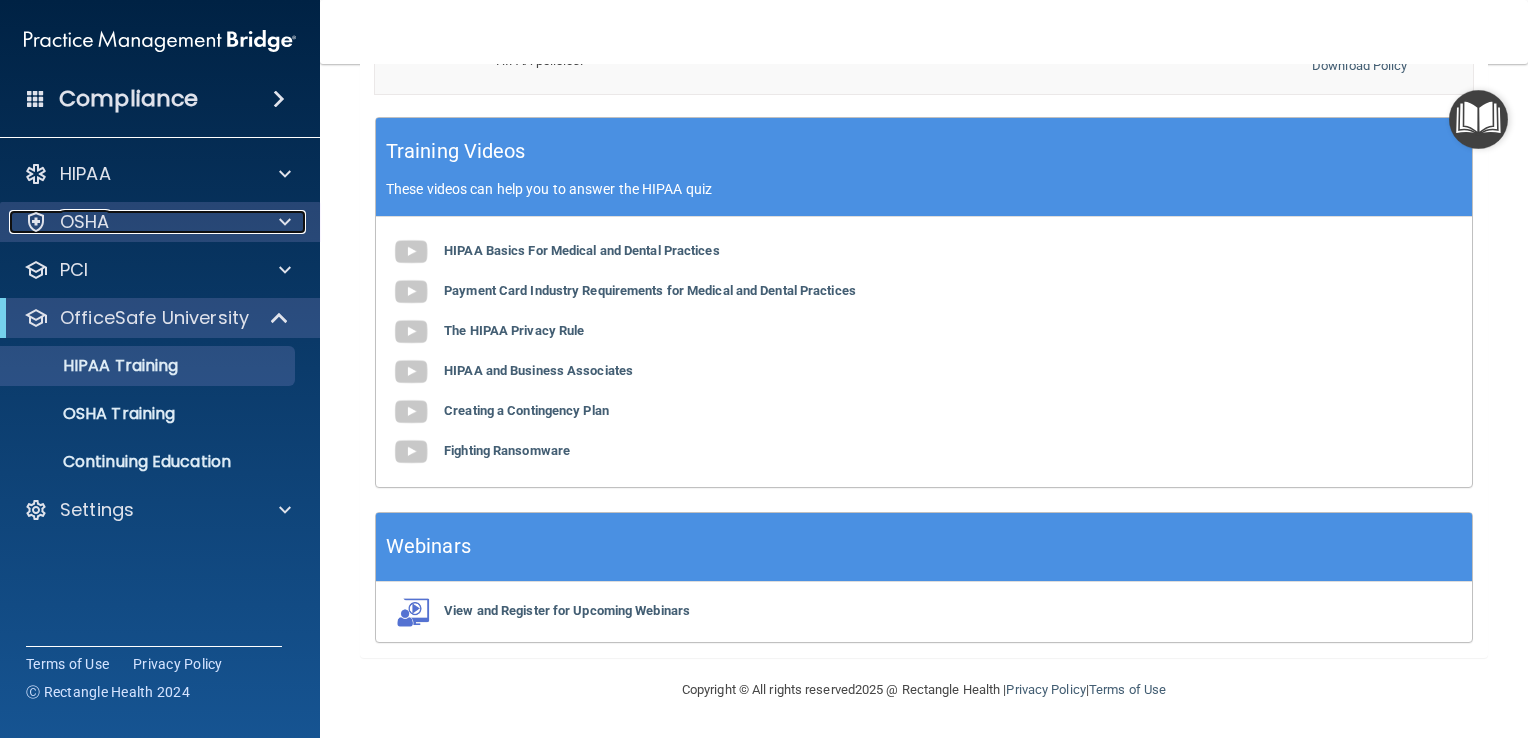 click on "OSHA" at bounding box center [133, 222] 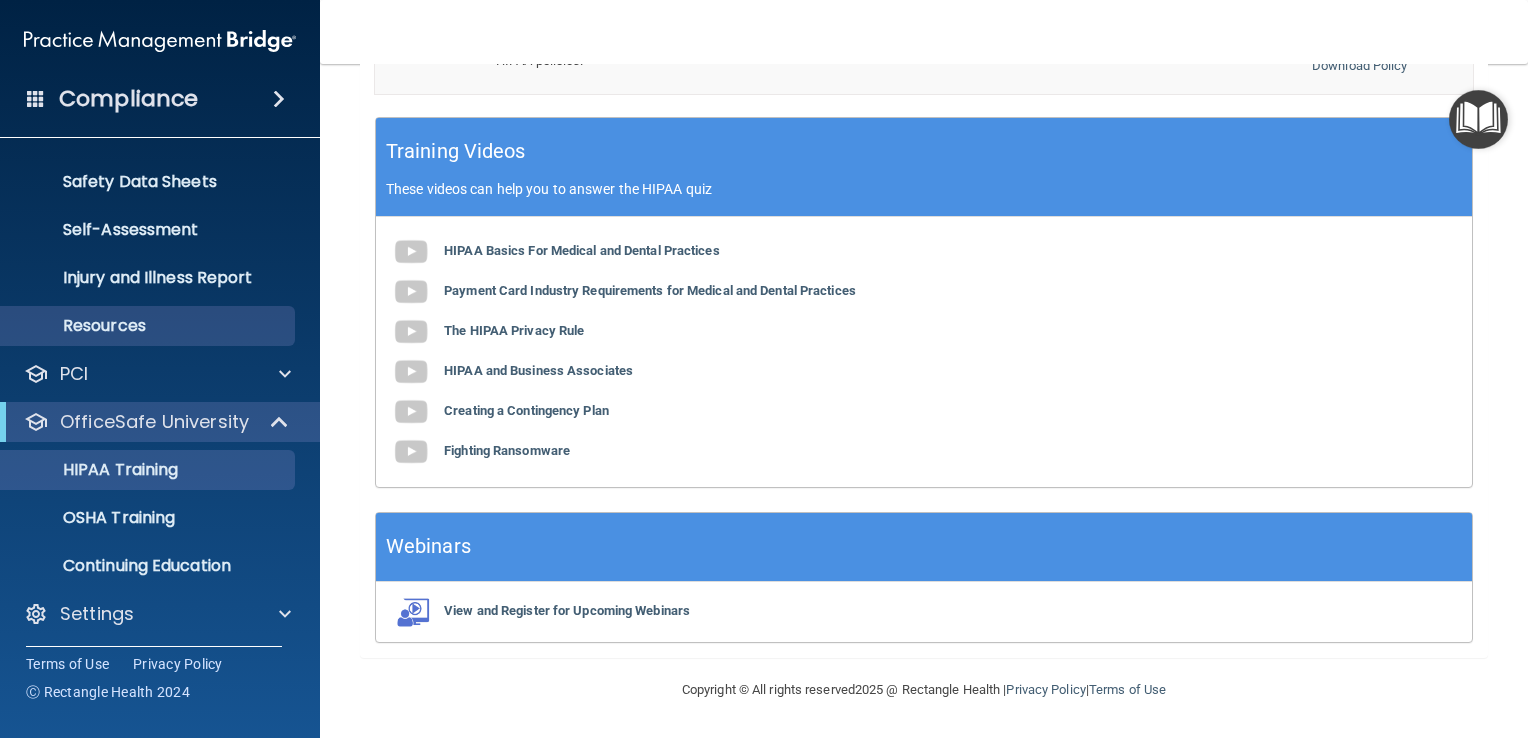 scroll, scrollTop: 139, scrollLeft: 0, axis: vertical 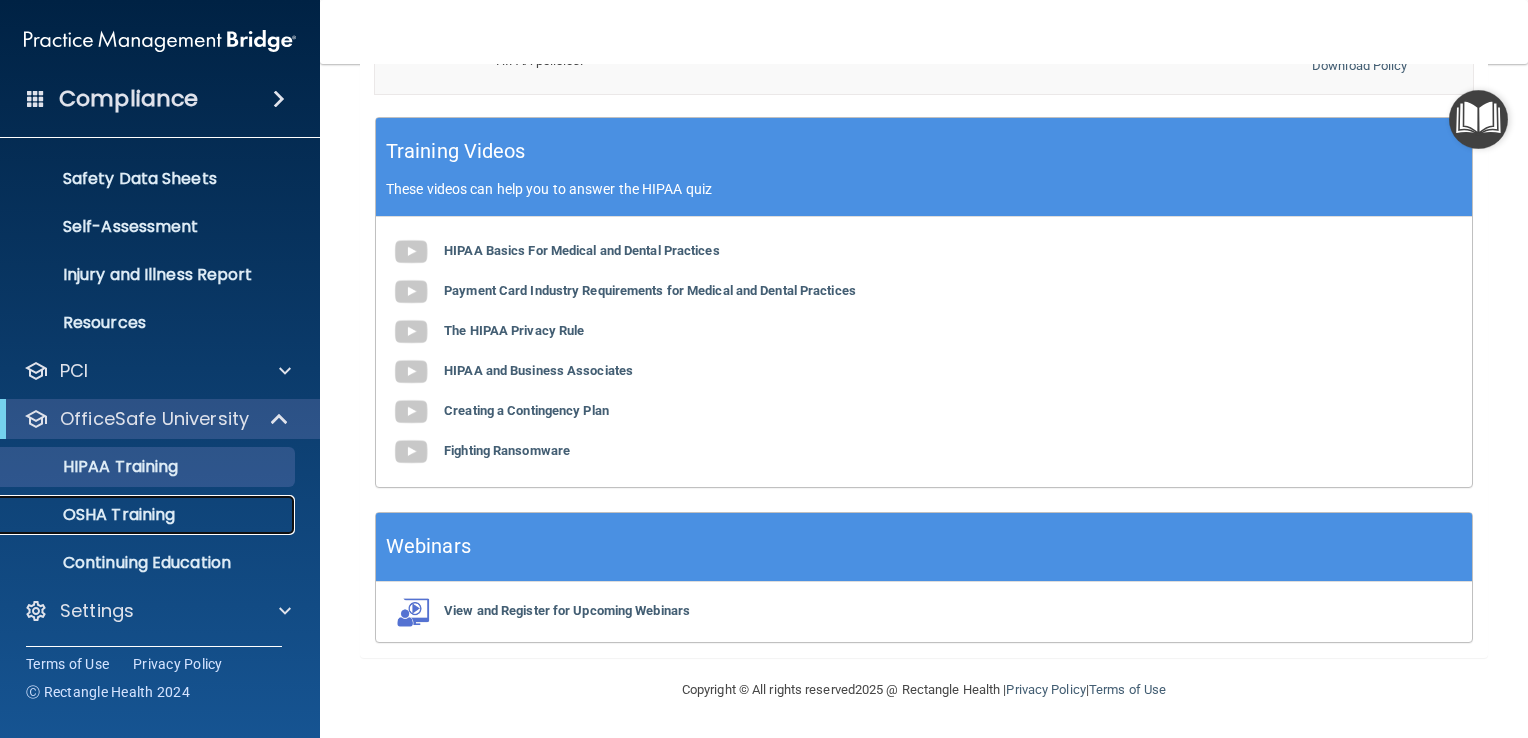 click on "OSHA Training" at bounding box center [94, 515] 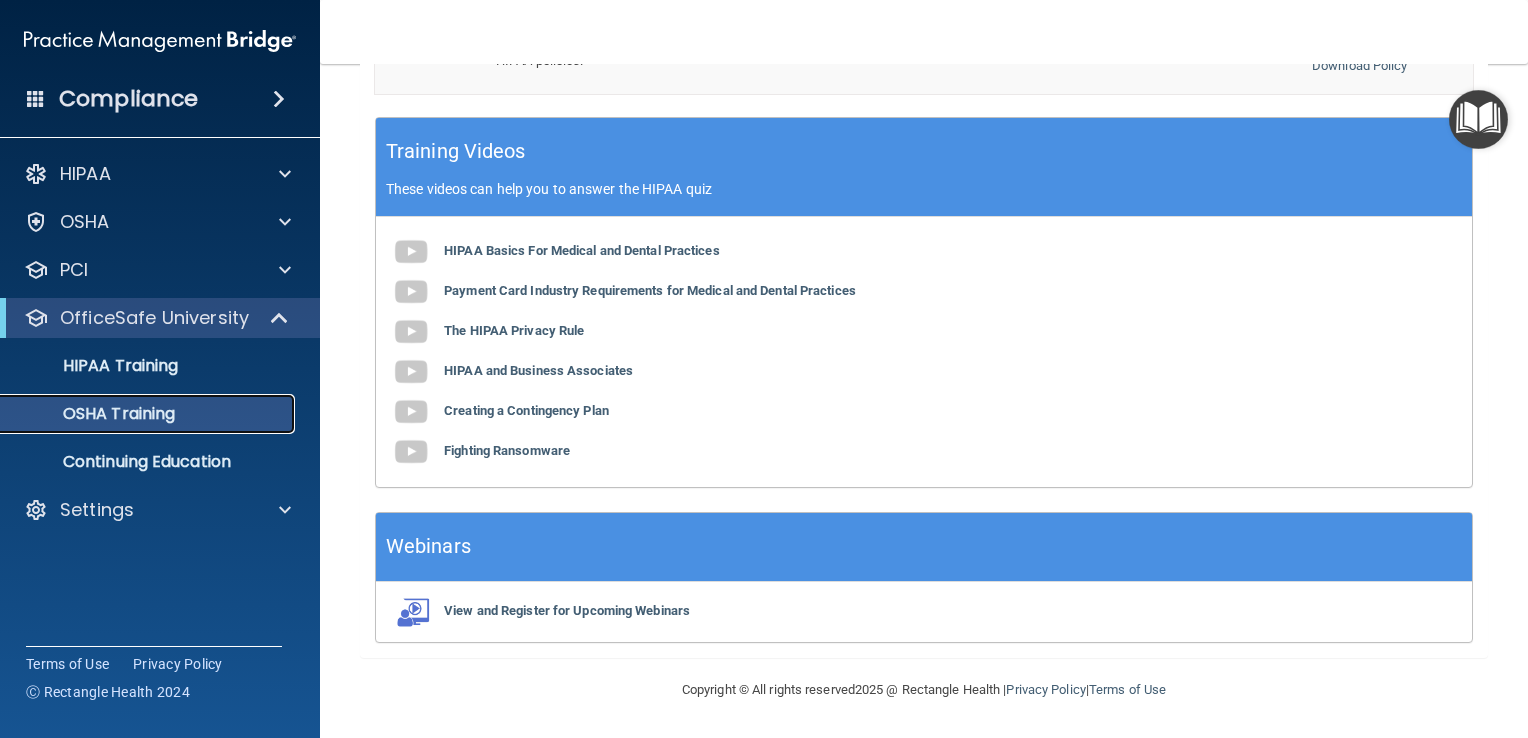 scroll, scrollTop: 0, scrollLeft: 0, axis: both 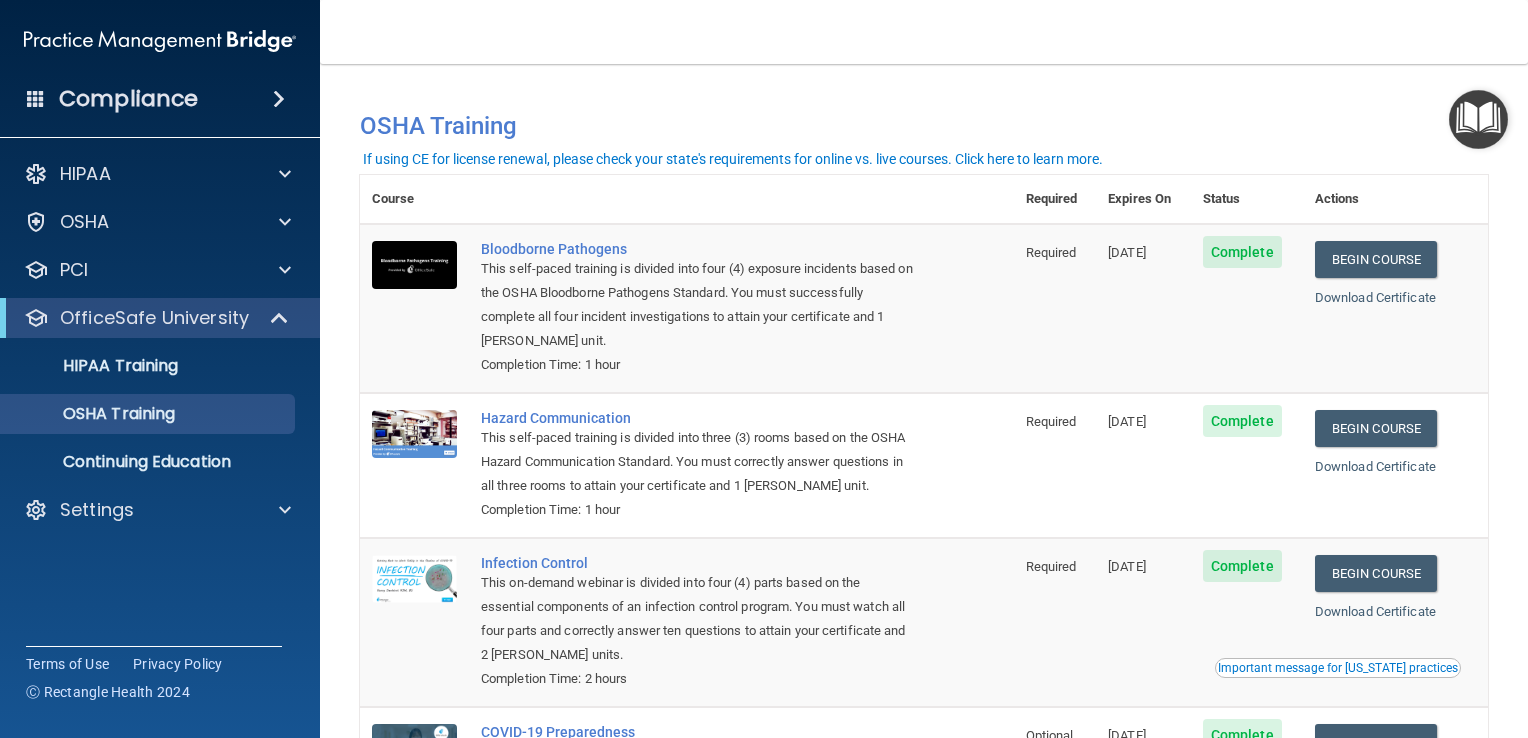 click on "Compliance" at bounding box center (128, 99) 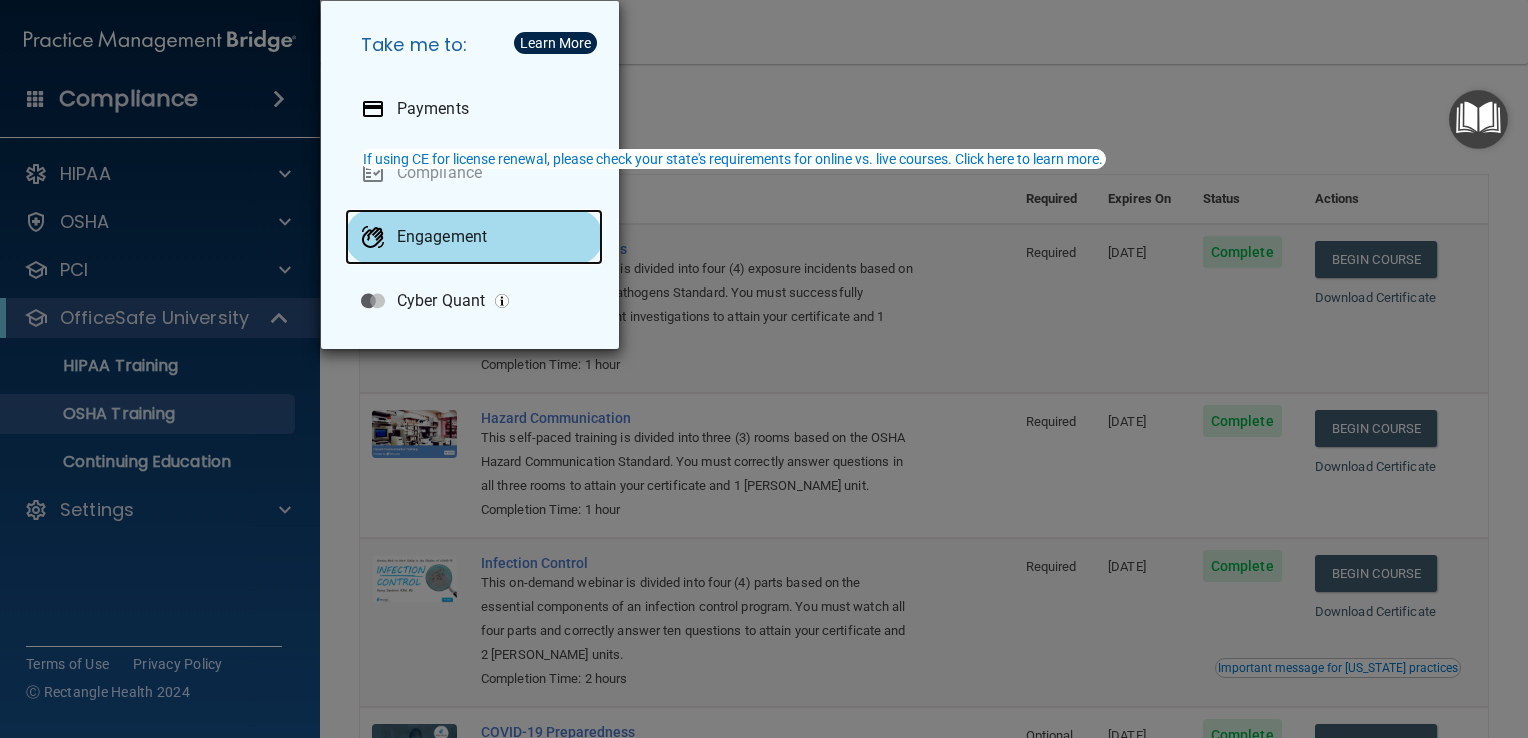 click on "Engagement" at bounding box center (474, 237) 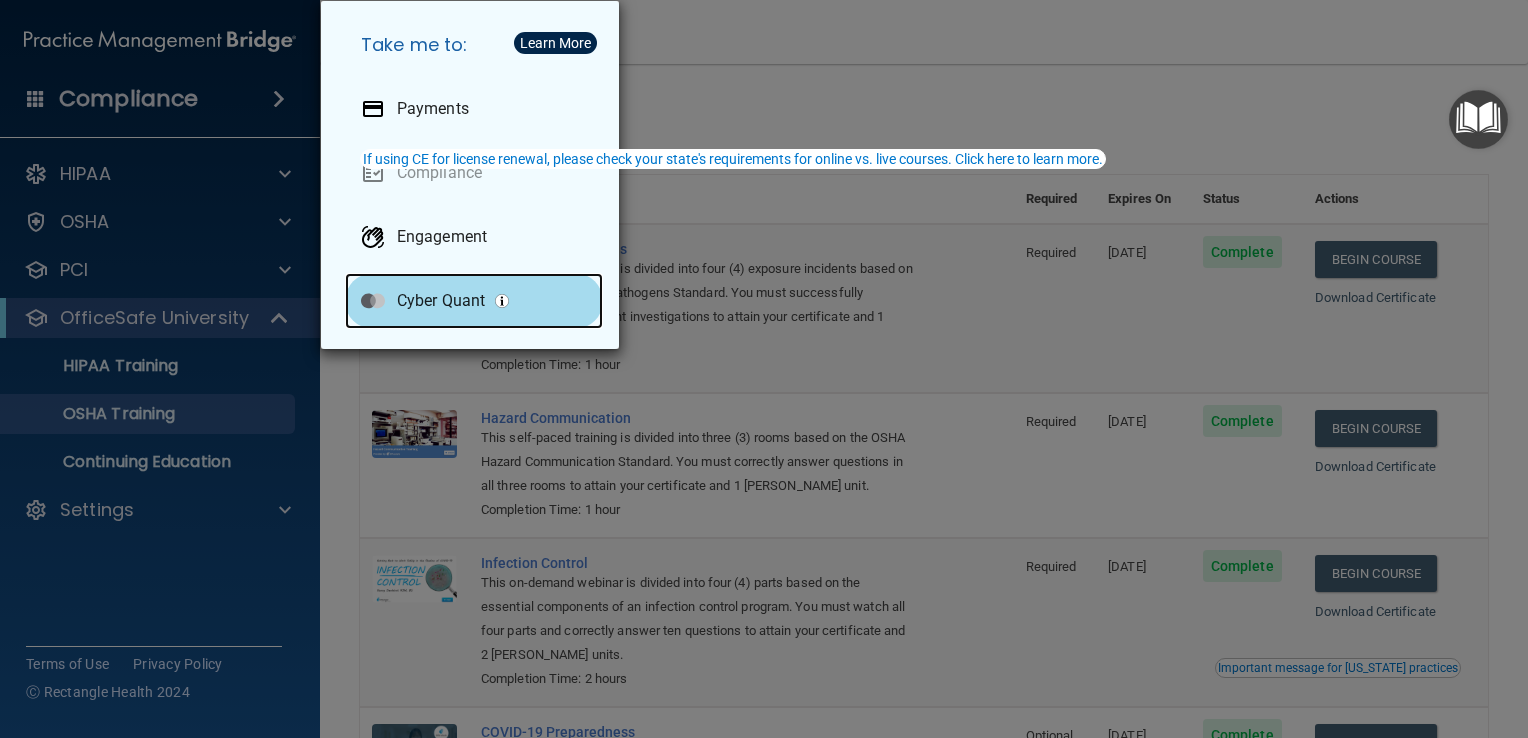 drag, startPoint x: 446, startPoint y: 301, endPoint x: 420, endPoint y: 288, distance: 29.068884 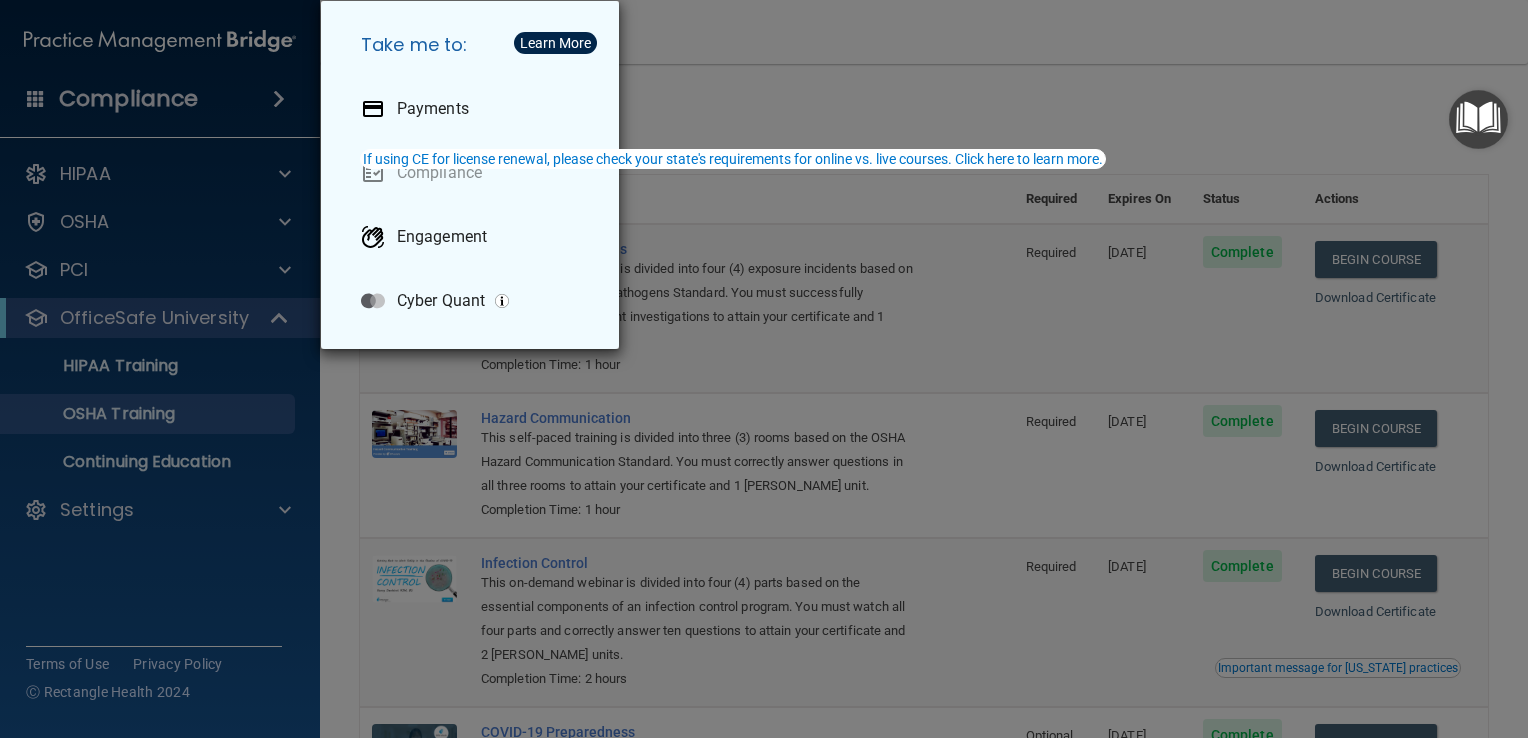 click on "Take me to:             Payments                   Compliance                     Engagement                     Cyber Quant" at bounding box center [764, 369] 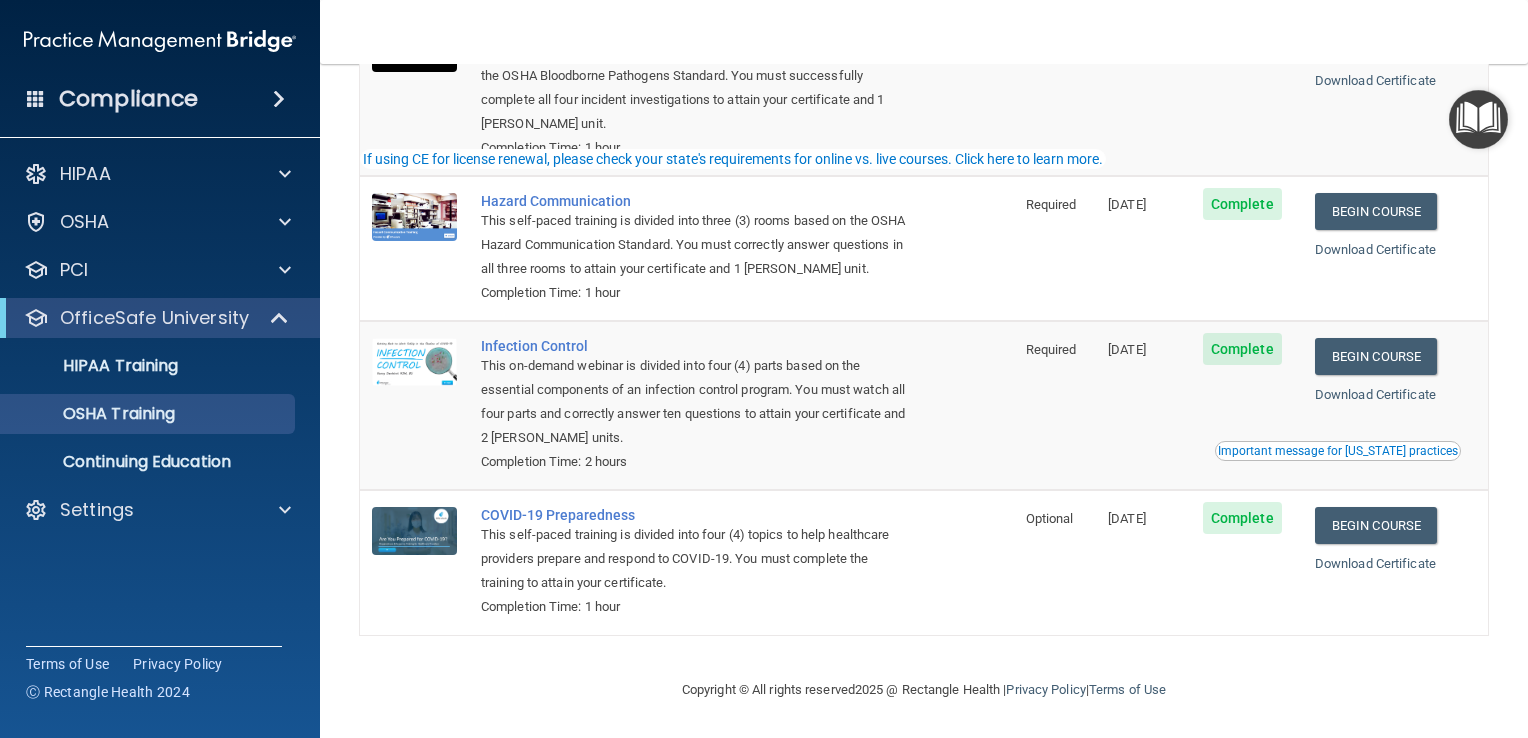 scroll, scrollTop: 0, scrollLeft: 0, axis: both 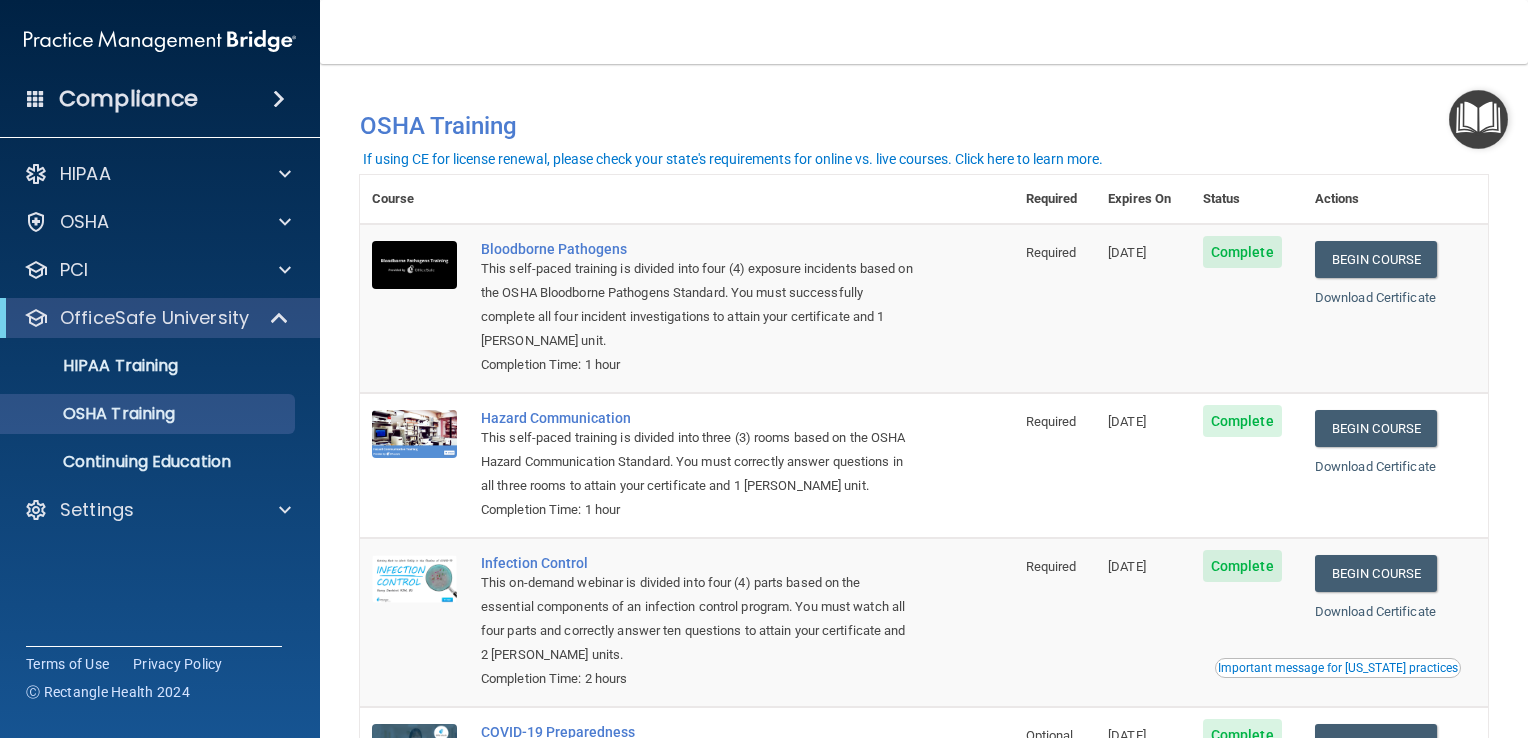 click on "You have a course that has expired or is incomplete. Please complete the course to get your certification.             You have a course that will expire soon. Please complete the course to get your certification.      OSHA Training" at bounding box center (924, 117) 